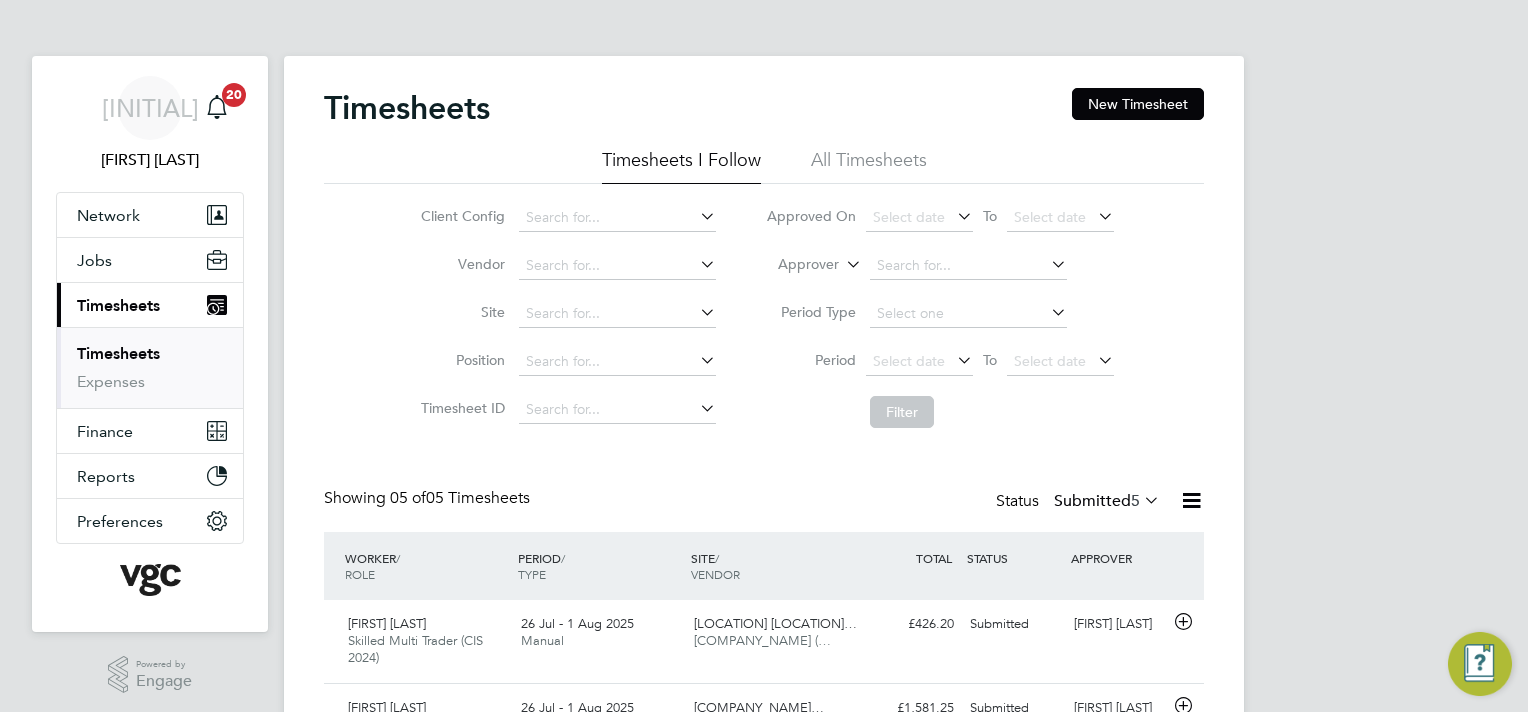 scroll, scrollTop: 60, scrollLeft: 0, axis: vertical 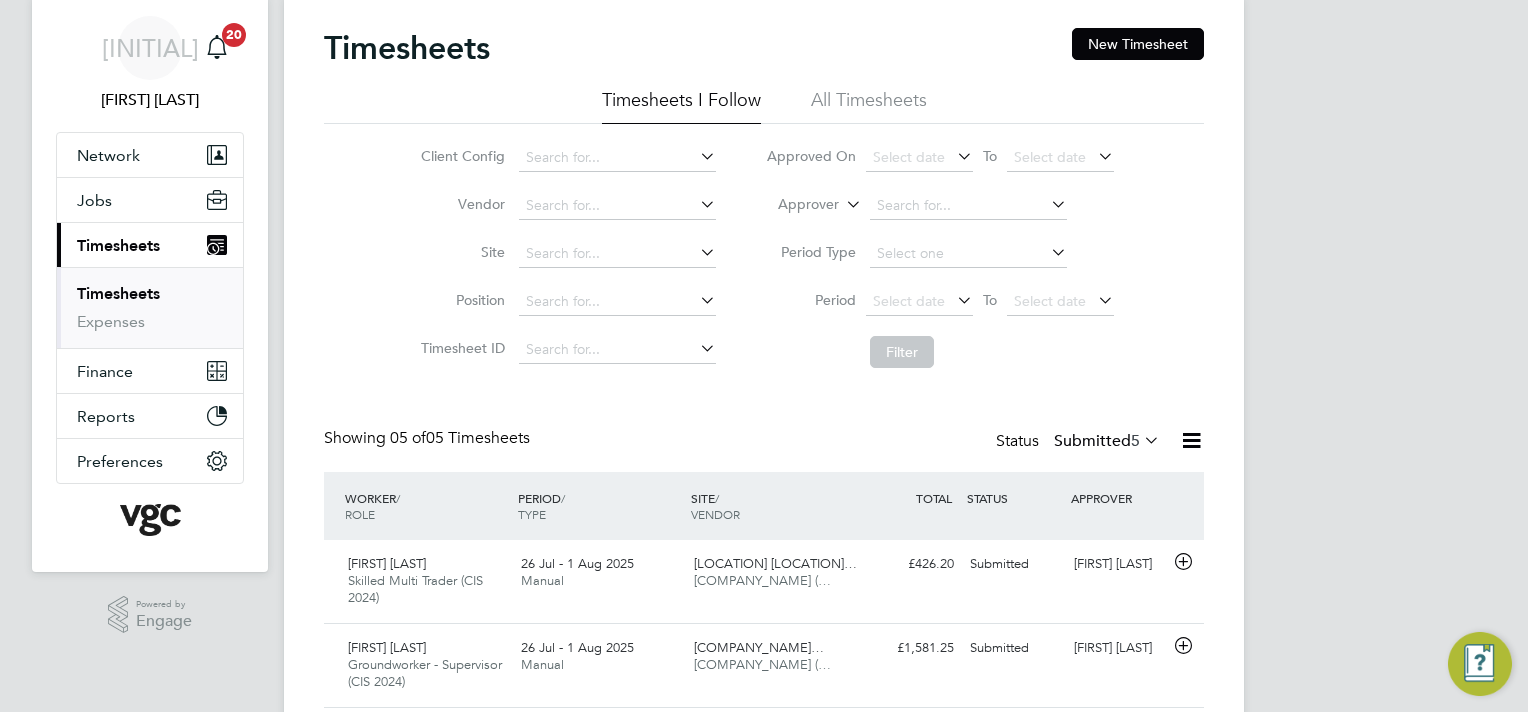 click on "Timesheets" at bounding box center [118, 293] 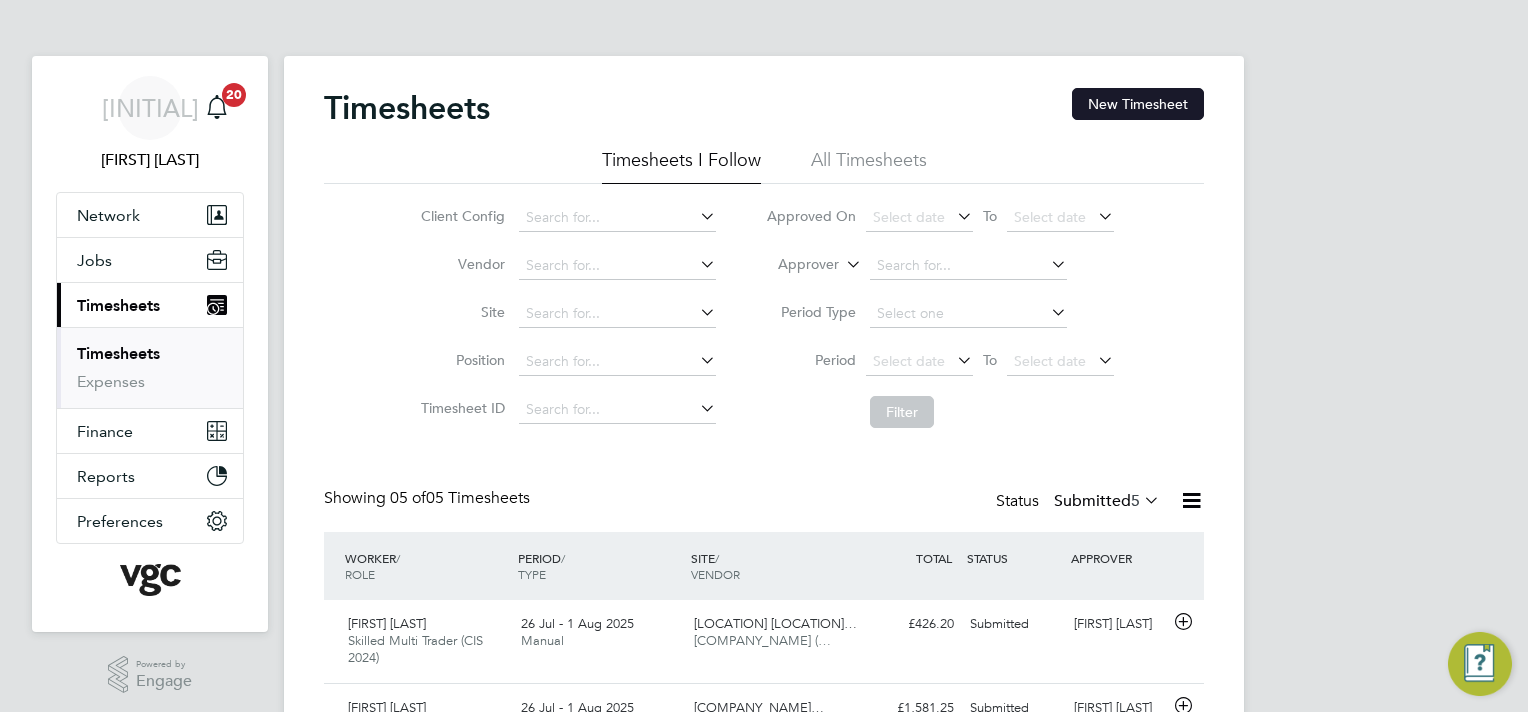 click on "New Timesheet" 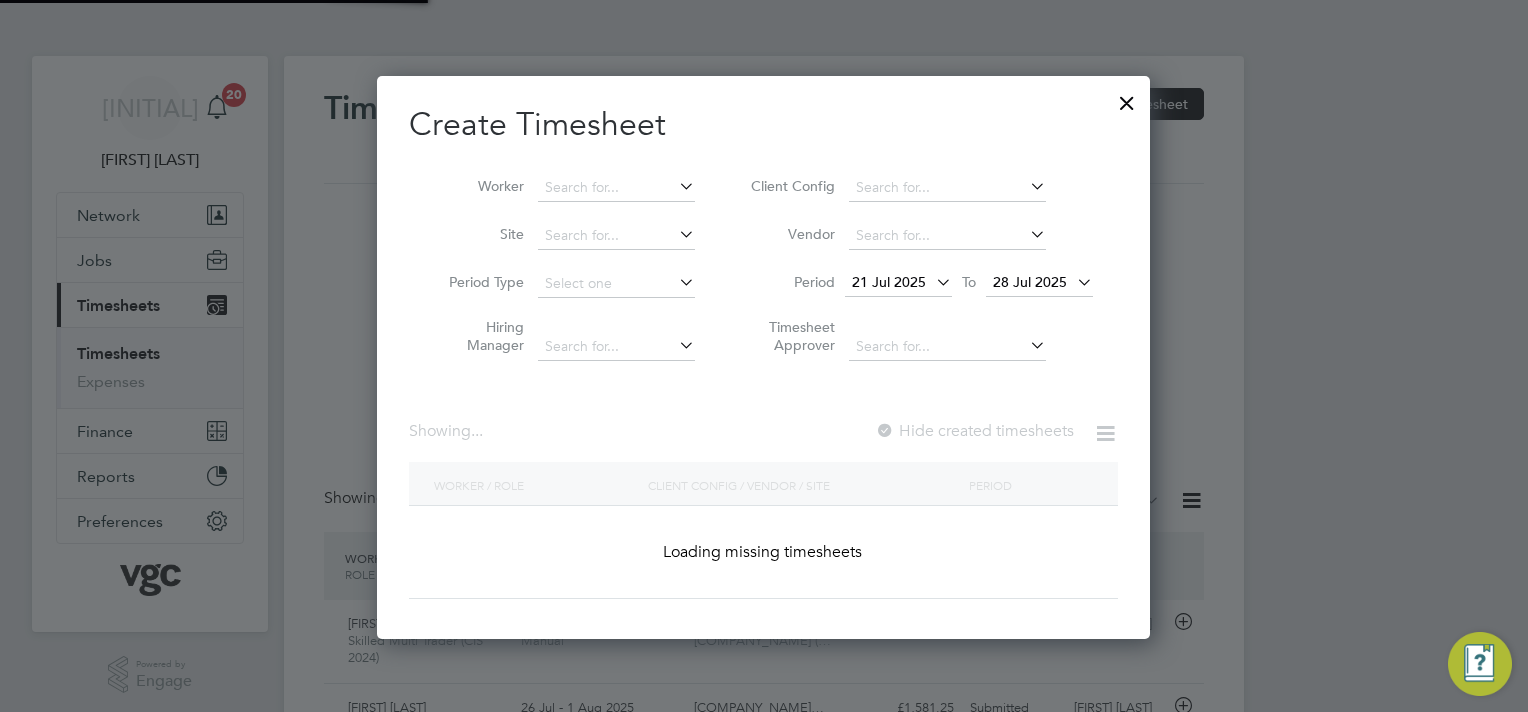 scroll, scrollTop: 10, scrollLeft: 10, axis: both 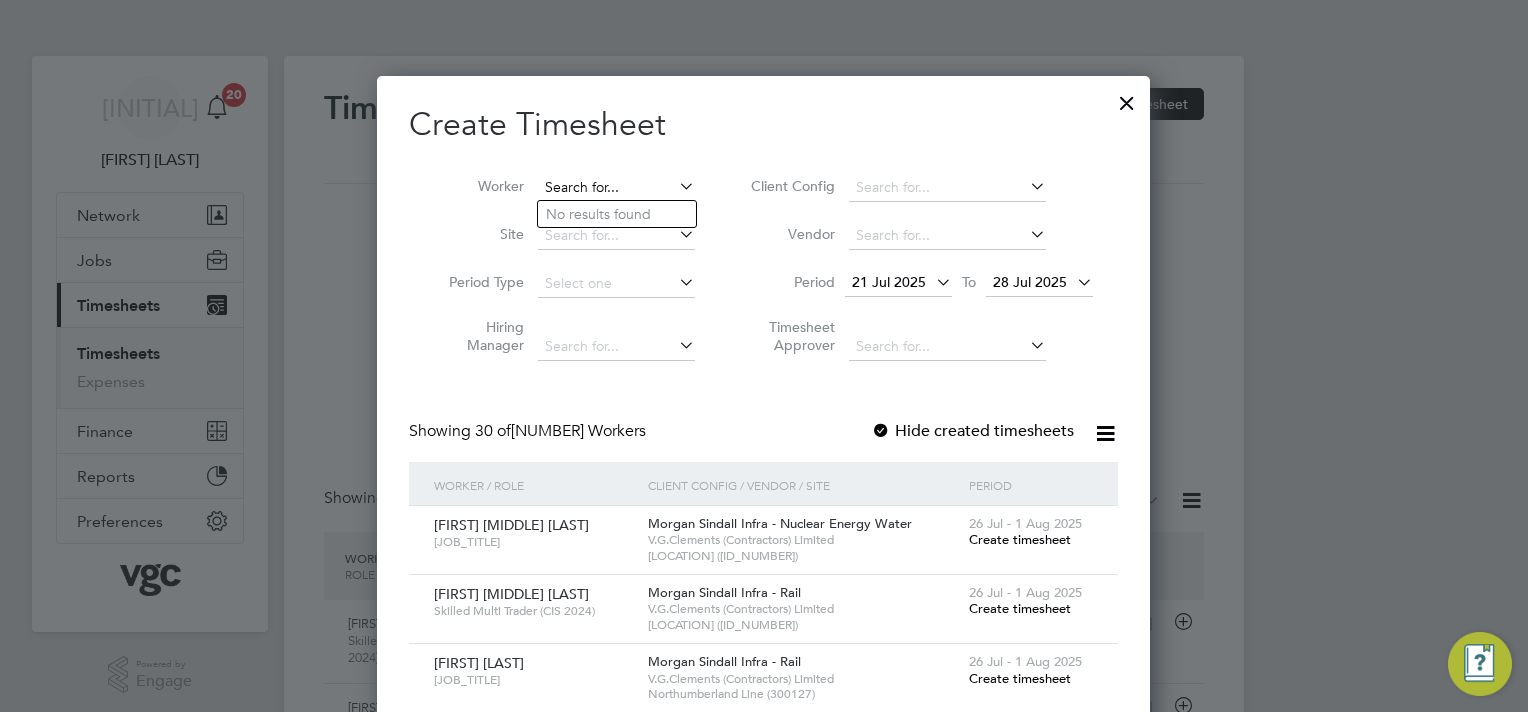 click at bounding box center [616, 188] 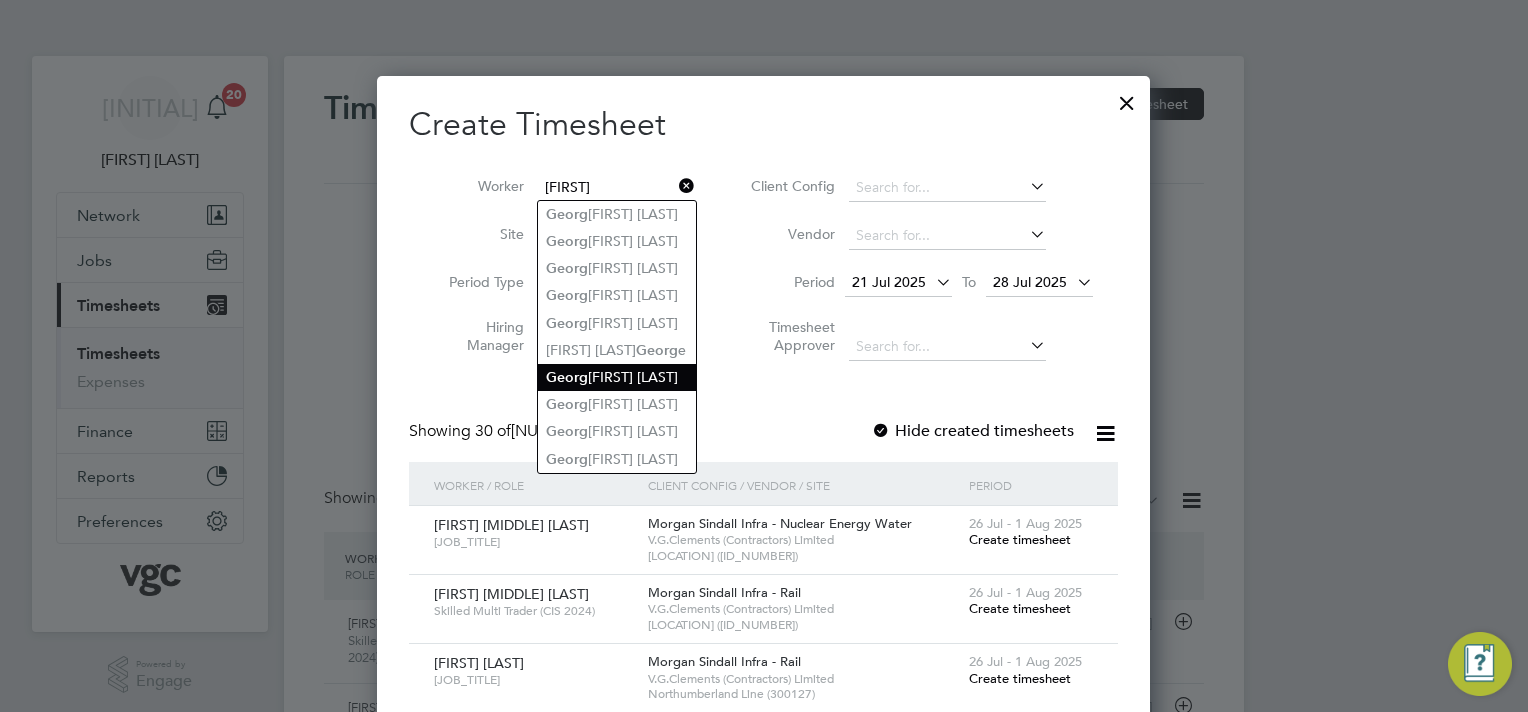 click on "[FIRST] [MIDDLE] [LAST]" 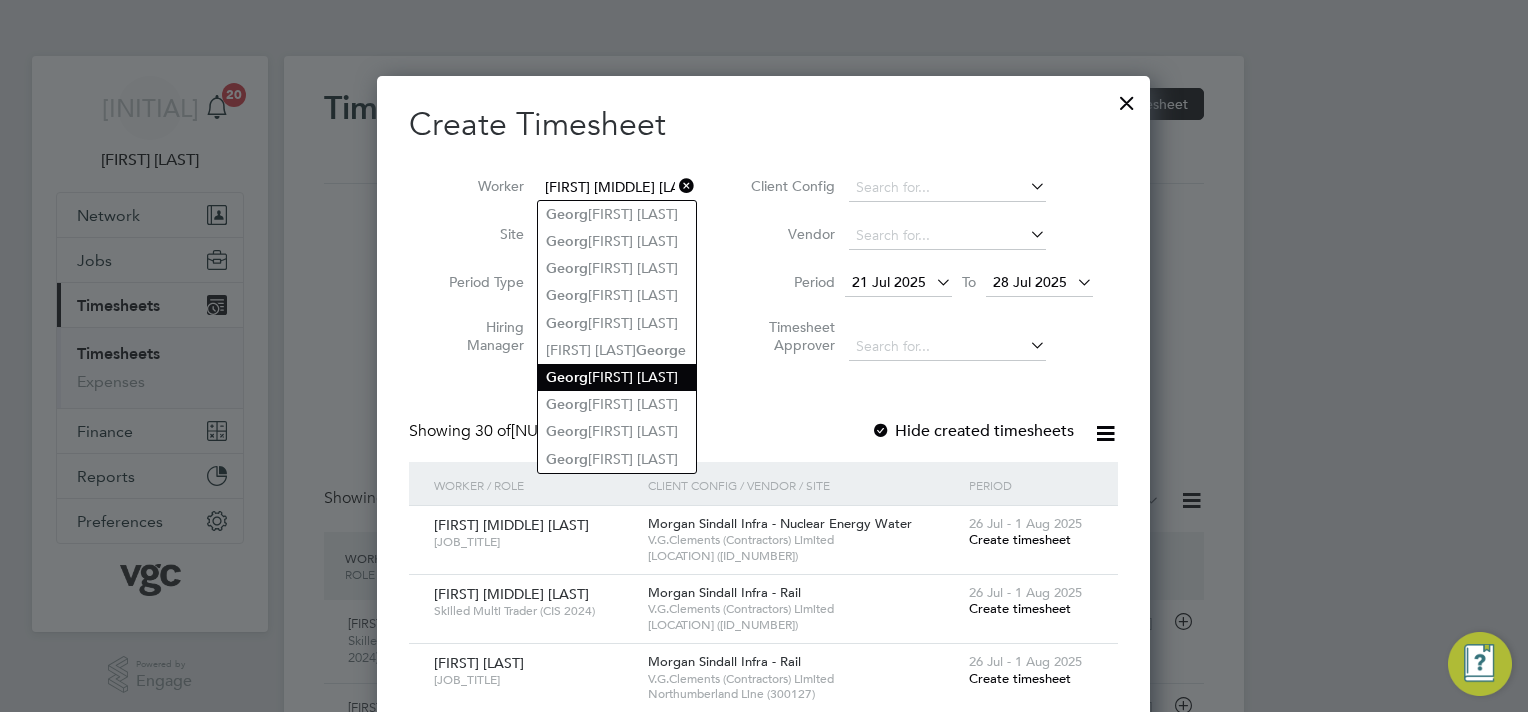 scroll, scrollTop: 10, scrollLeft: 10, axis: both 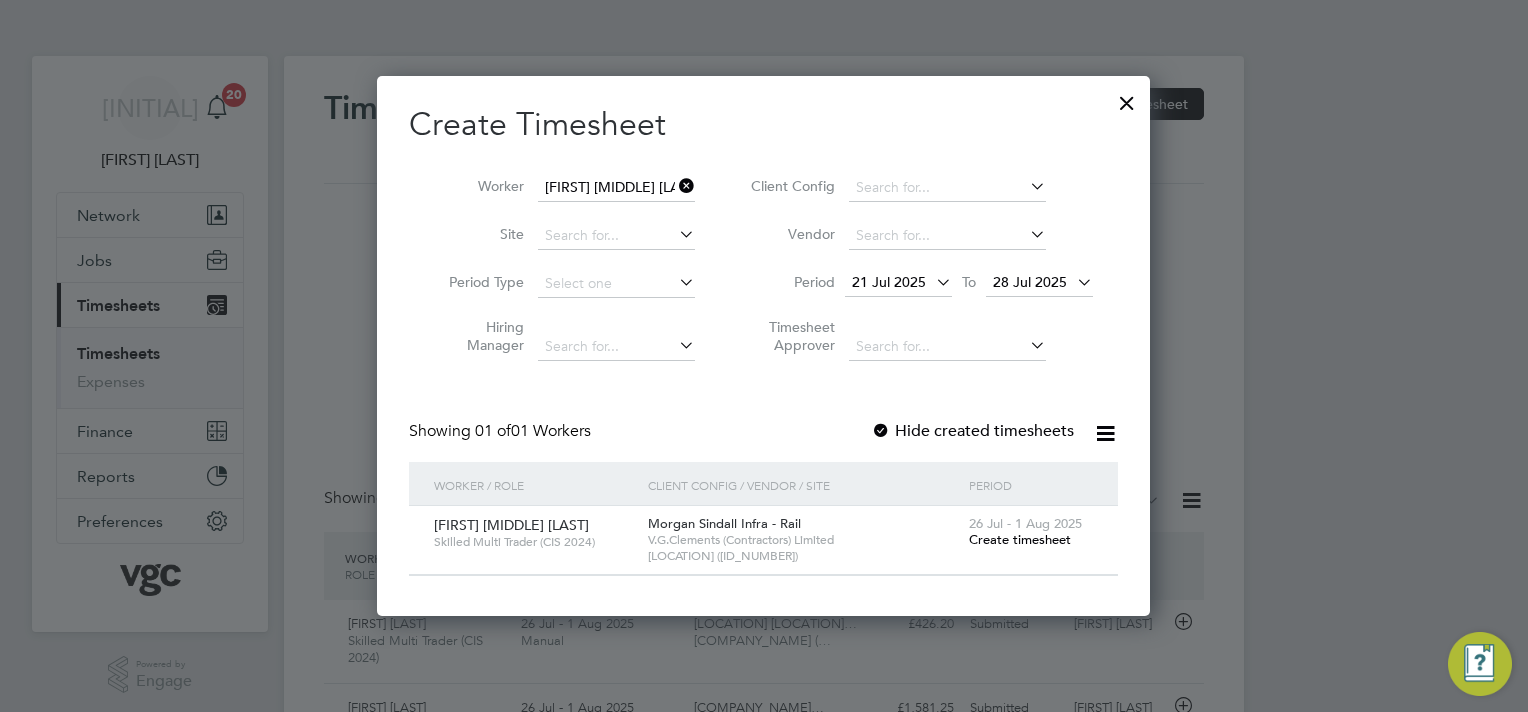 click on "28 Jul 2025" at bounding box center [1030, 282] 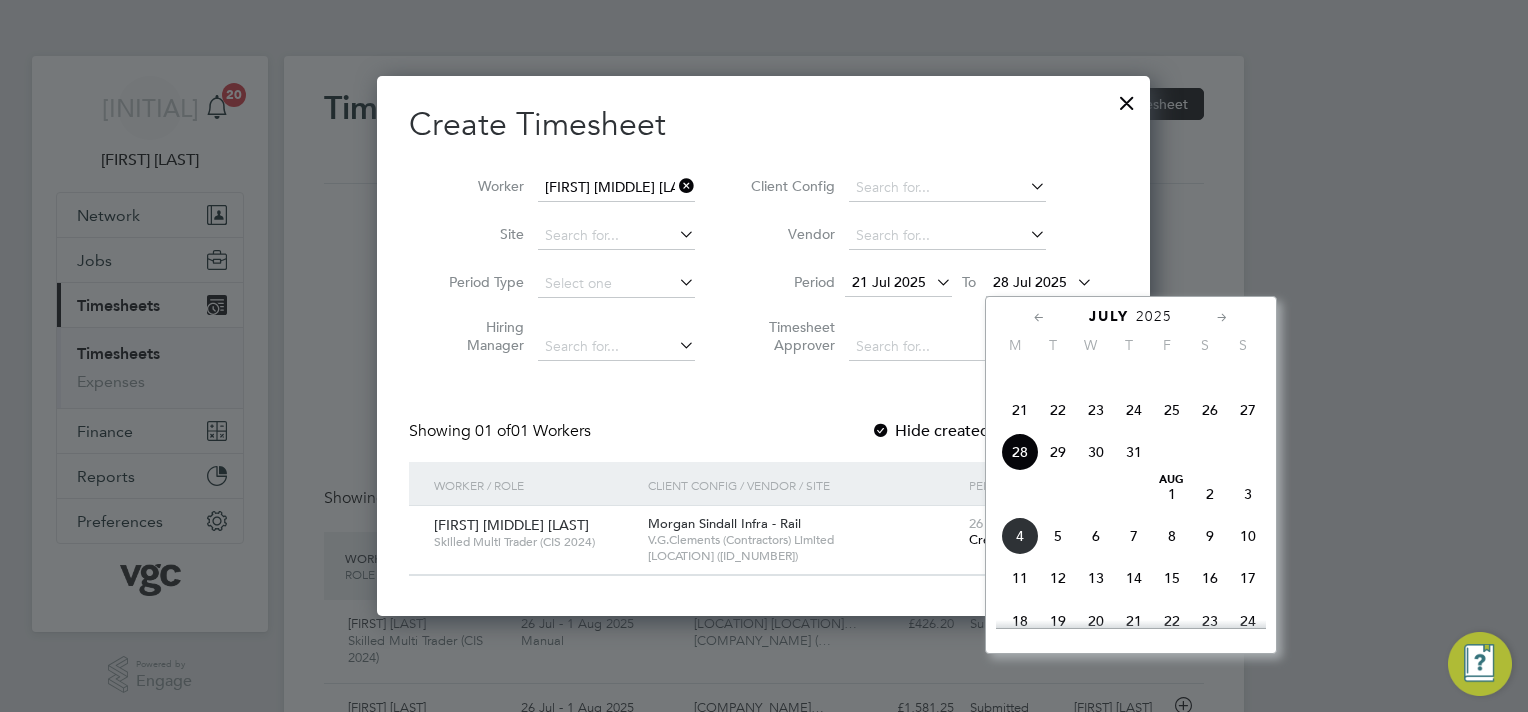 click on "Aug" 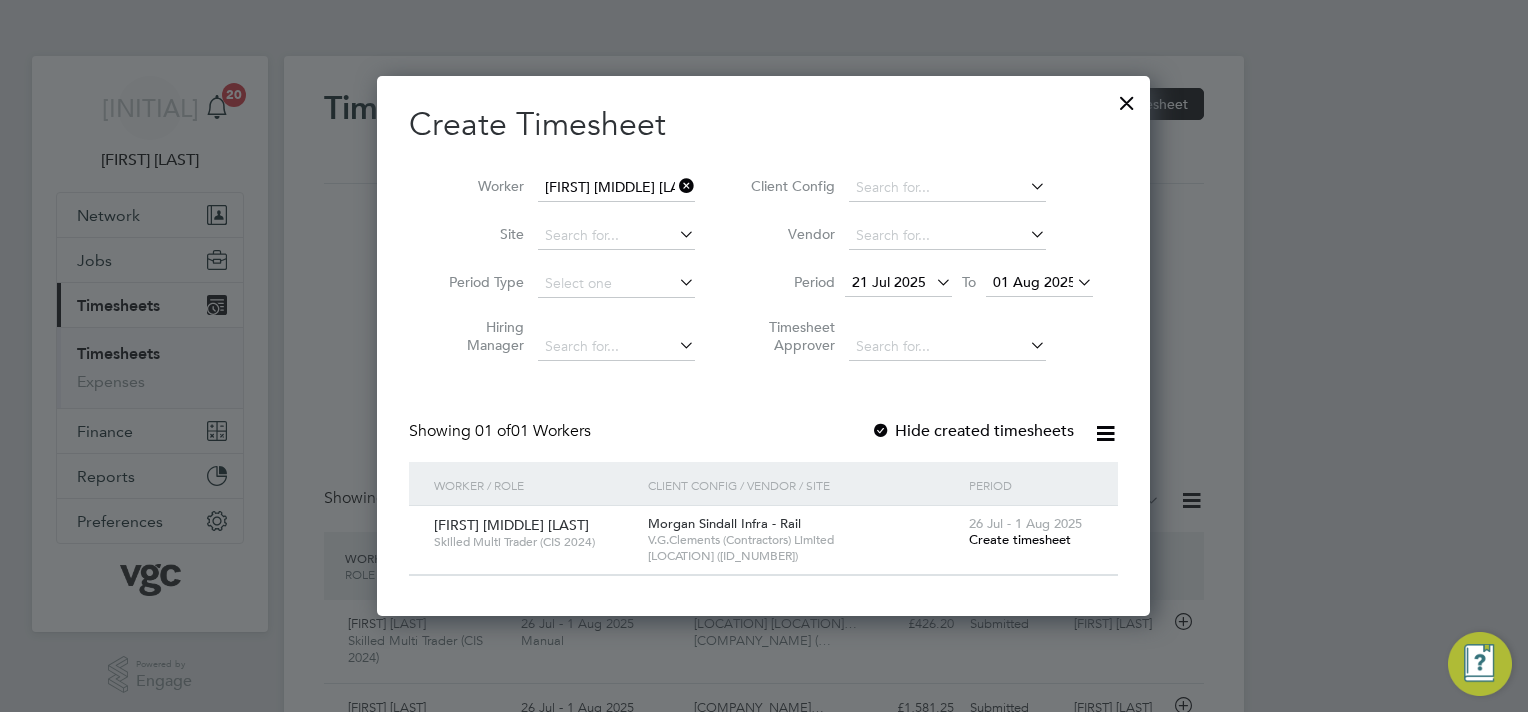 click on "Create timesheet" at bounding box center [1020, 539] 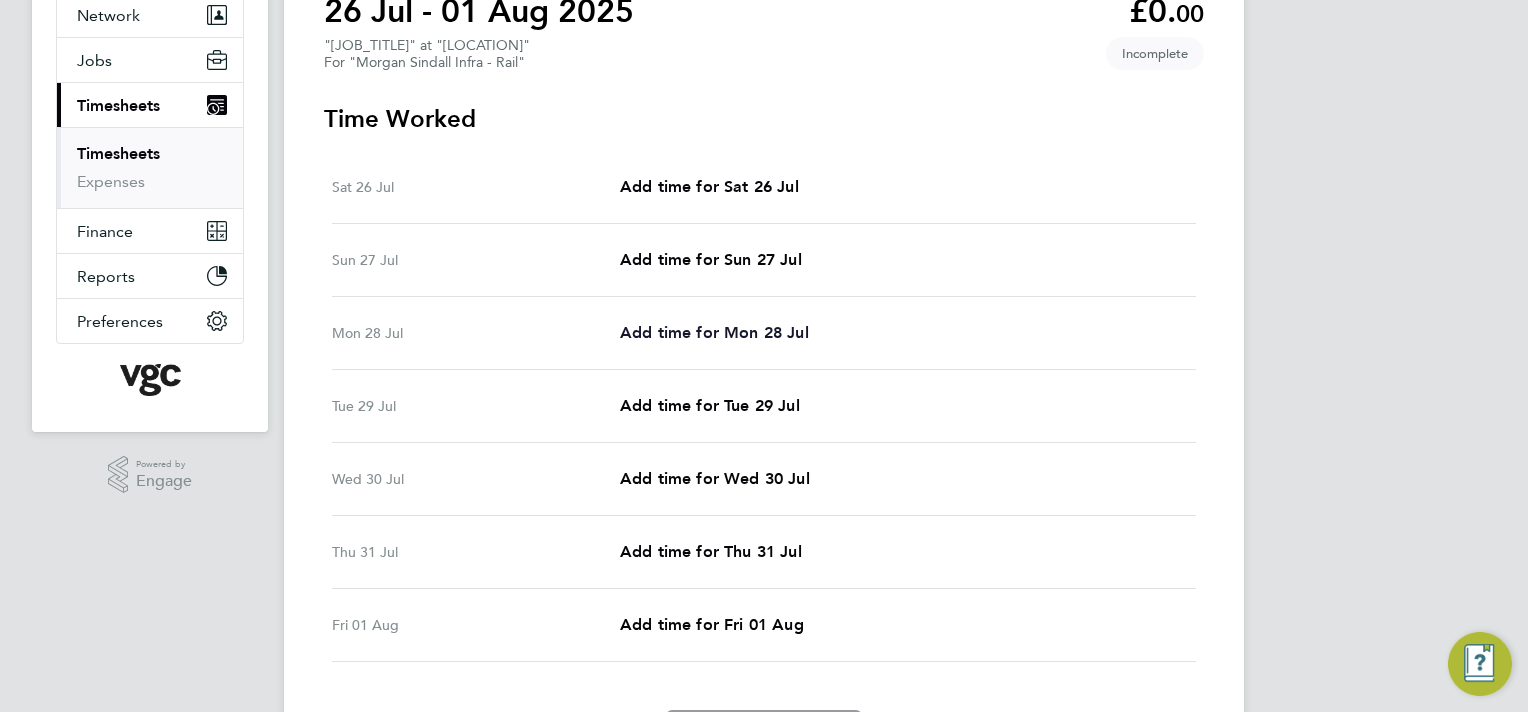 click on "Add time for Mon 28 Jul" at bounding box center [714, 332] 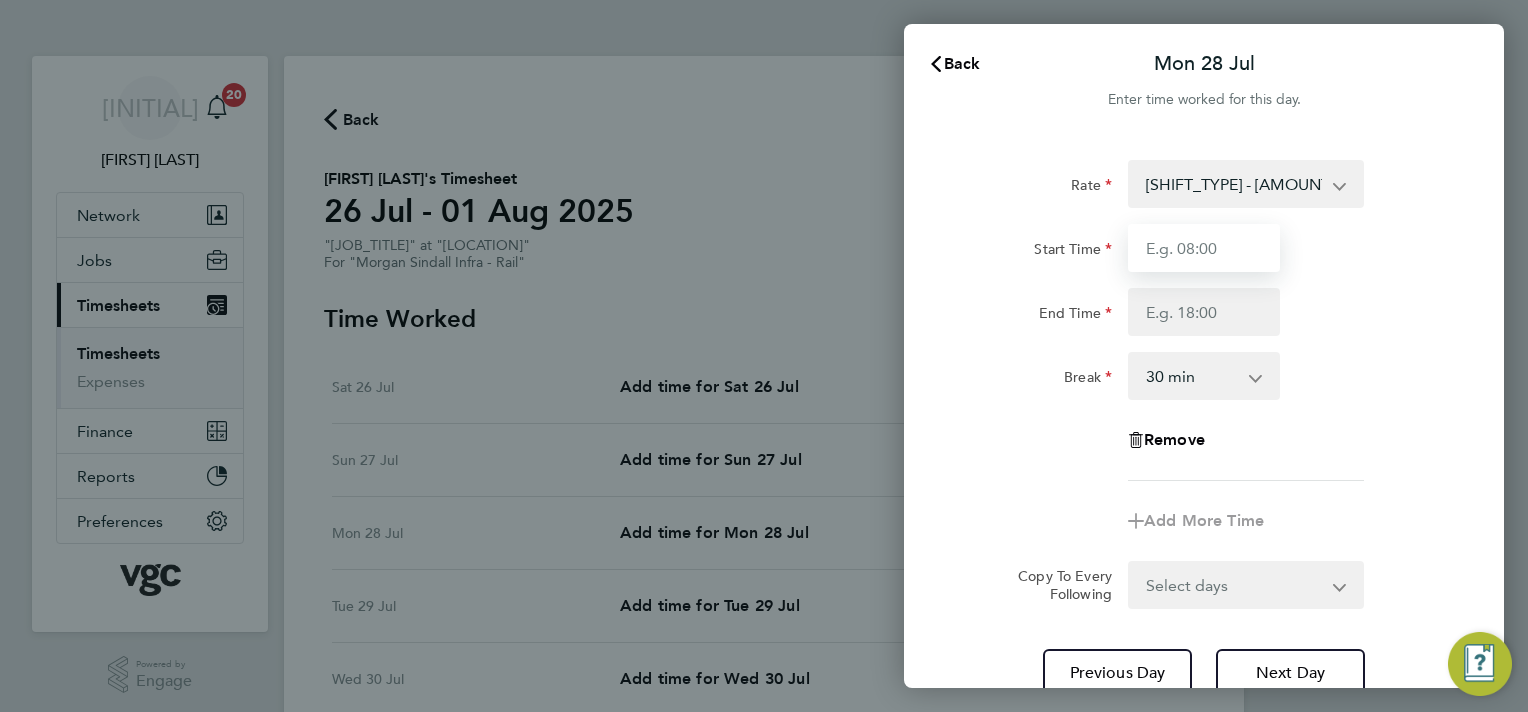 click on "Start Time" at bounding box center [1204, 248] 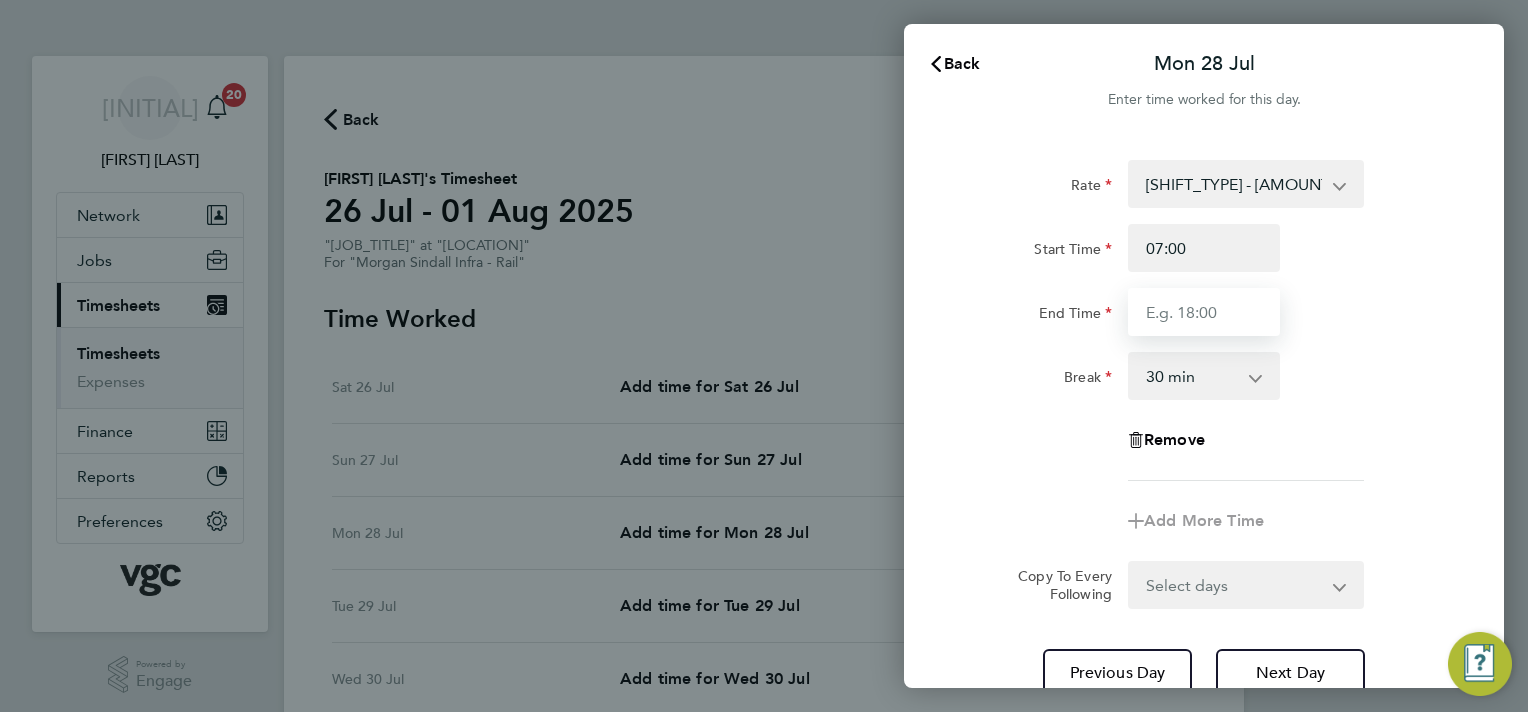 type on "17:30" 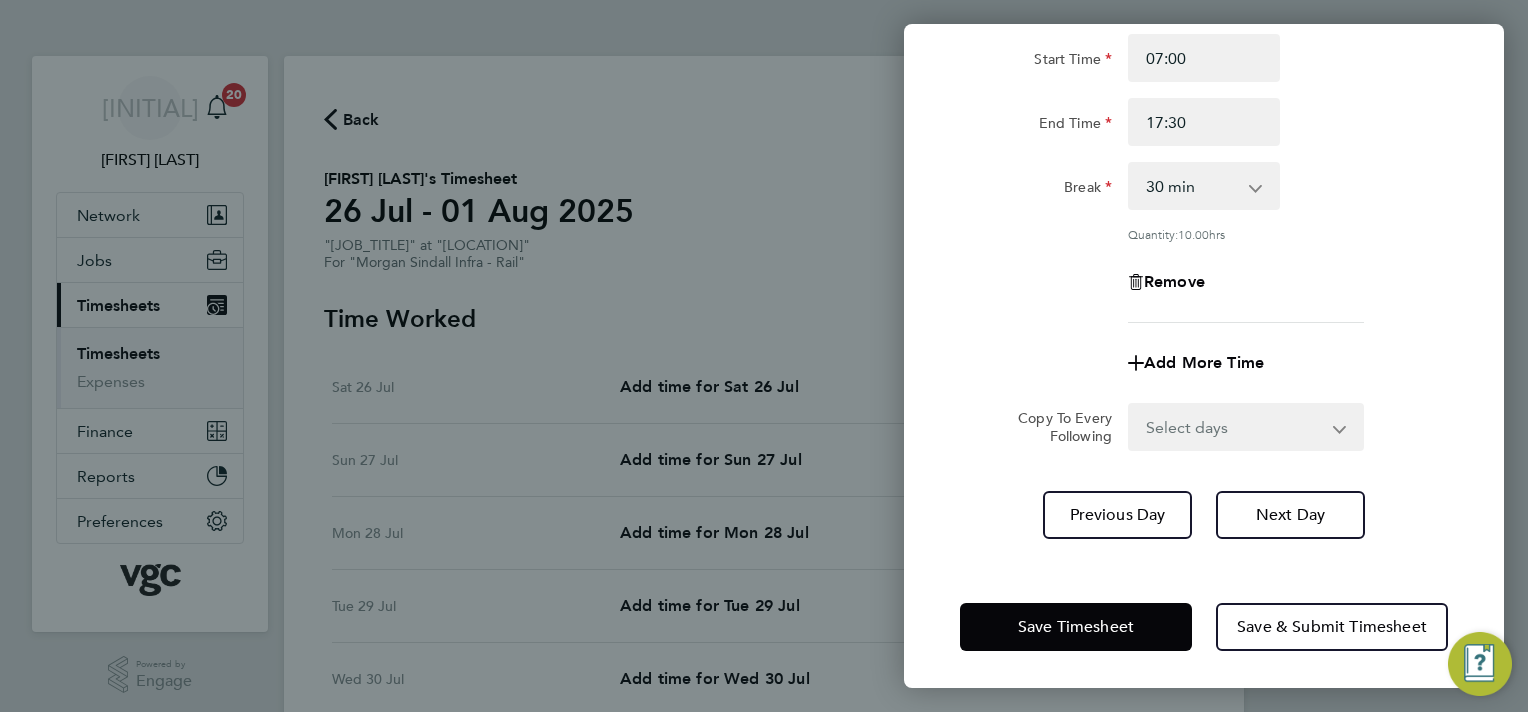 click on "Select days   Day   Tuesday   Wednesday   Thursday   Friday" at bounding box center (1235, 427) 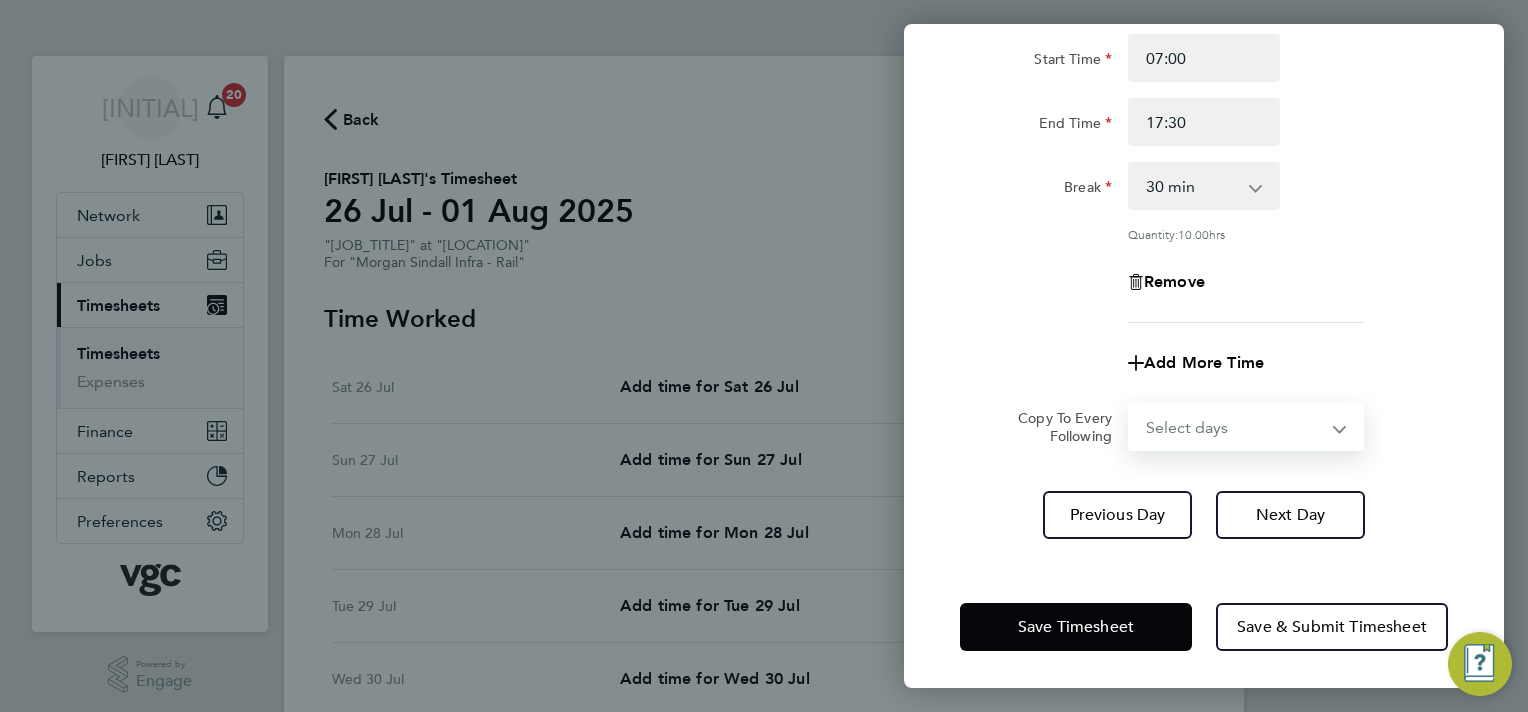 select on "TUE" 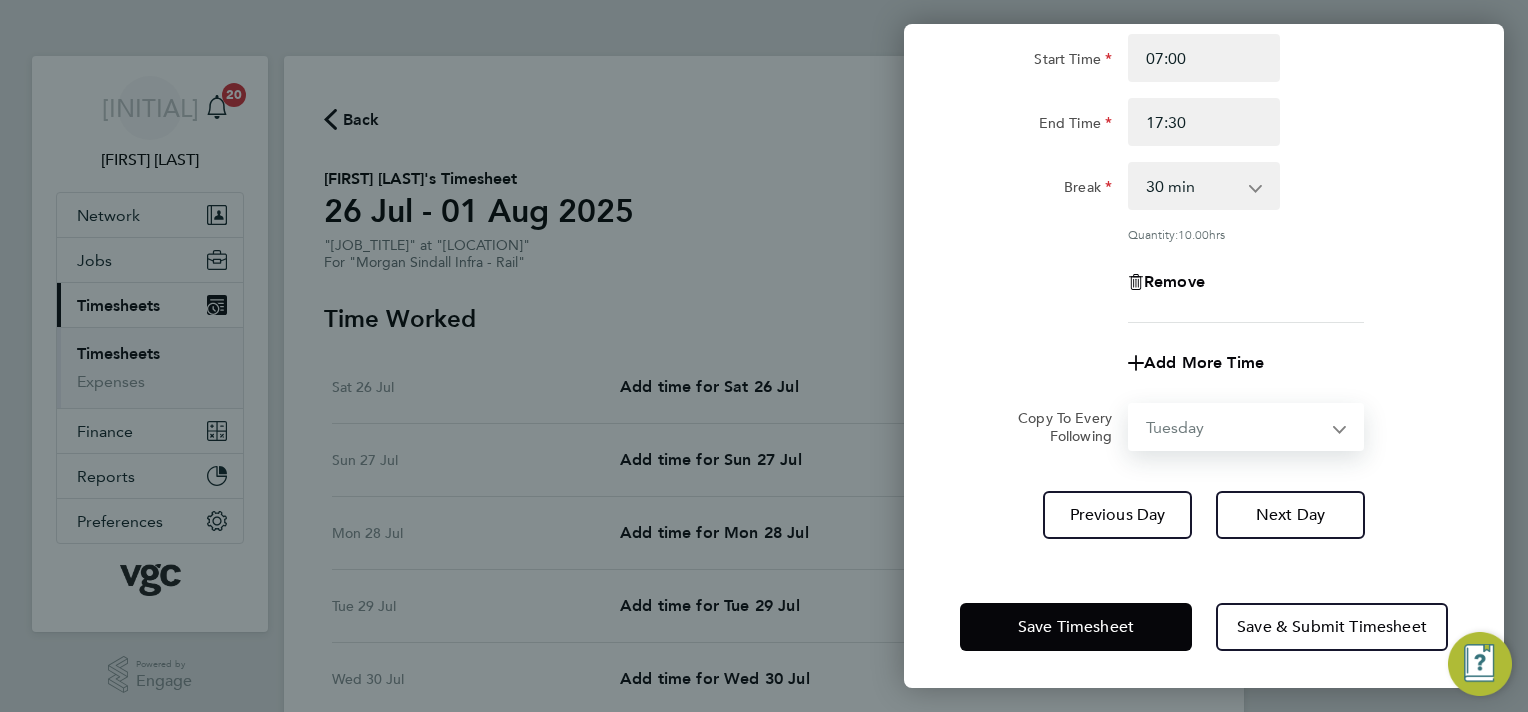 click on "Select days   Day   Tuesday   Wednesday   Thursday   Friday" at bounding box center [1235, 427] 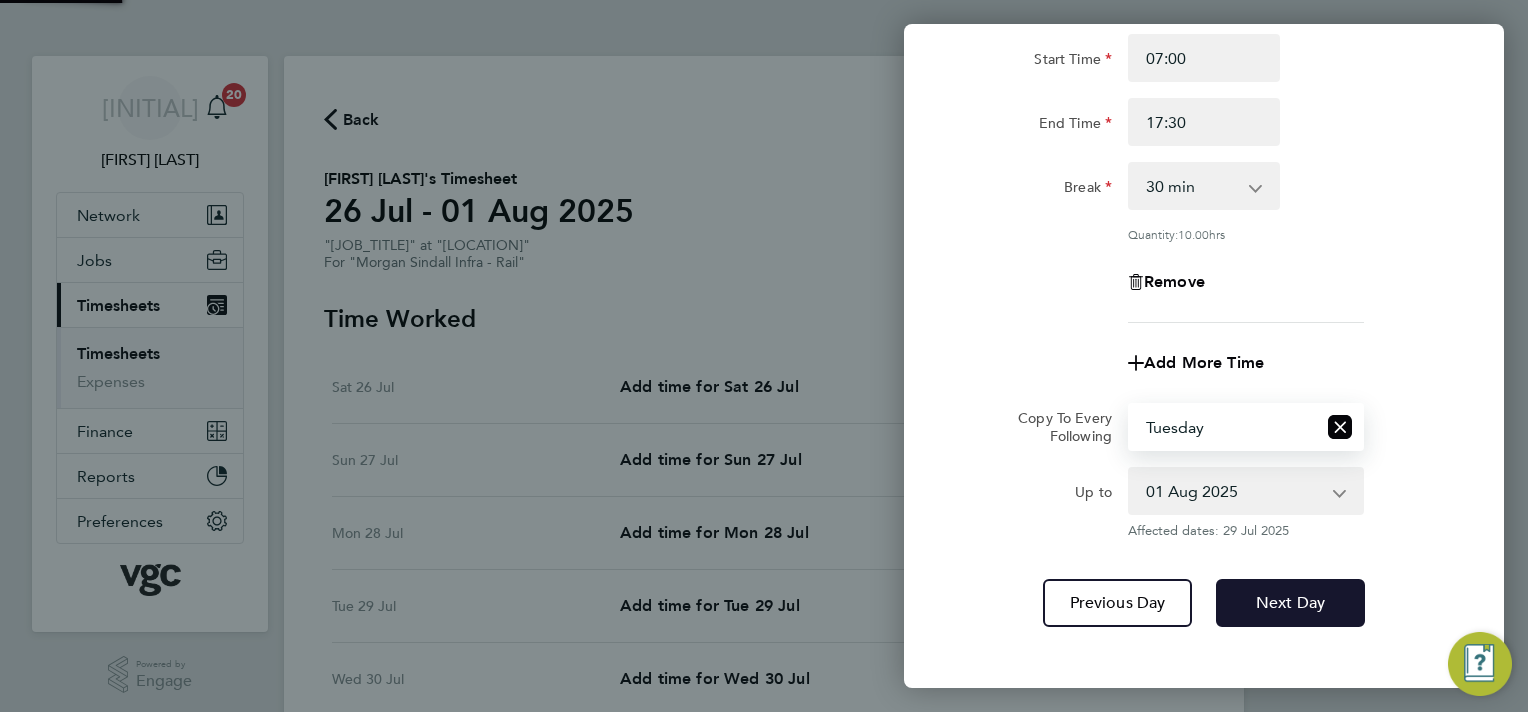 click on "Next Day" 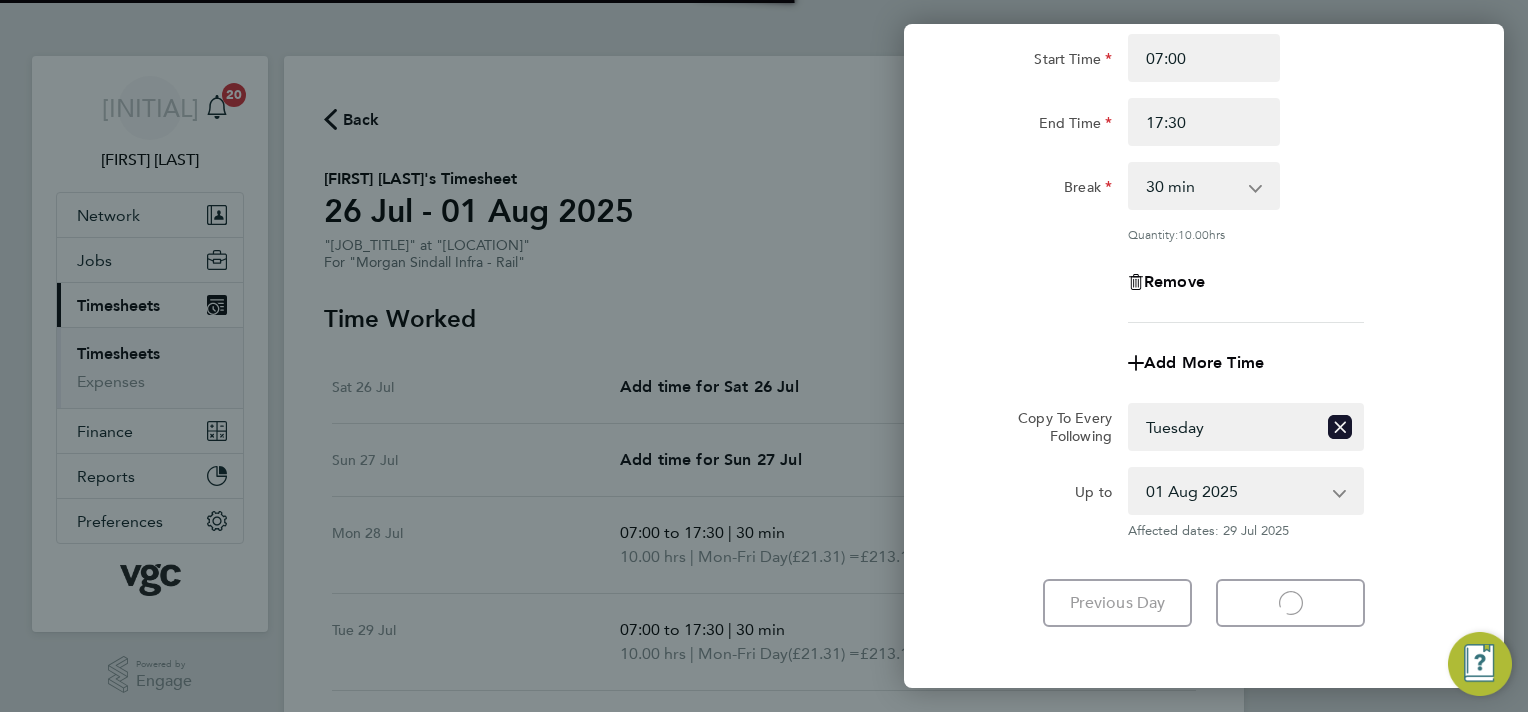 select on "30" 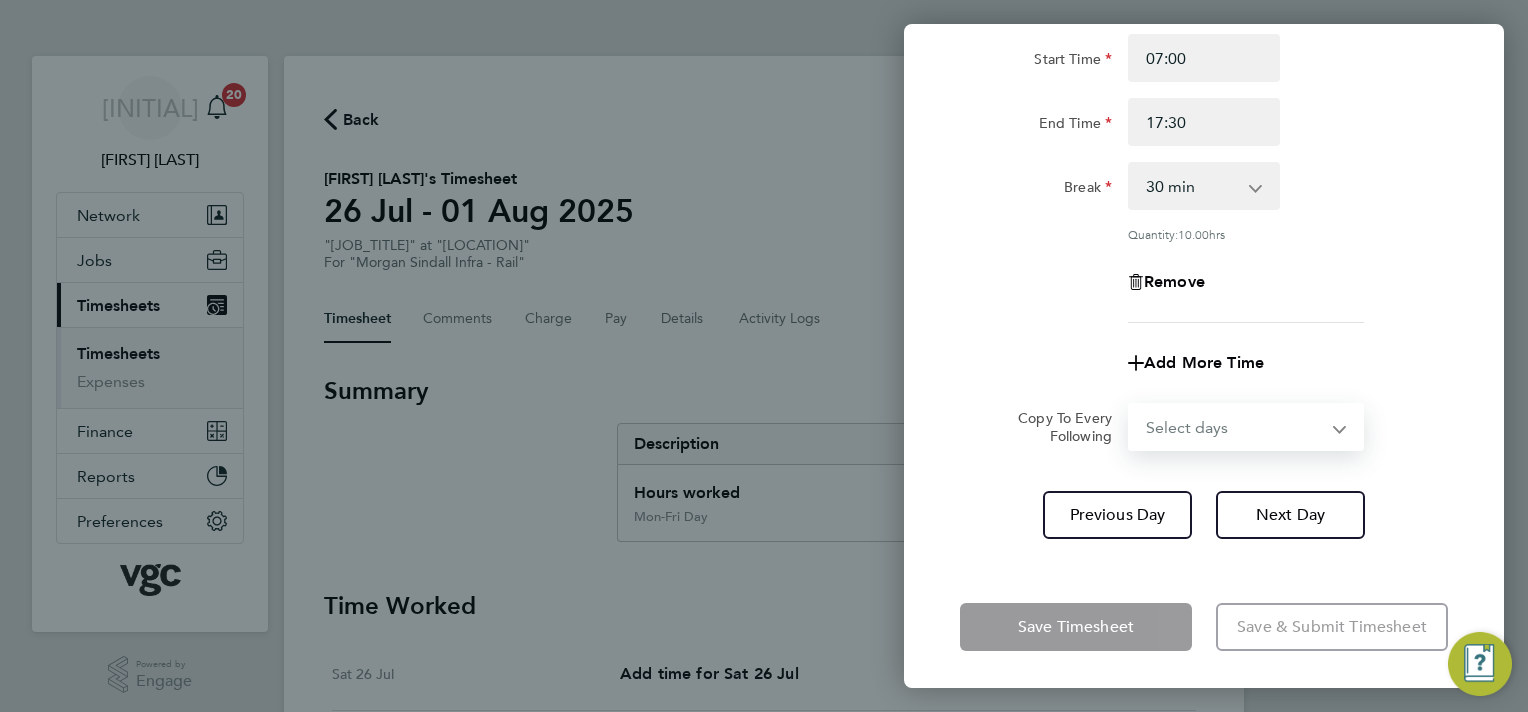 click on "Select days   Day   Wednesday   Thursday   Friday" at bounding box center (1235, 427) 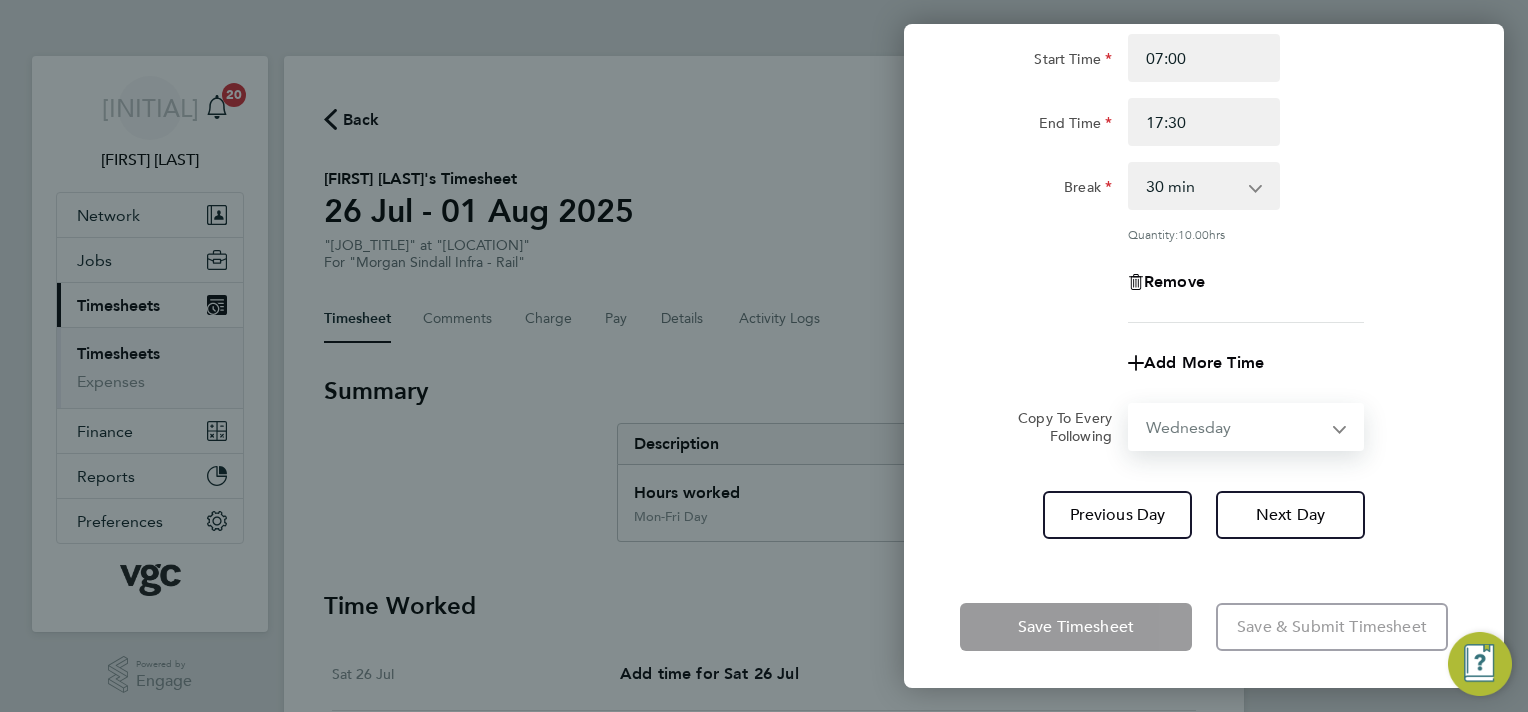 click on "Select days   Day   Wednesday   Thursday   Friday" at bounding box center (1235, 427) 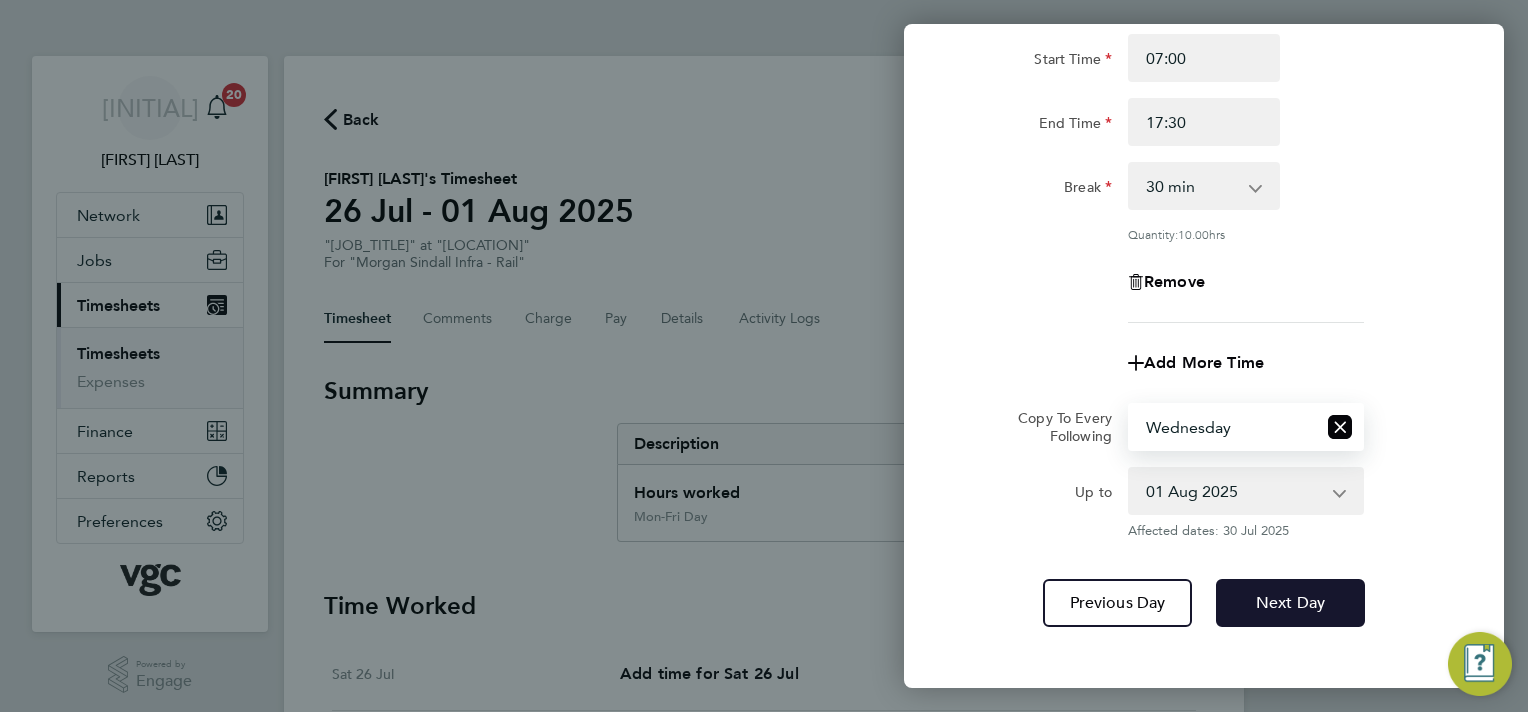 click on "Next Day" 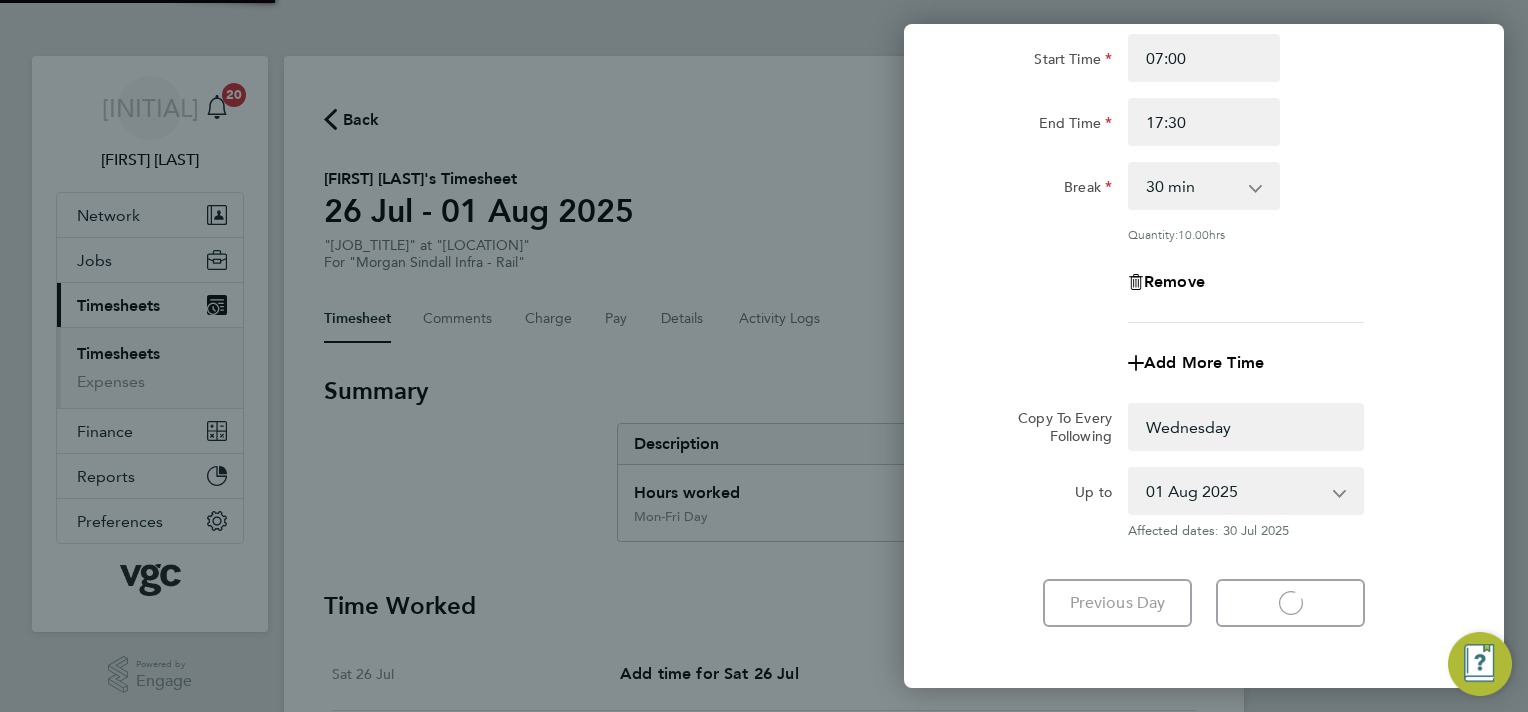 select on "0: null" 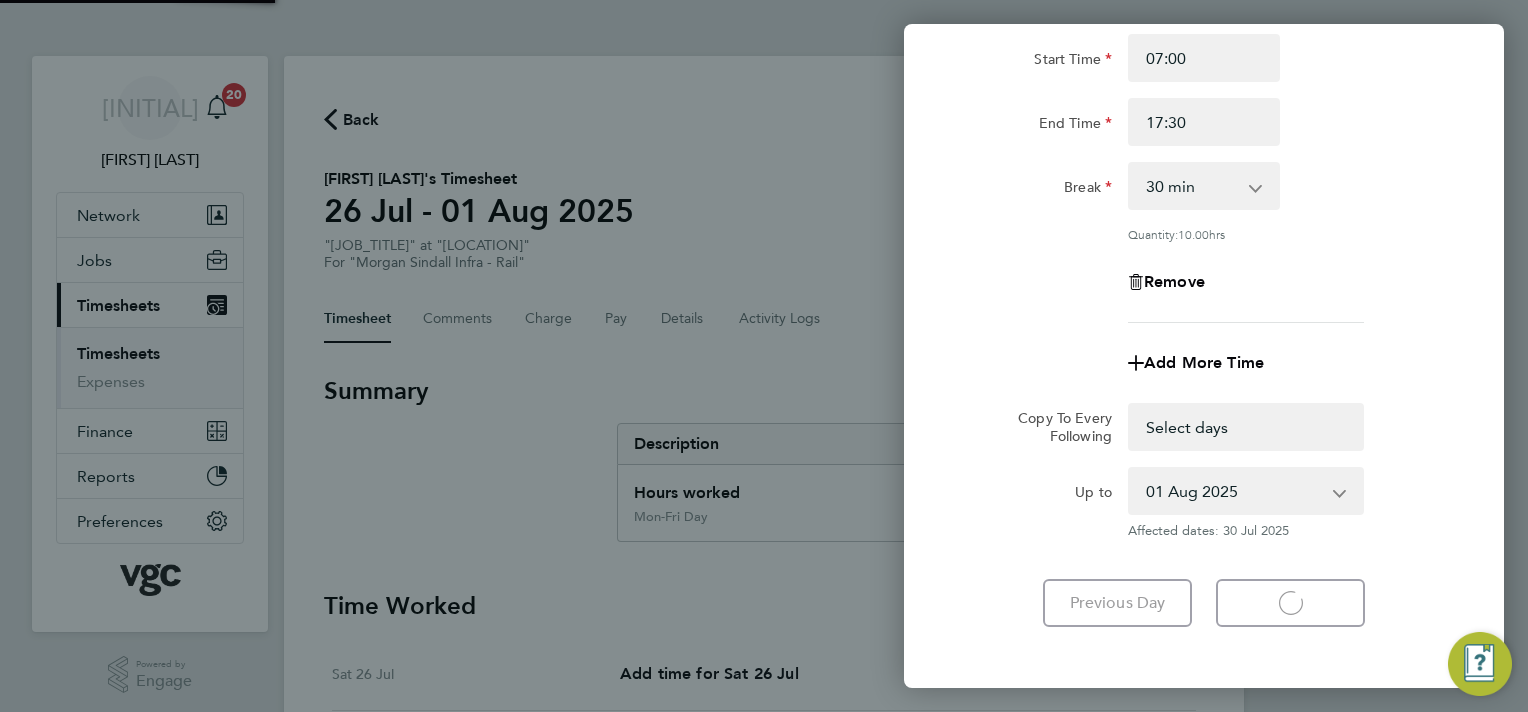 select on "30" 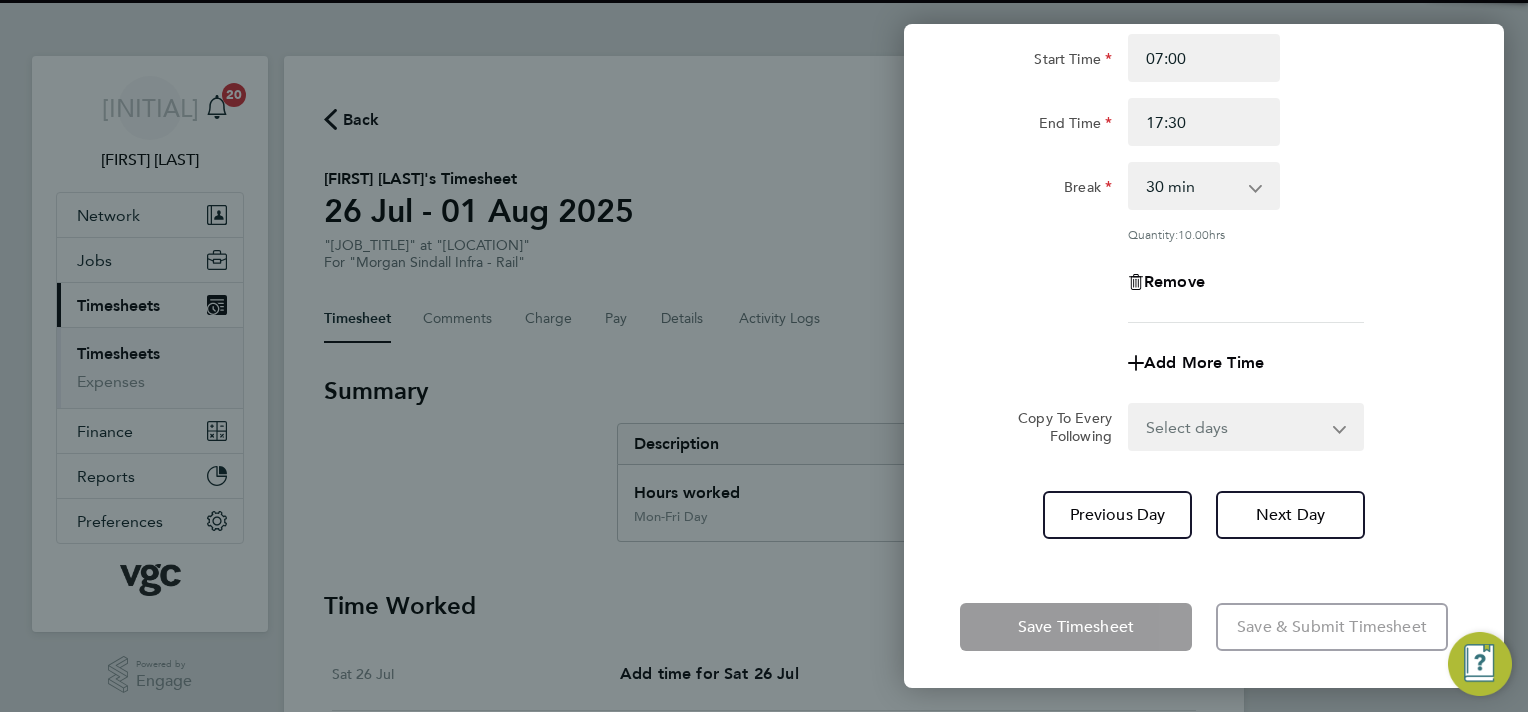 click on "Select days   Day   Thursday   Friday" at bounding box center (1235, 427) 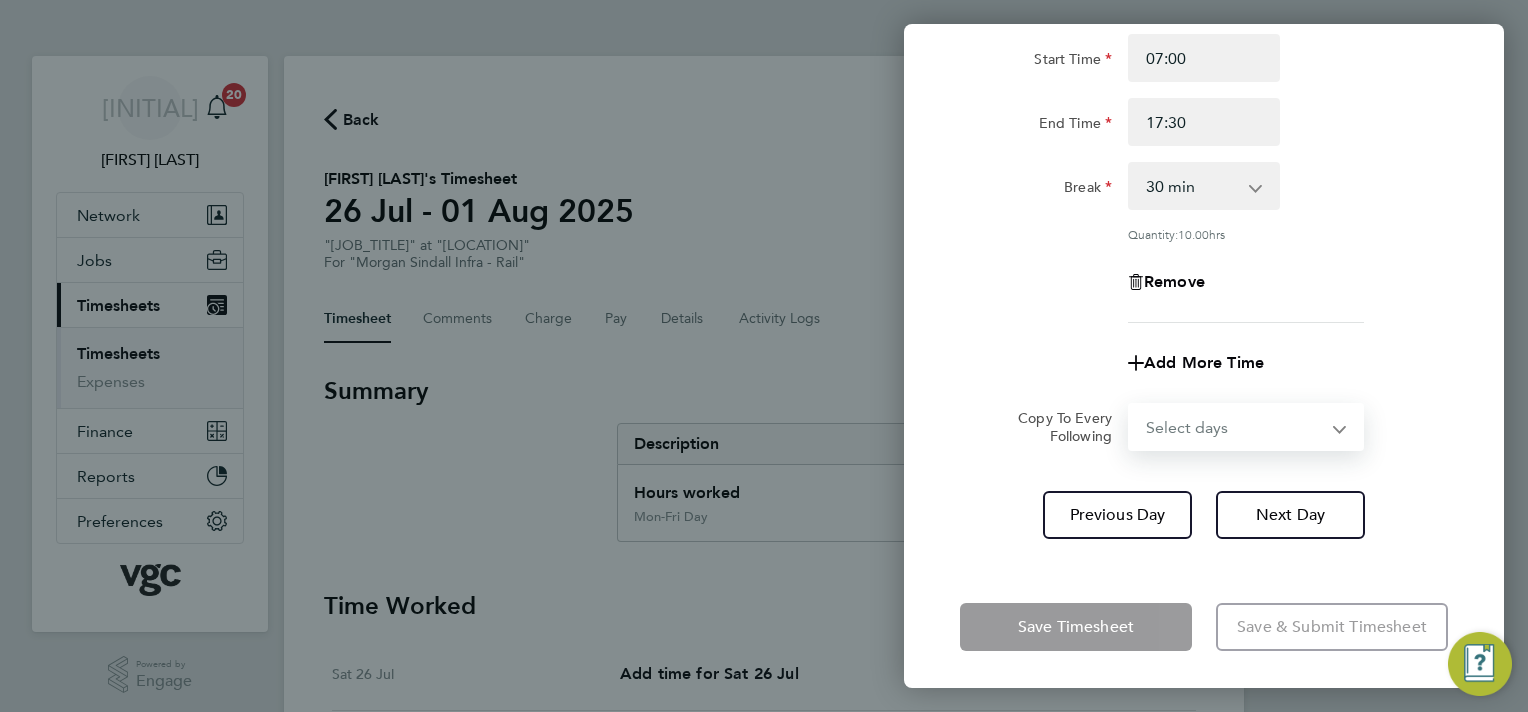 select on "THU" 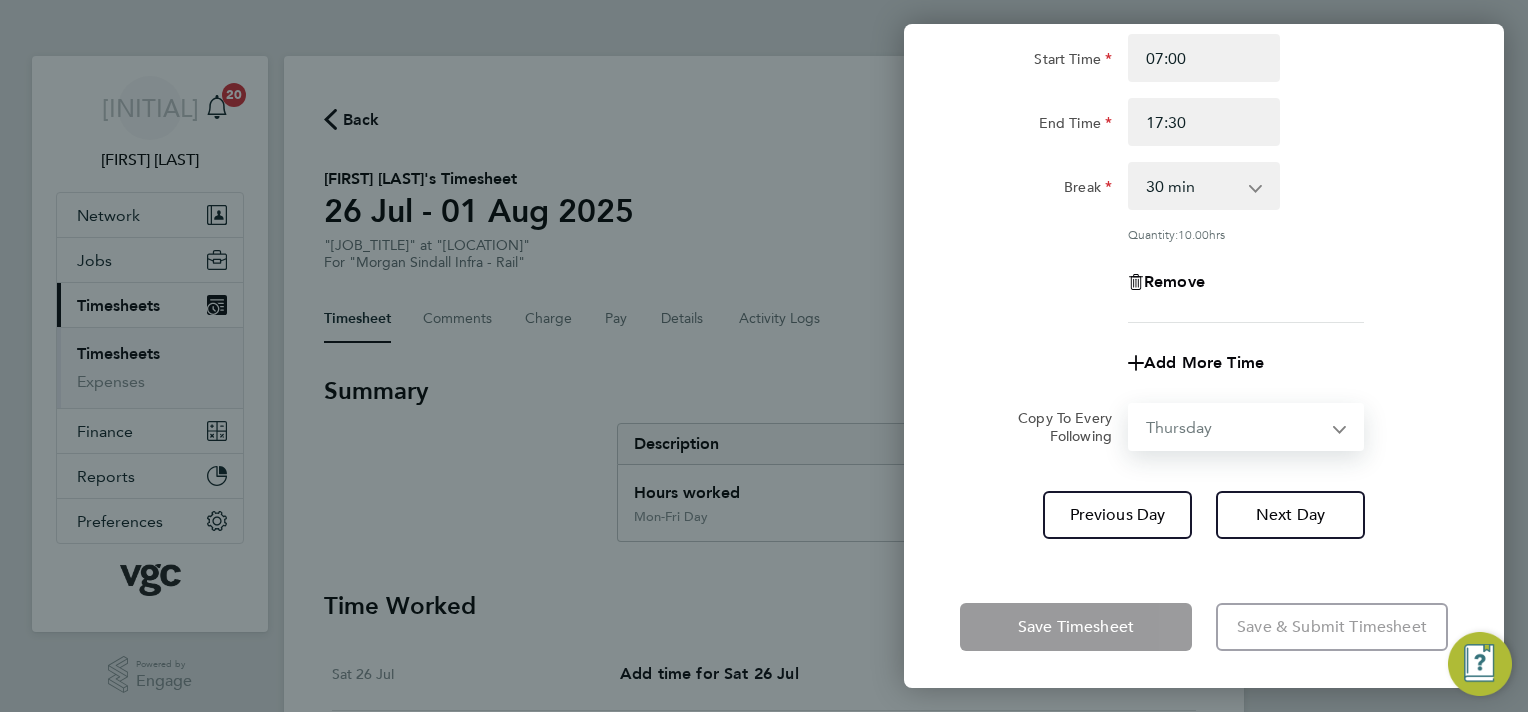 click on "Select days   Day   Thursday   Friday" at bounding box center (1235, 427) 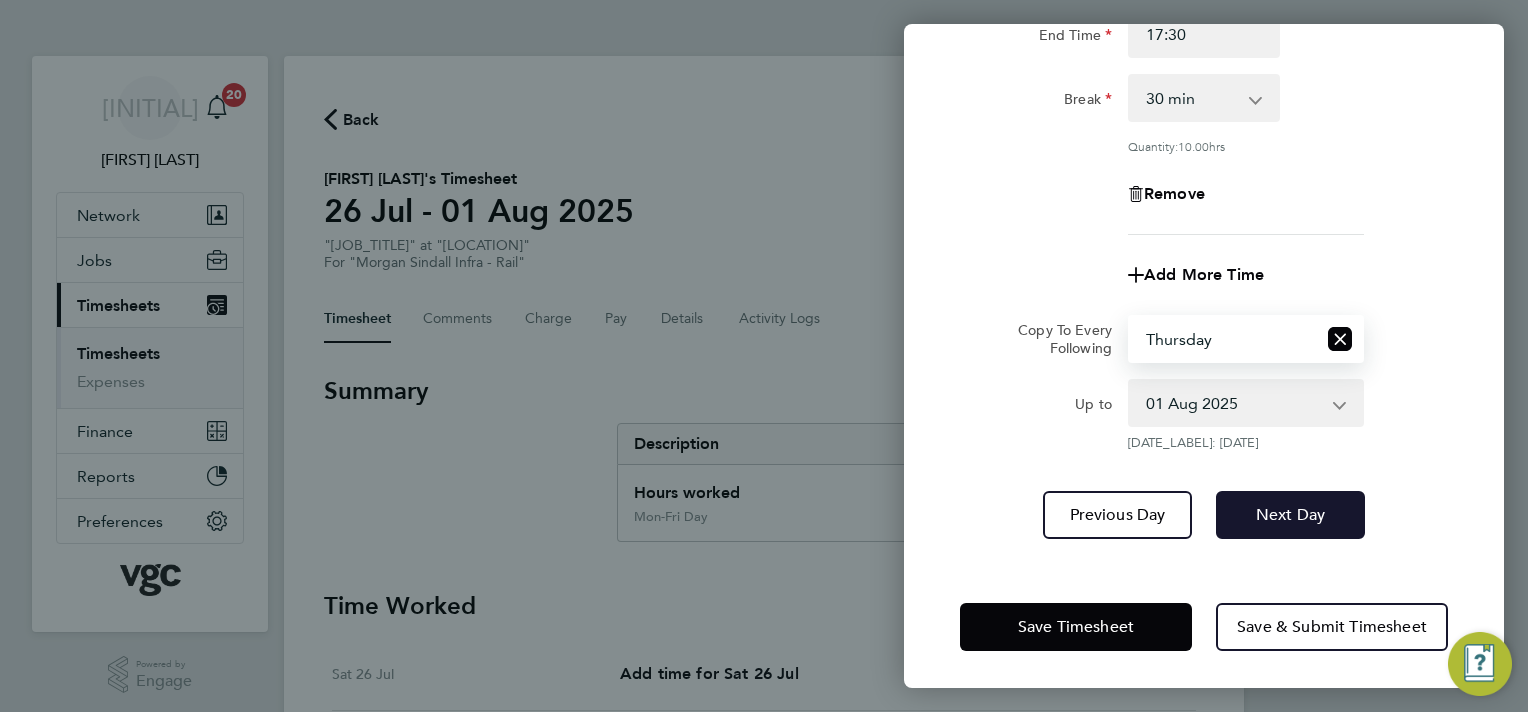 drag, startPoint x: 1263, startPoint y: 524, endPoint x: 1272, endPoint y: 504, distance: 21.931713 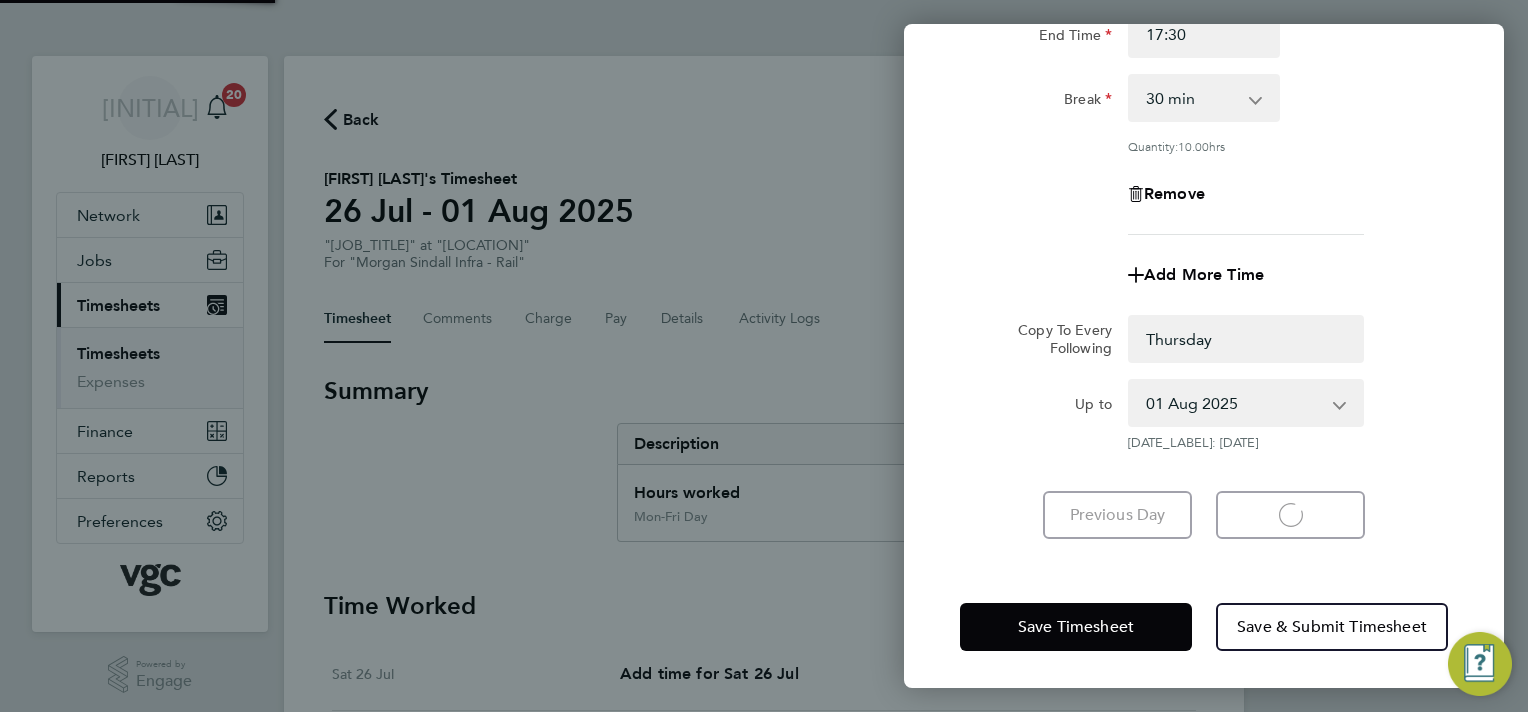 select on "0: null" 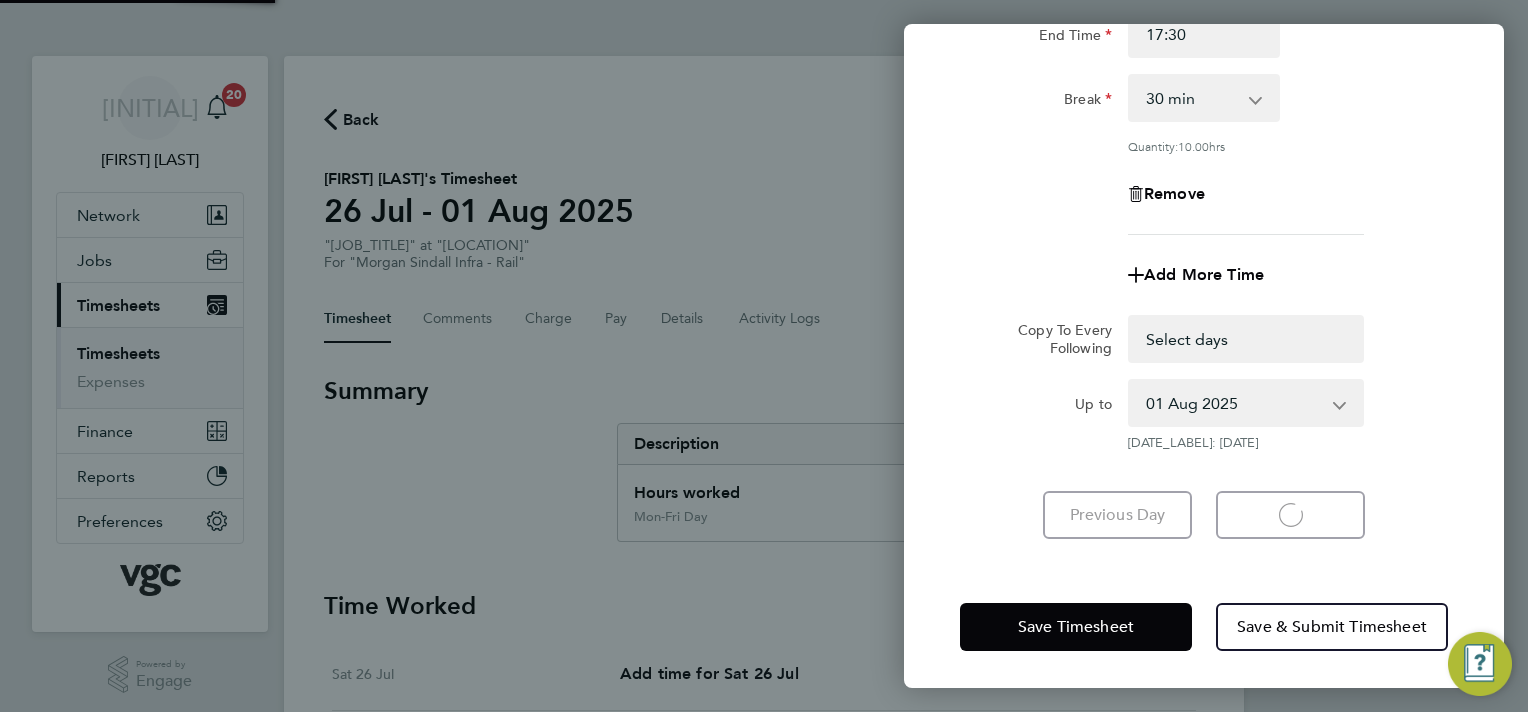 select on "30" 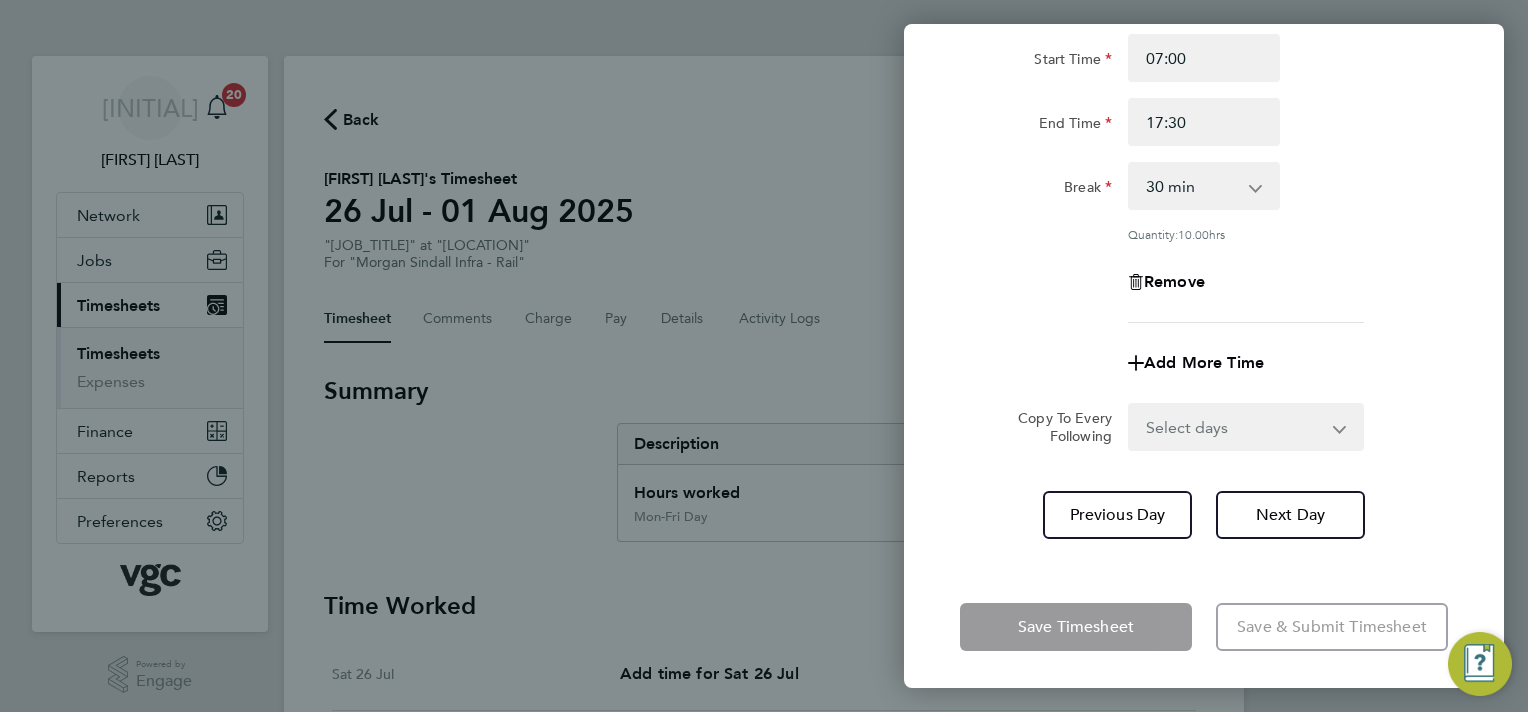 click on "Select days   Friday" at bounding box center [1235, 427] 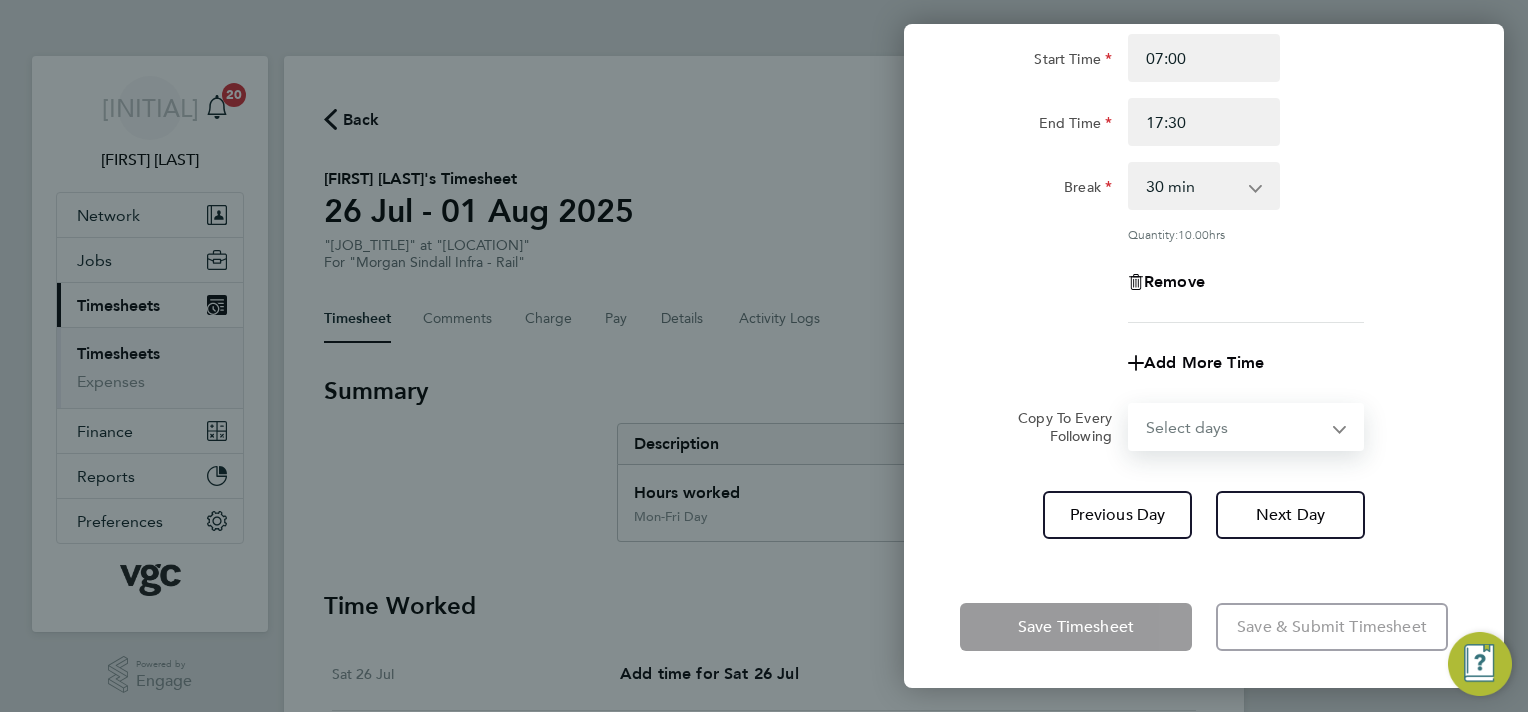select on "FRI" 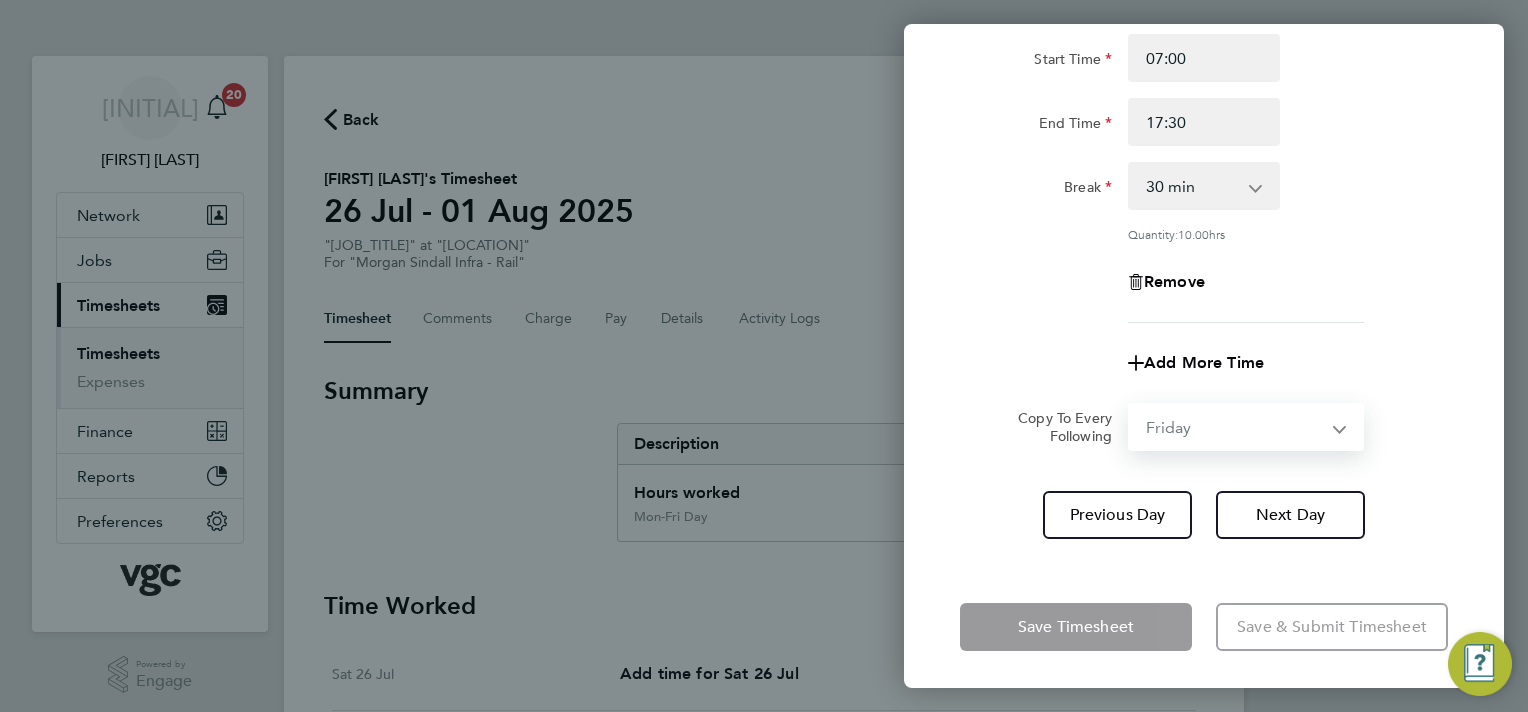 click on "Select days   Friday" at bounding box center [1235, 427] 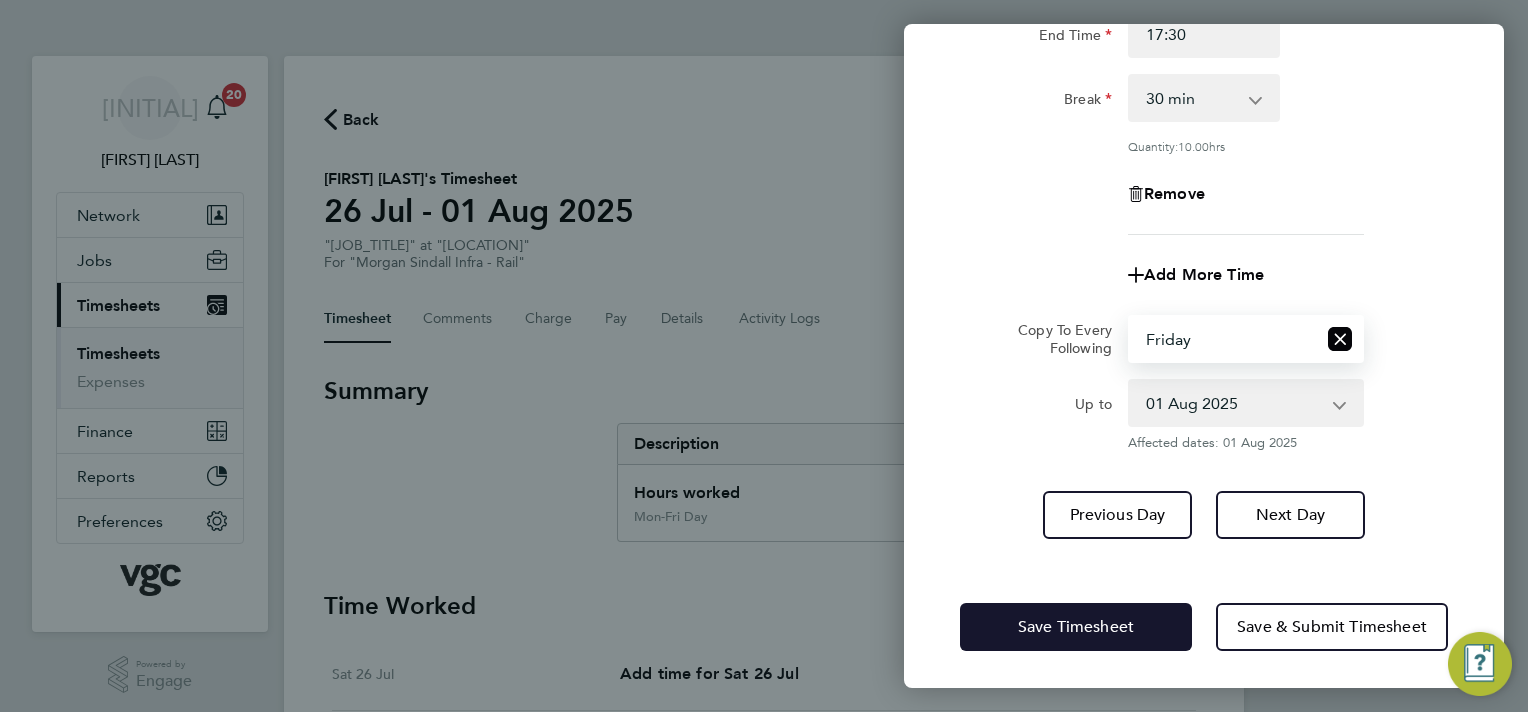 click on "Save Timesheet" 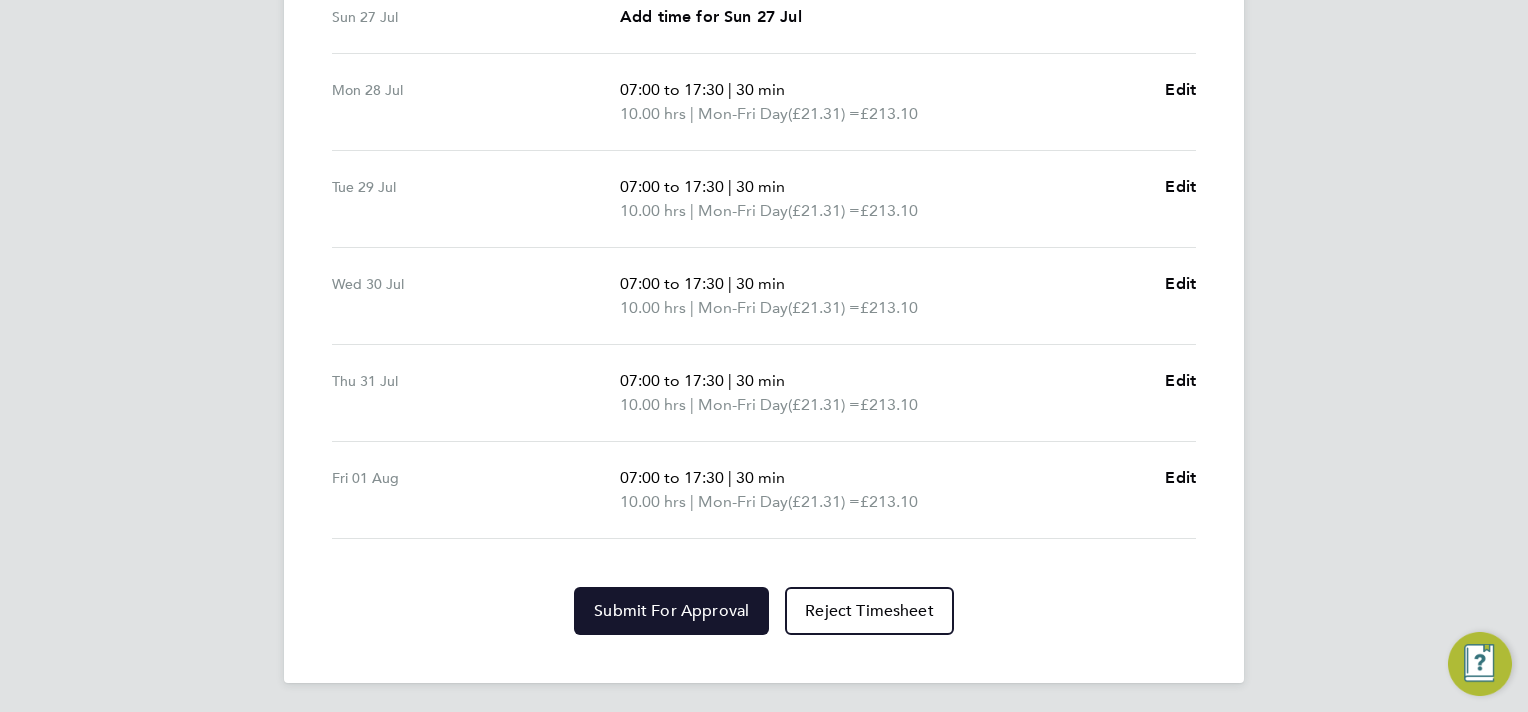 click on "Submit For Approval" 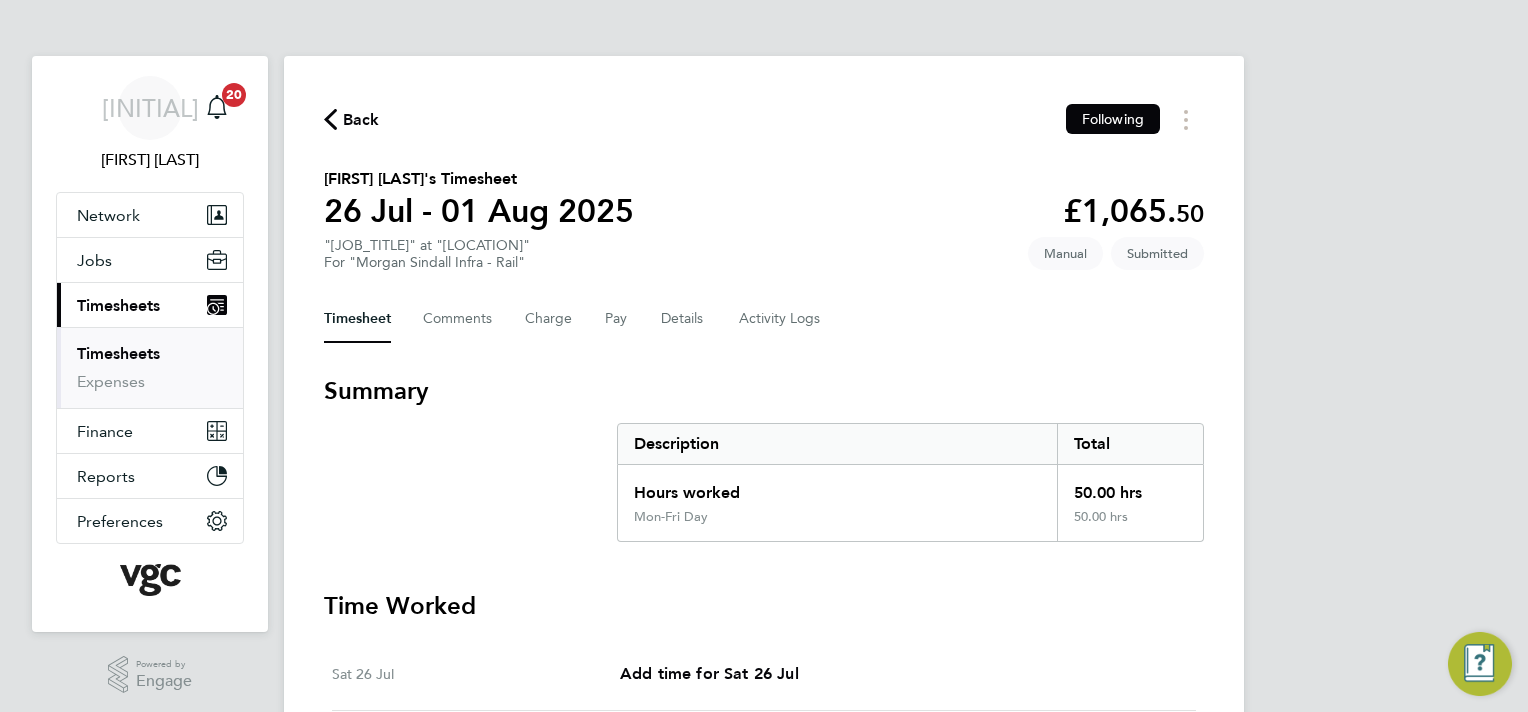 click on "Timesheets" at bounding box center [118, 305] 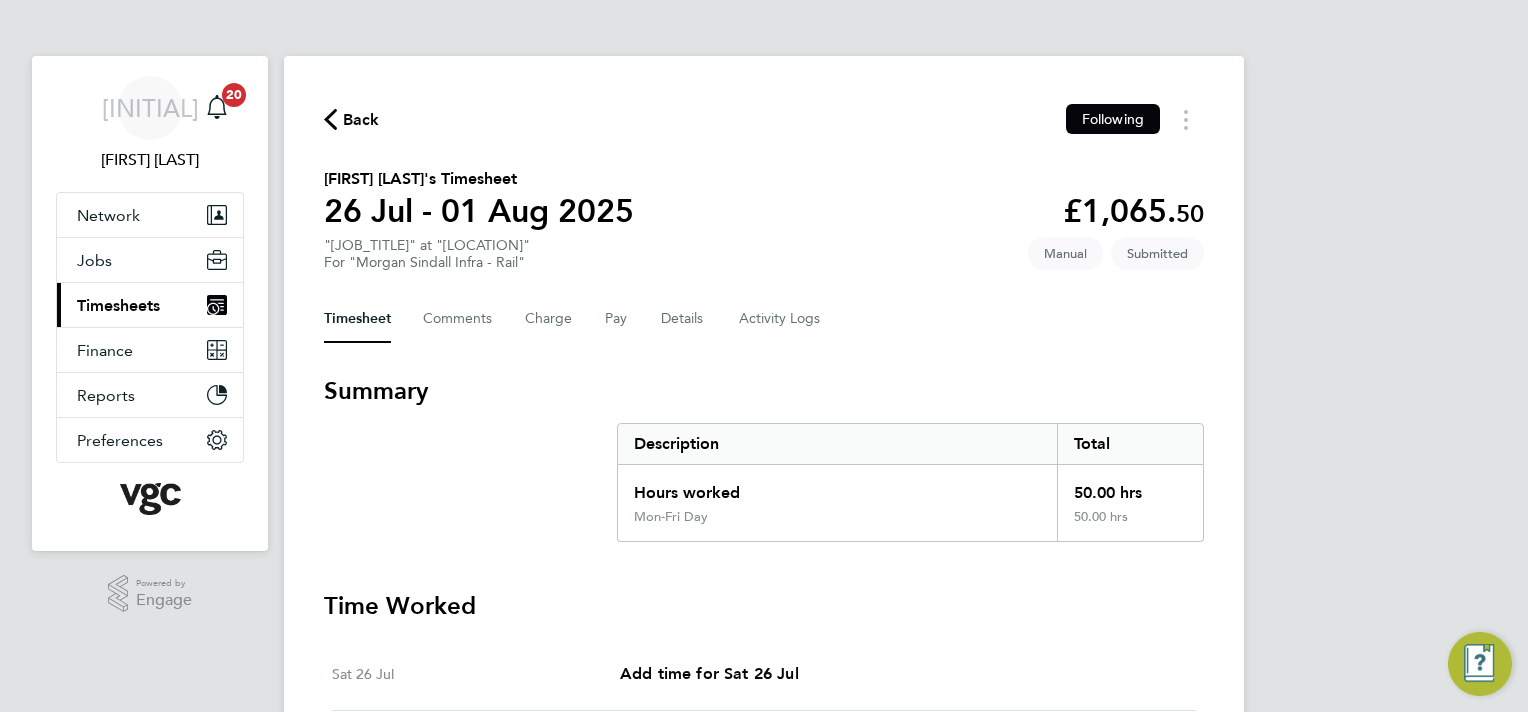 click on "Timesheets" at bounding box center [118, 305] 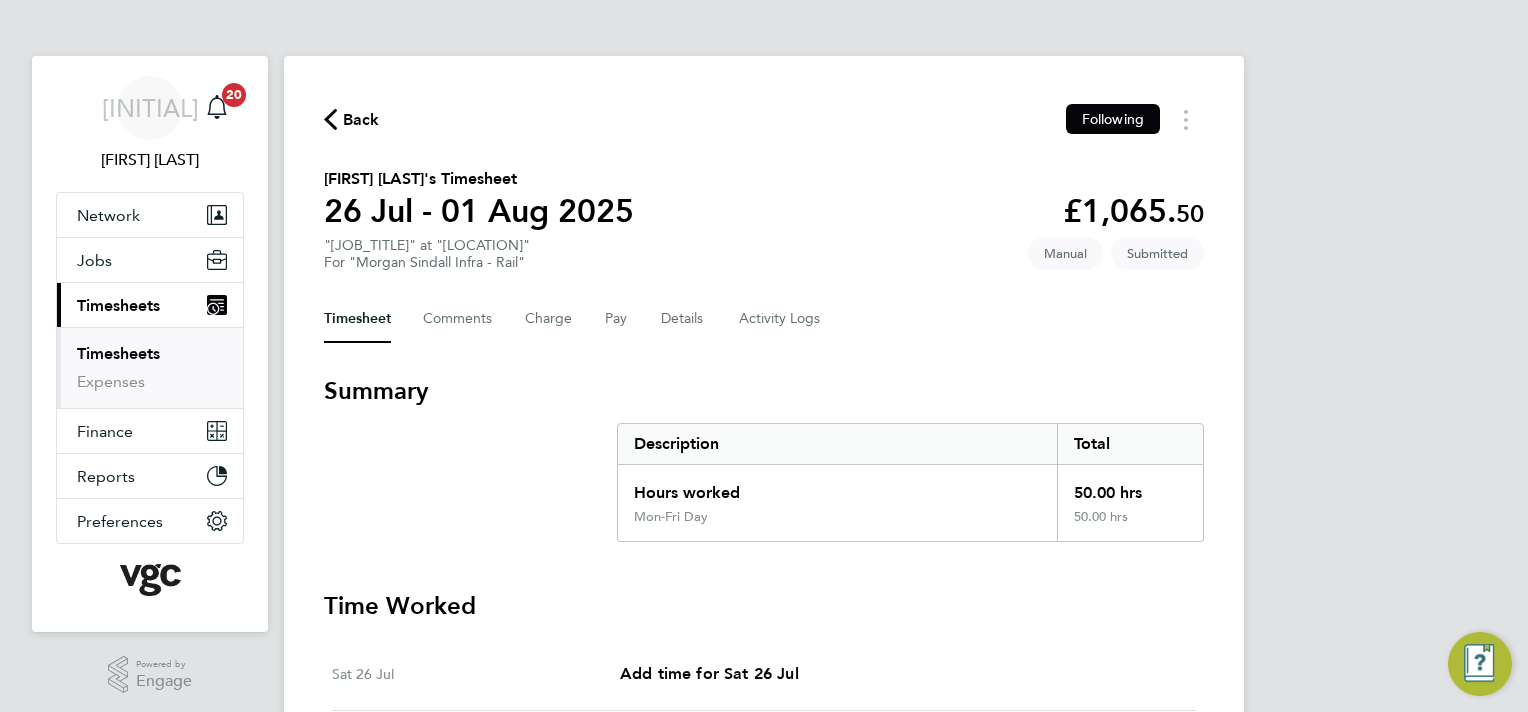 click on "Timesheets" at bounding box center [118, 305] 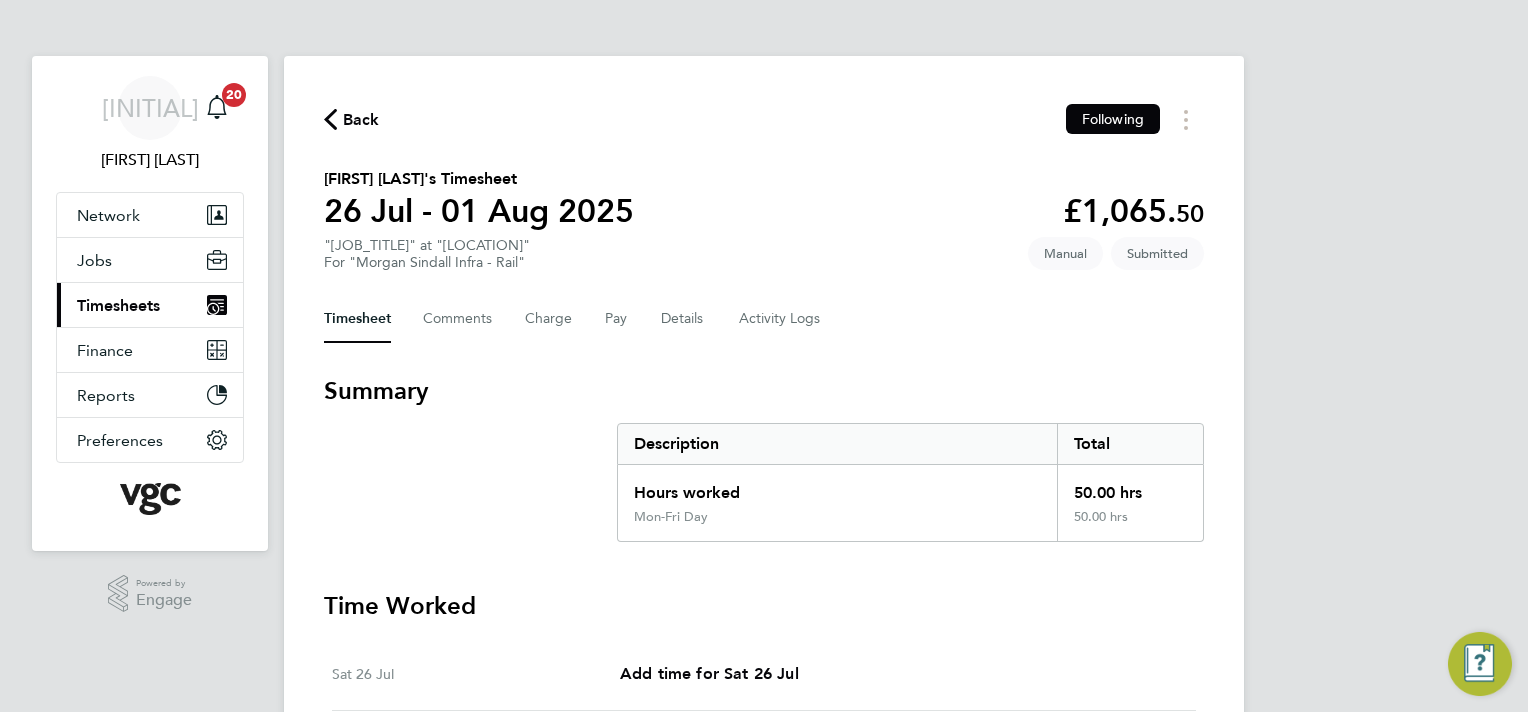 click on "Timesheets" at bounding box center (118, 305) 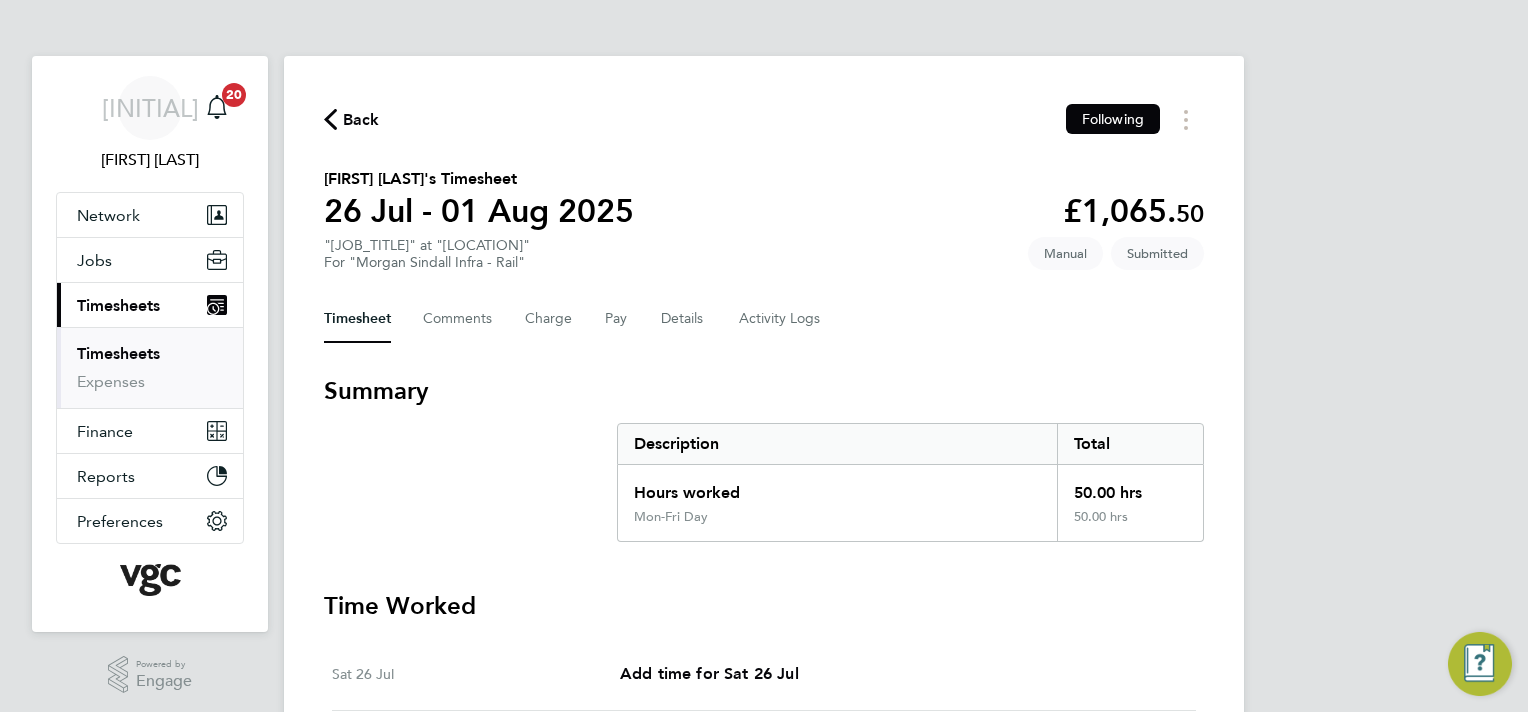 drag, startPoint x: 115, startPoint y: 353, endPoint x: 135, endPoint y: 352, distance: 20.024984 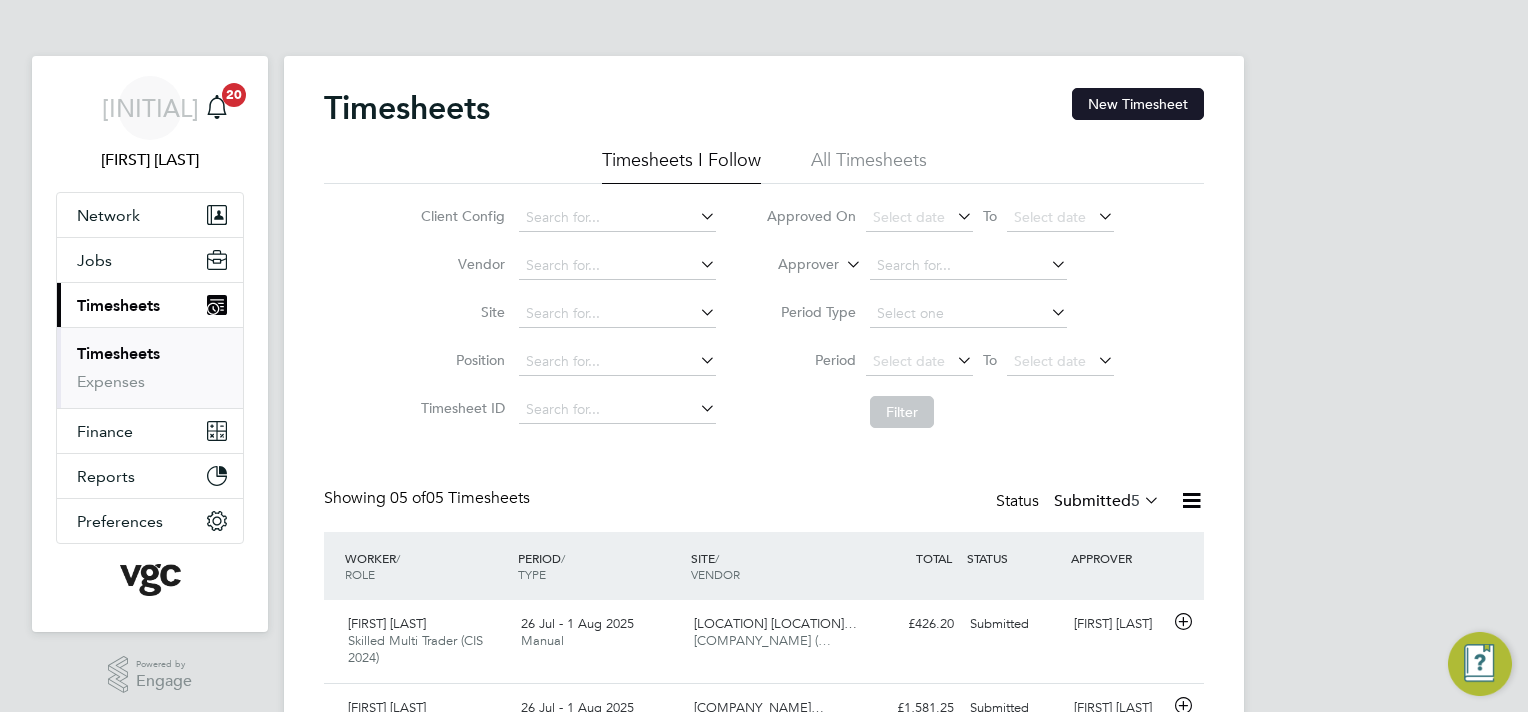 click on "New Timesheet" 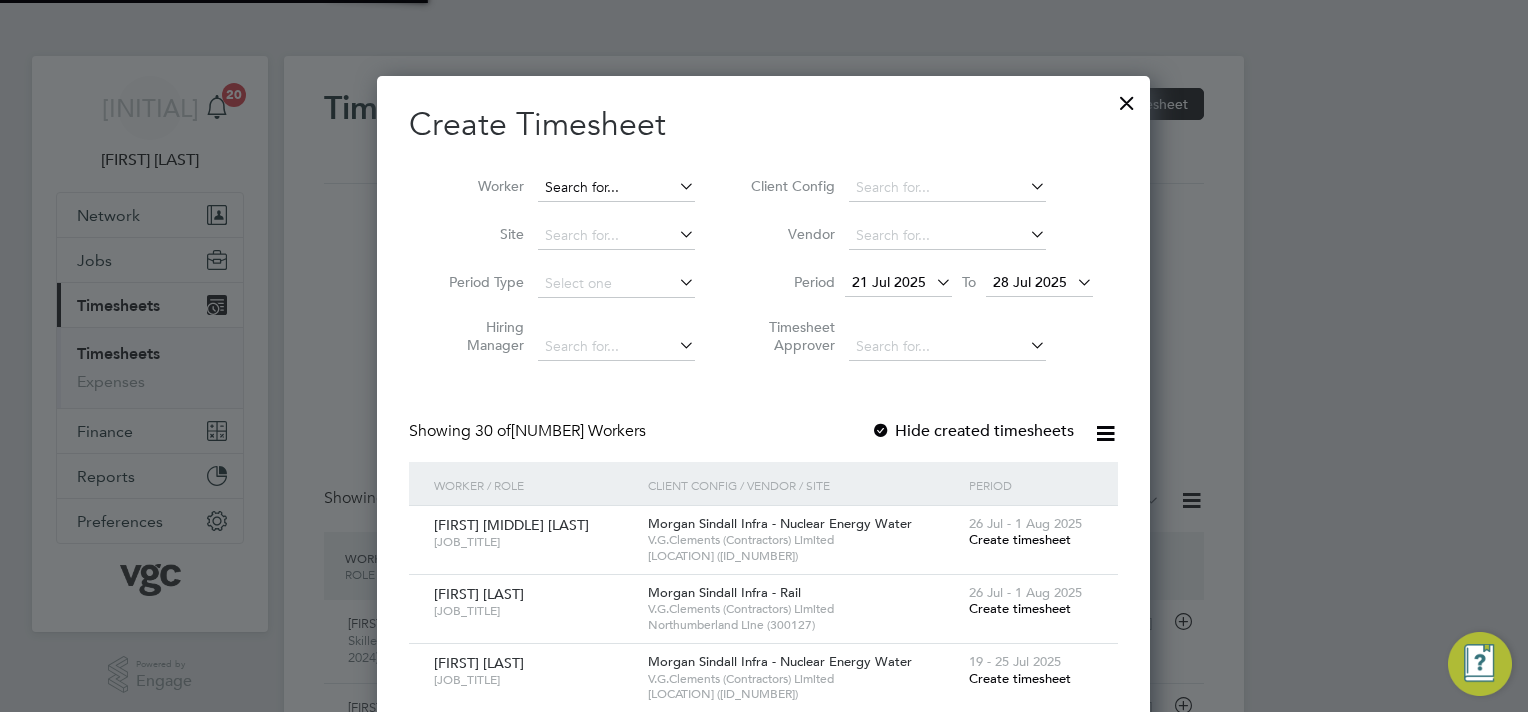 click at bounding box center (616, 188) 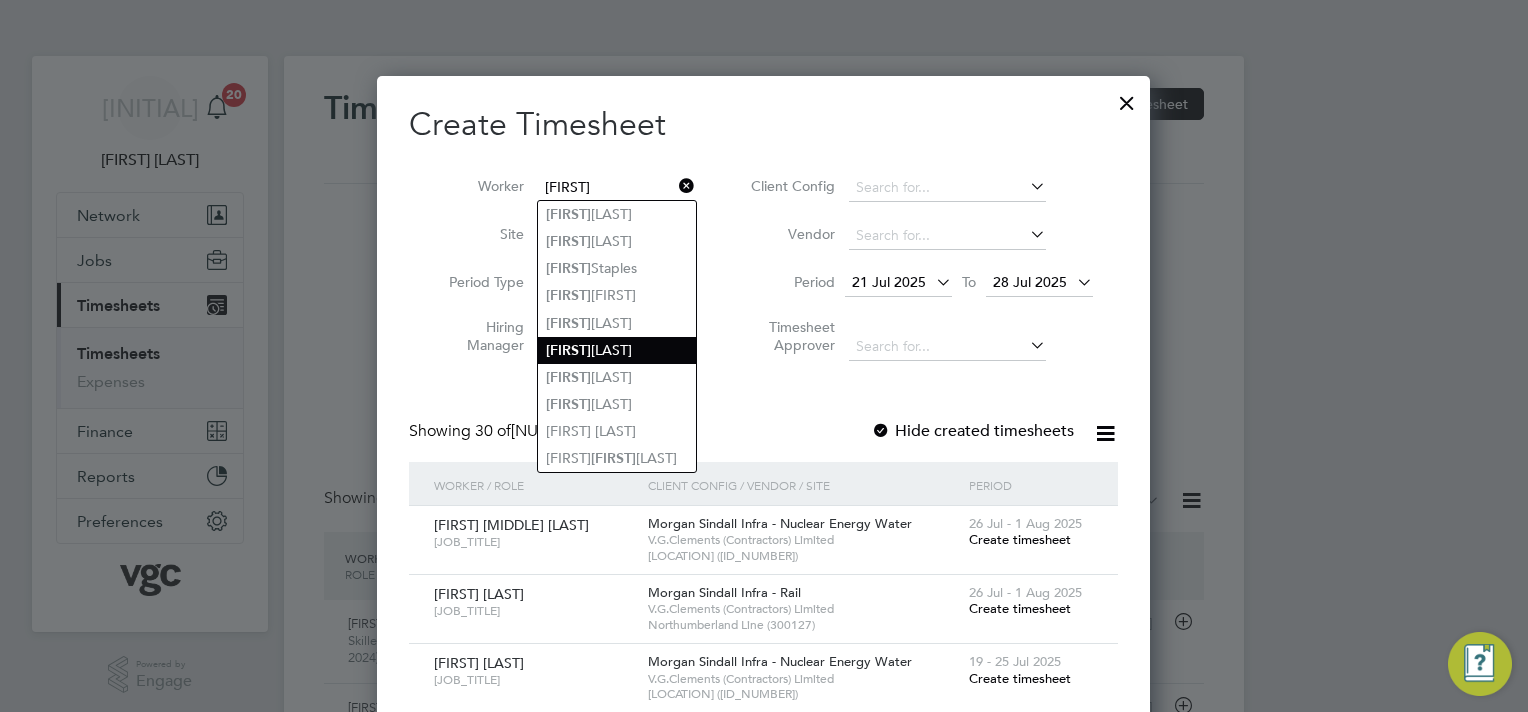 click on "[FIRST]" 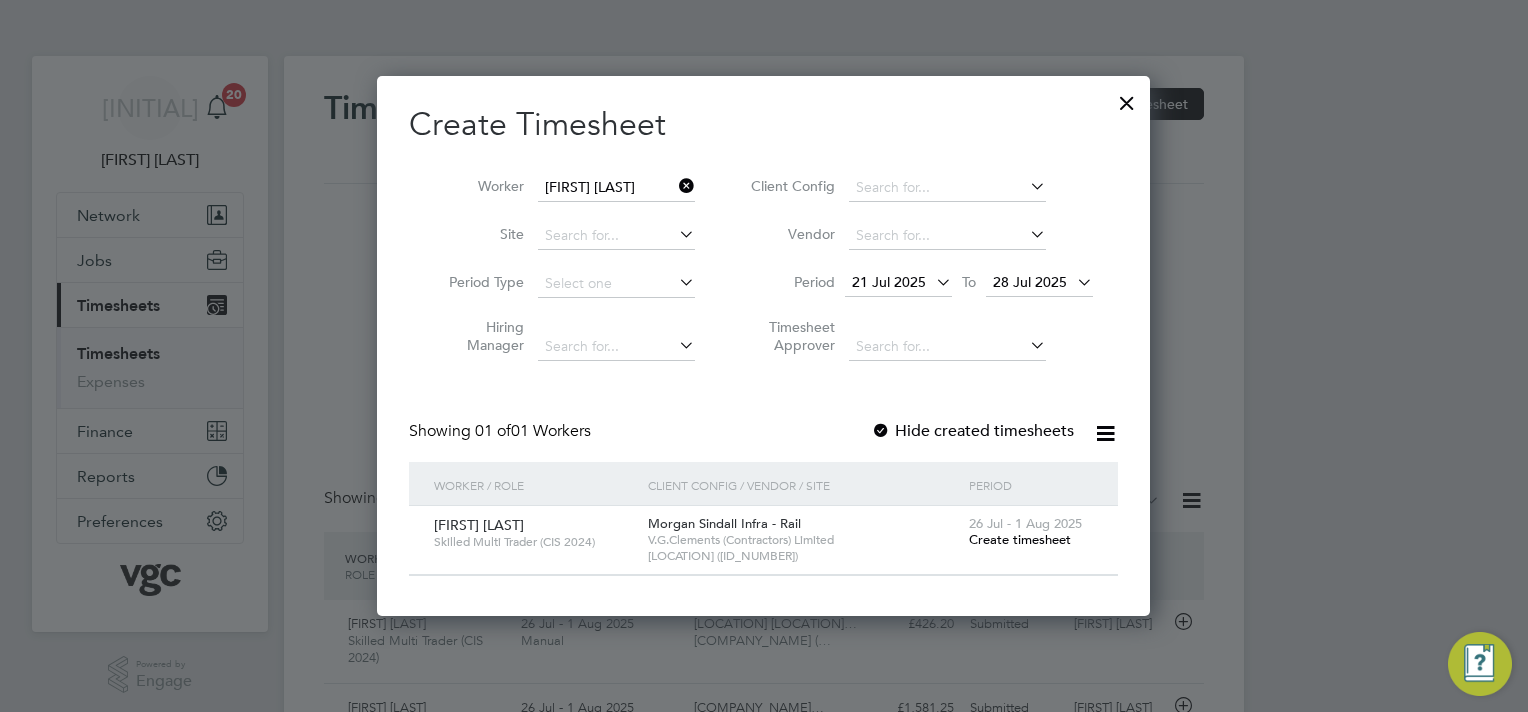 click on "Create timesheet" at bounding box center (1020, 539) 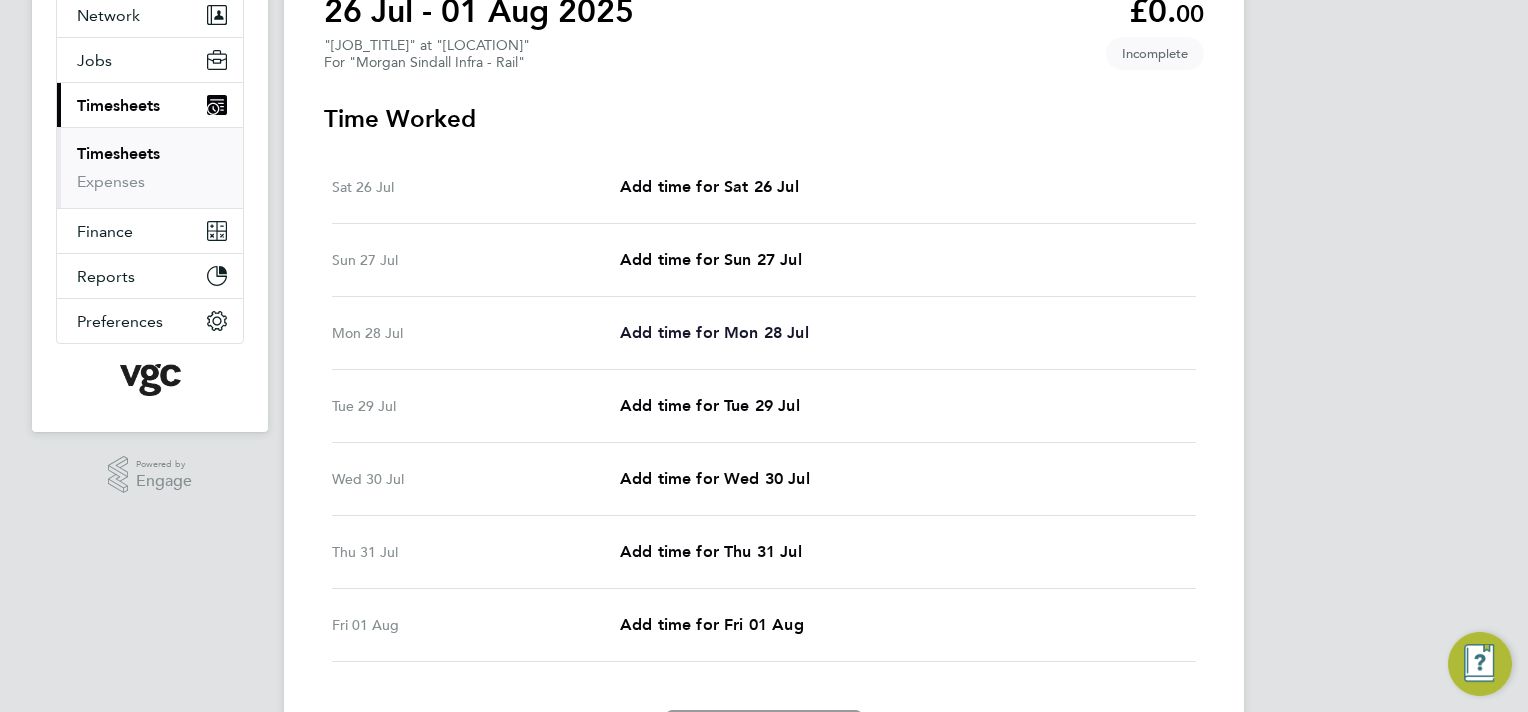 click on "Add time for Mon 28 Jul" at bounding box center [714, 332] 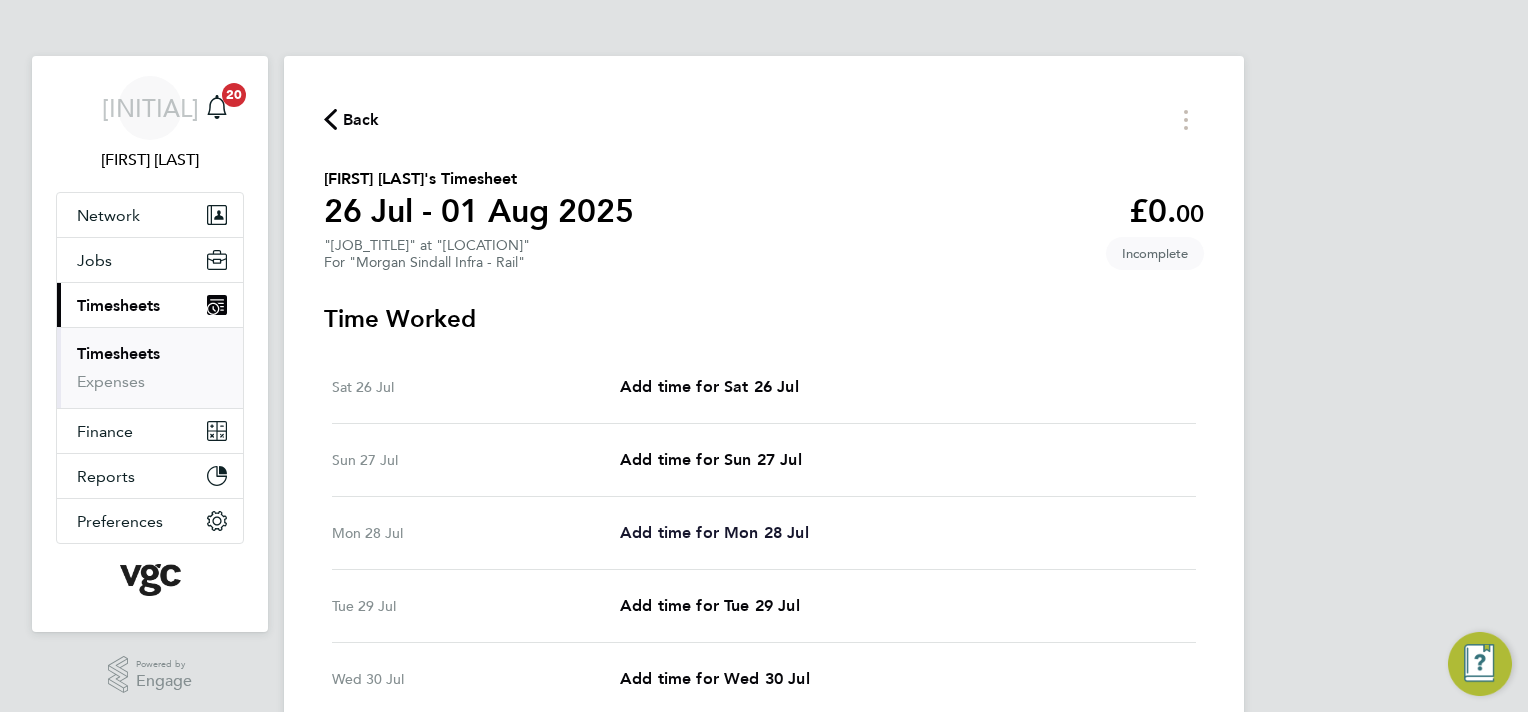 select on "30" 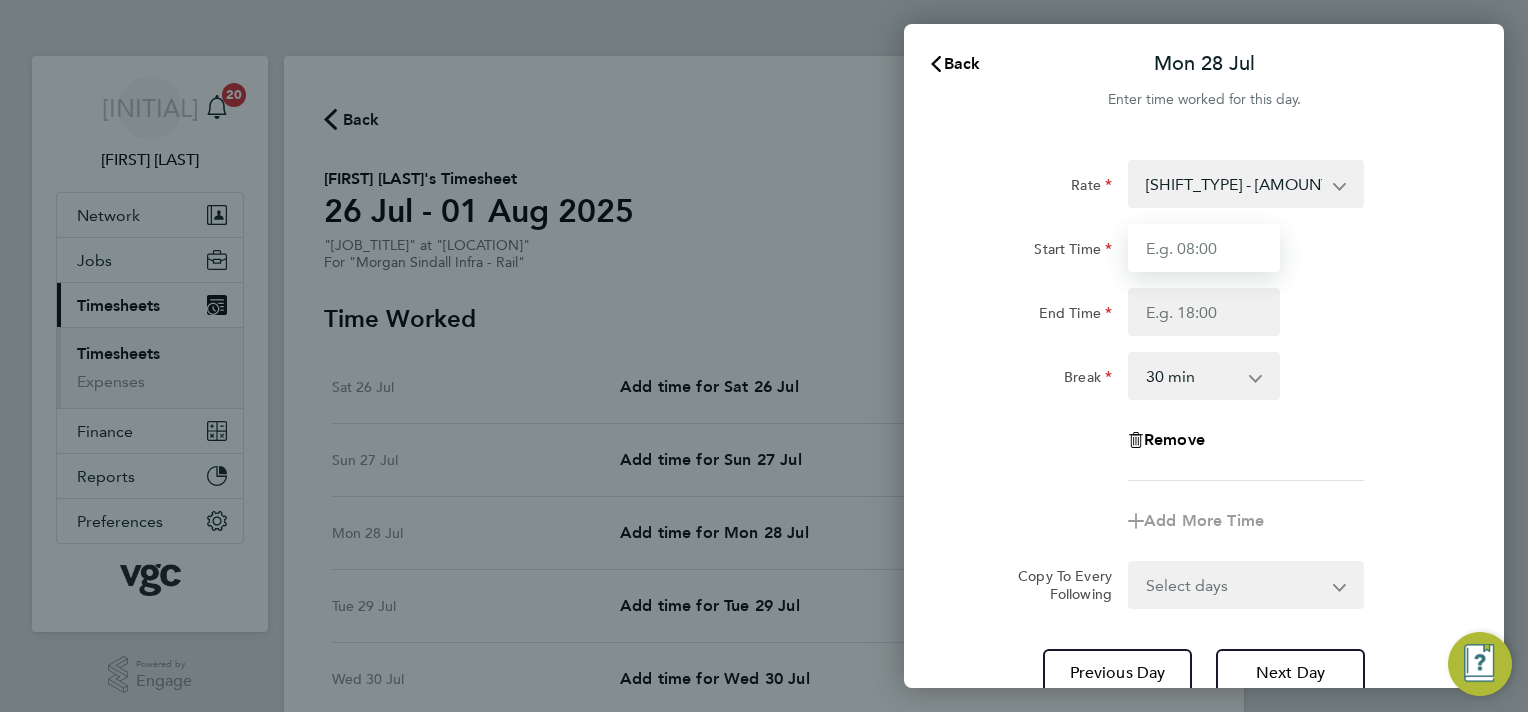 click on "Start Time" at bounding box center (1204, 248) 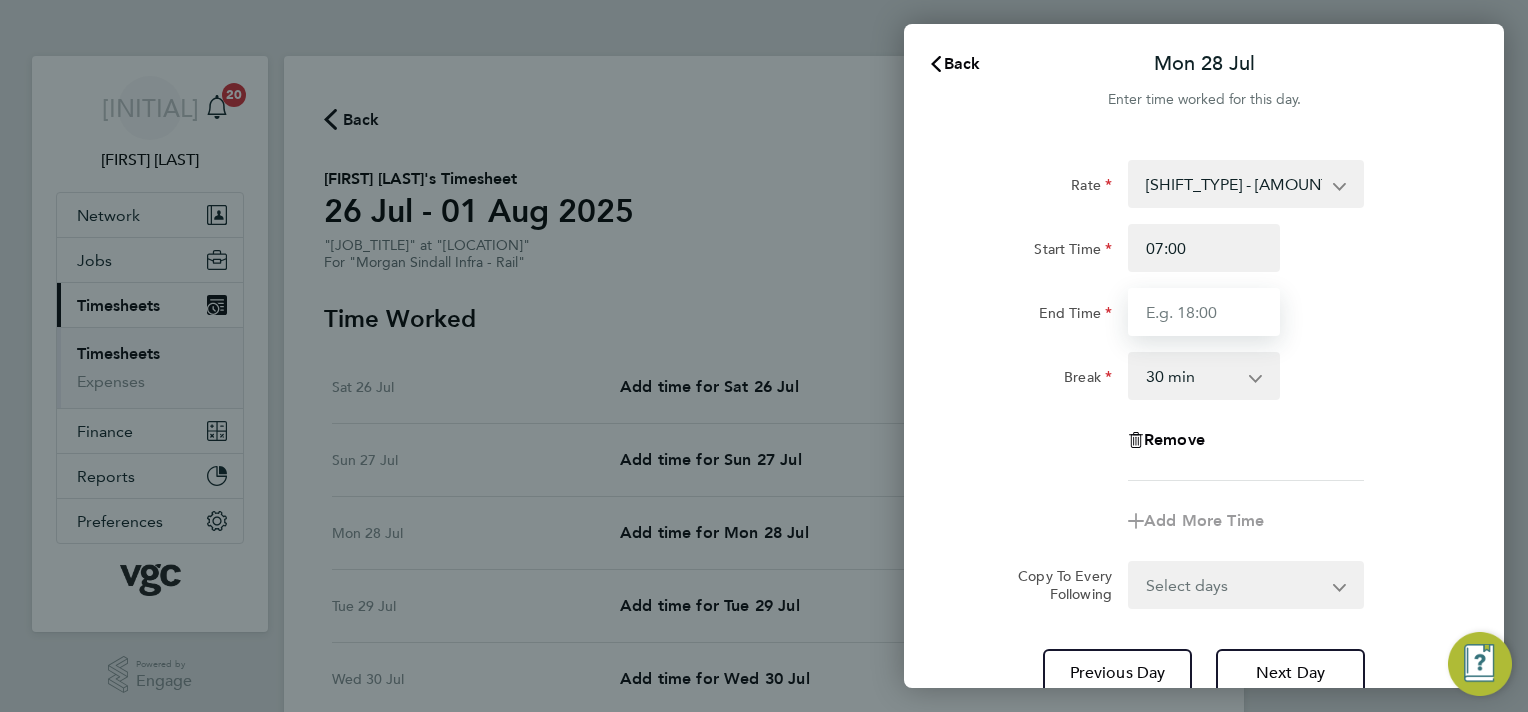 type on "17:30" 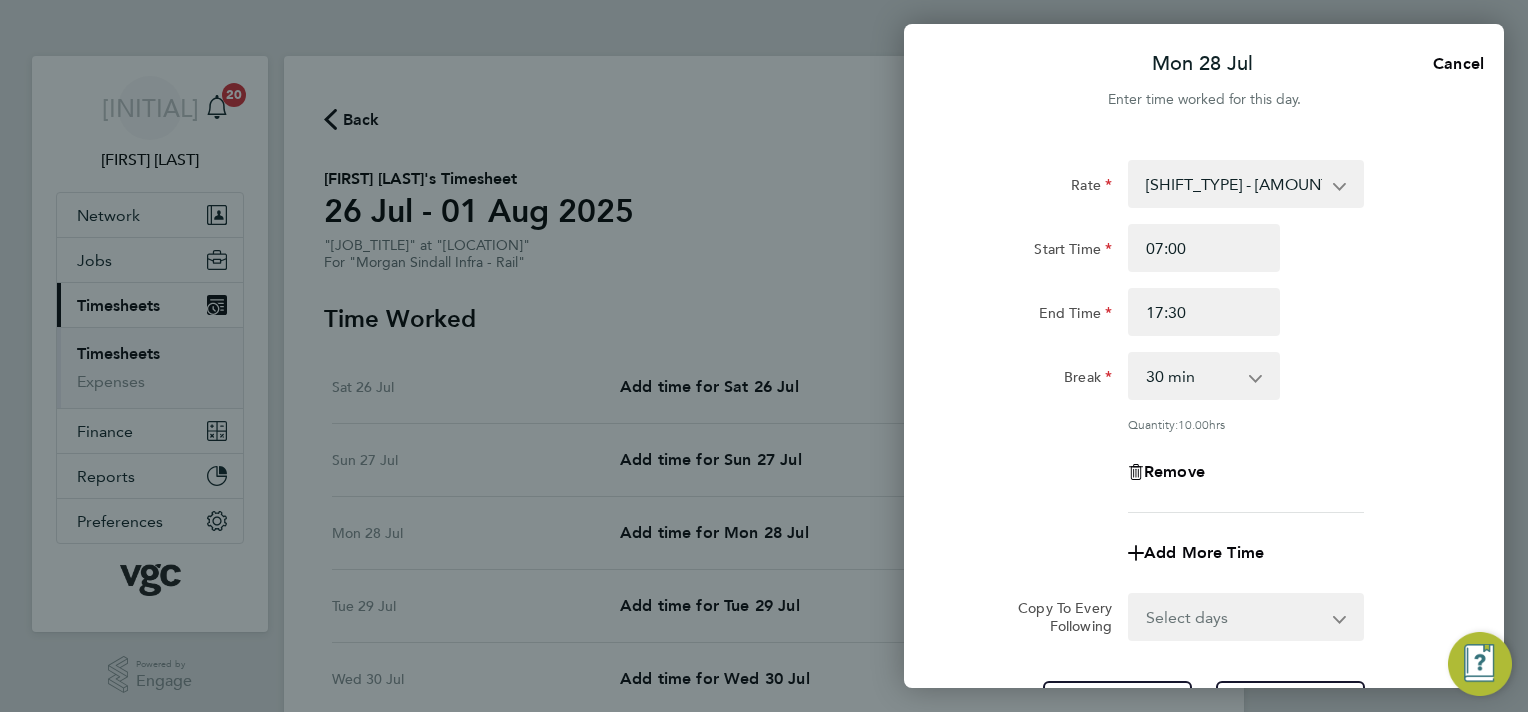 click on "Select days   Day   Tuesday   Wednesday   Thursday   Friday" at bounding box center (1235, 617) 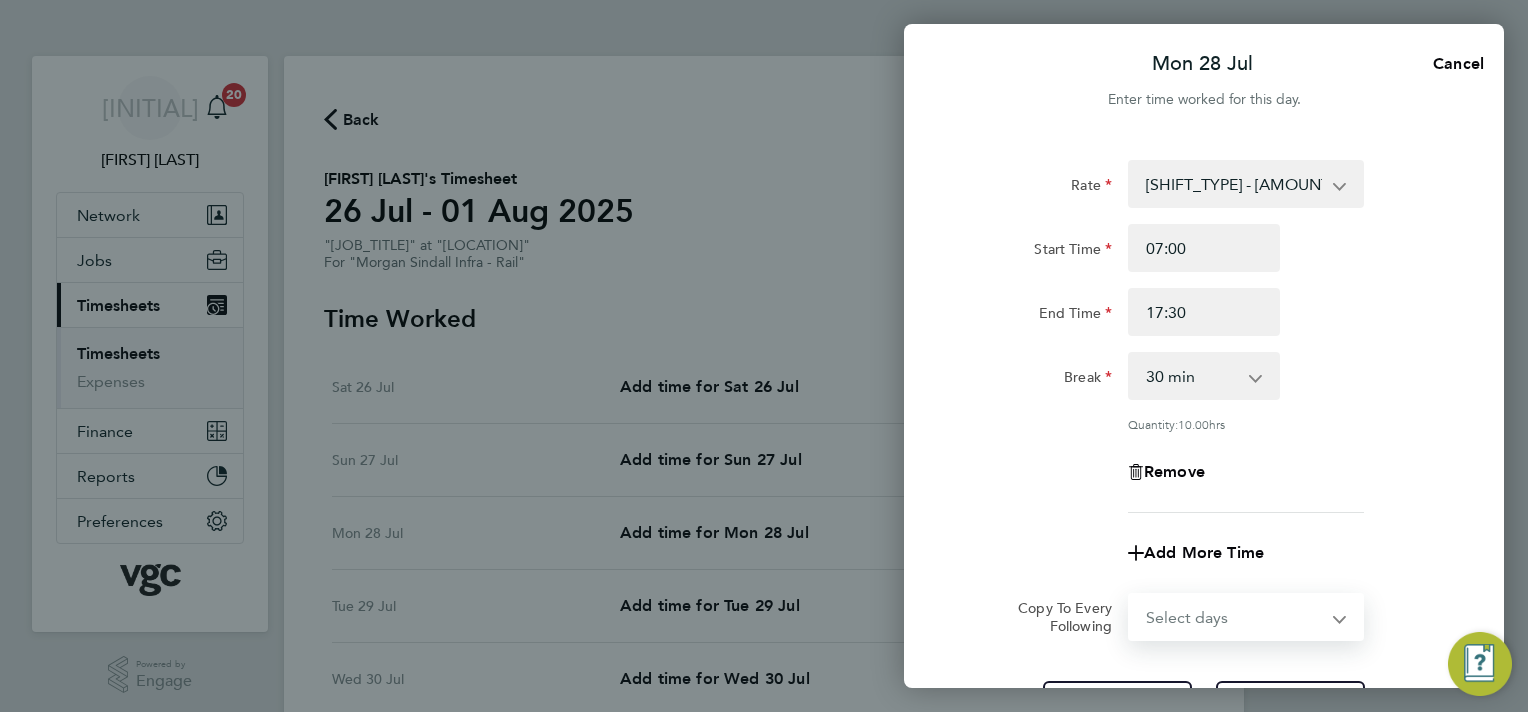 select on "TUE" 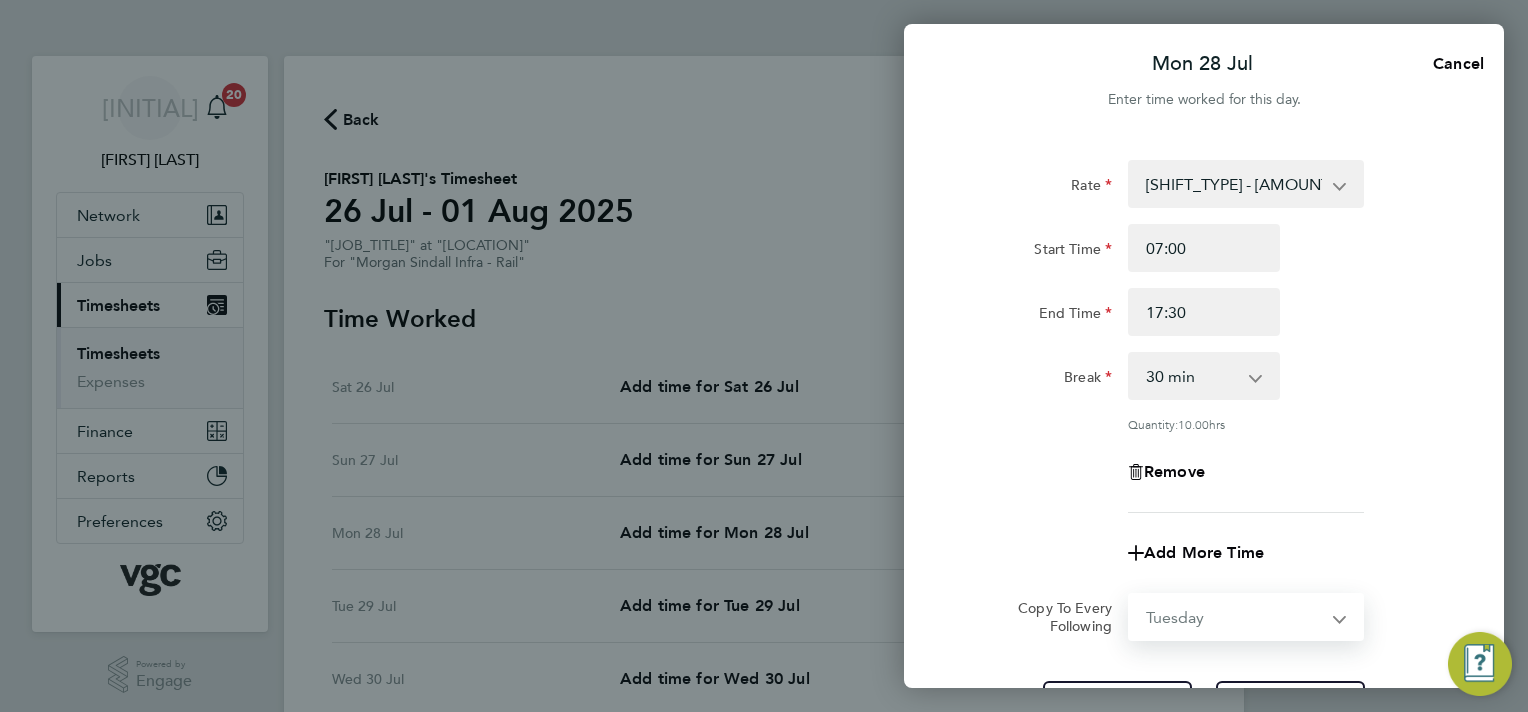 click on "Select days   Day   Tuesday   Wednesday   Thursday   Friday" at bounding box center [1235, 617] 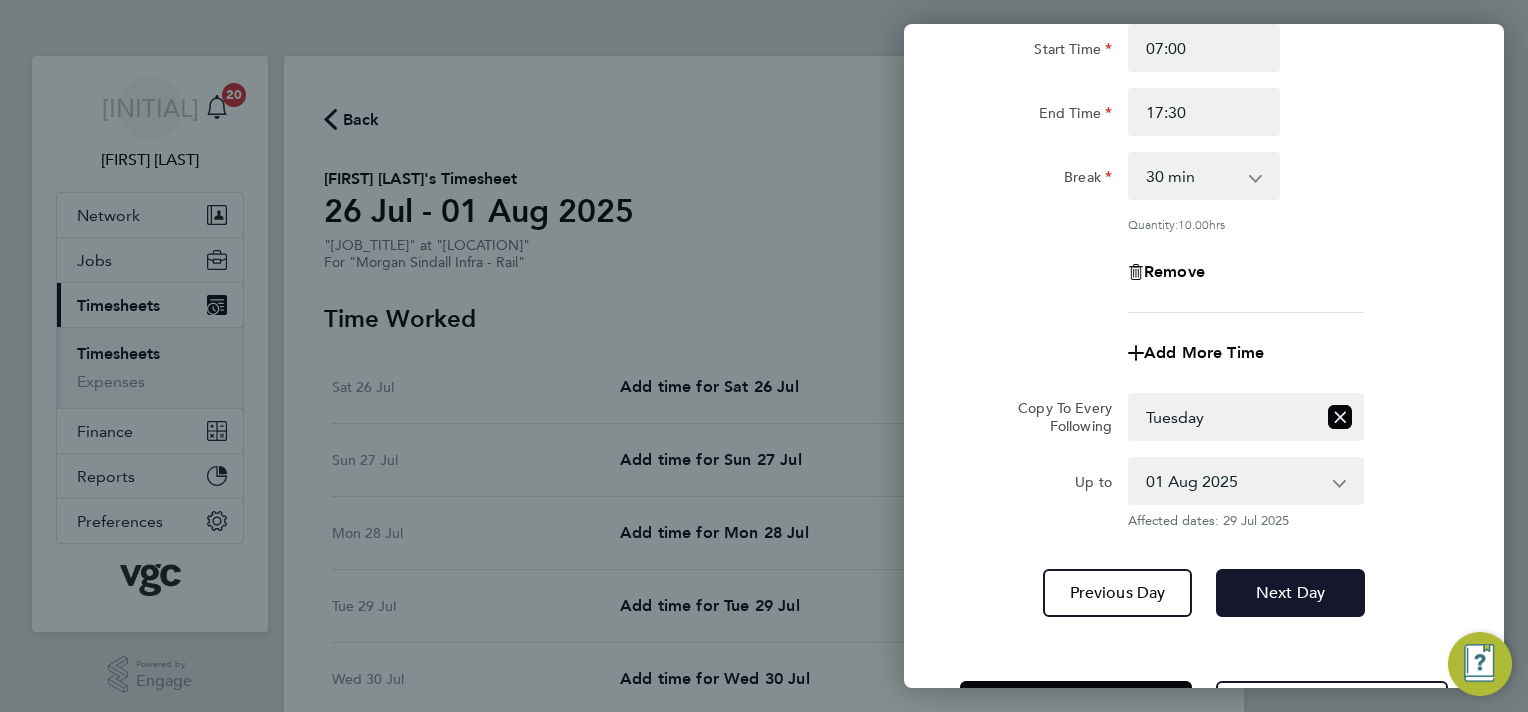 drag, startPoint x: 1312, startPoint y: 588, endPoint x: 1313, endPoint y: 554, distance: 34.0147 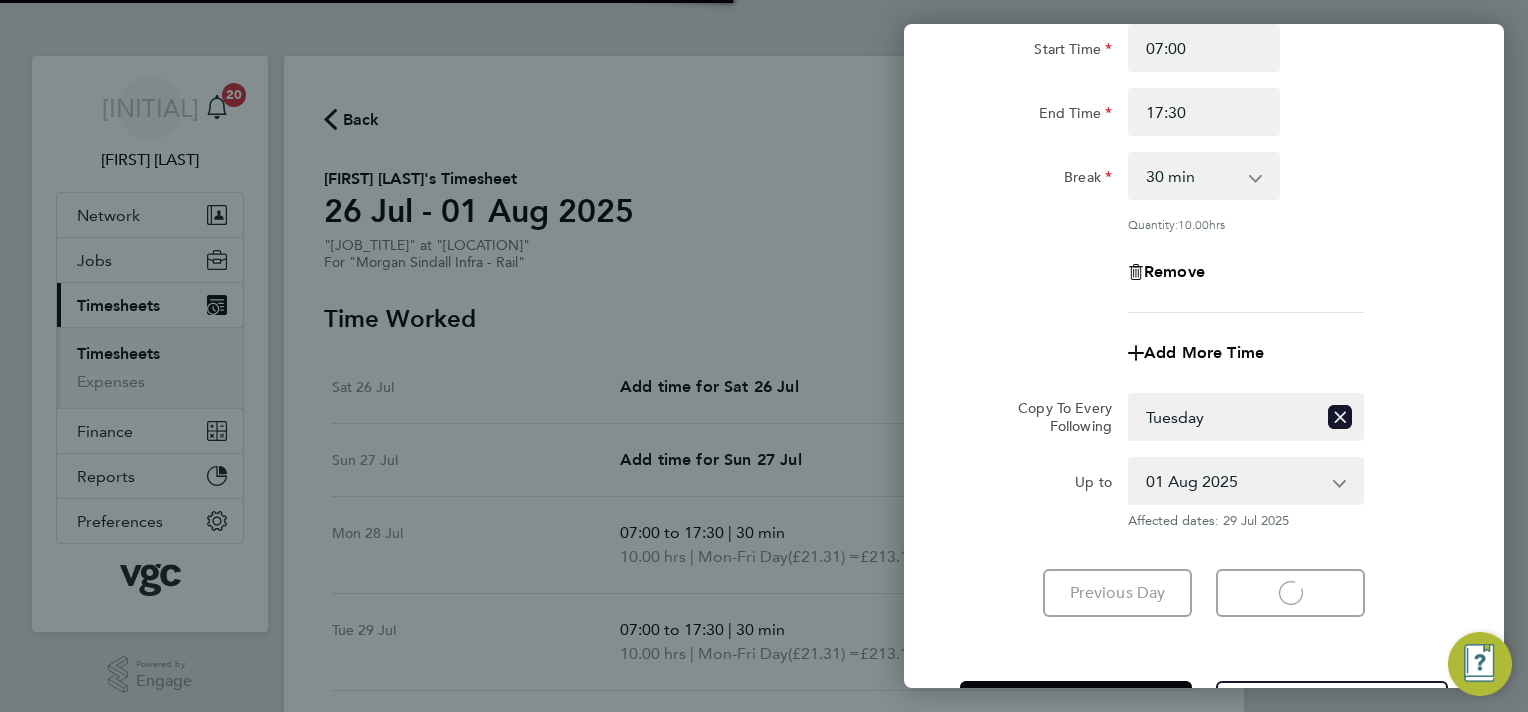 select on "30" 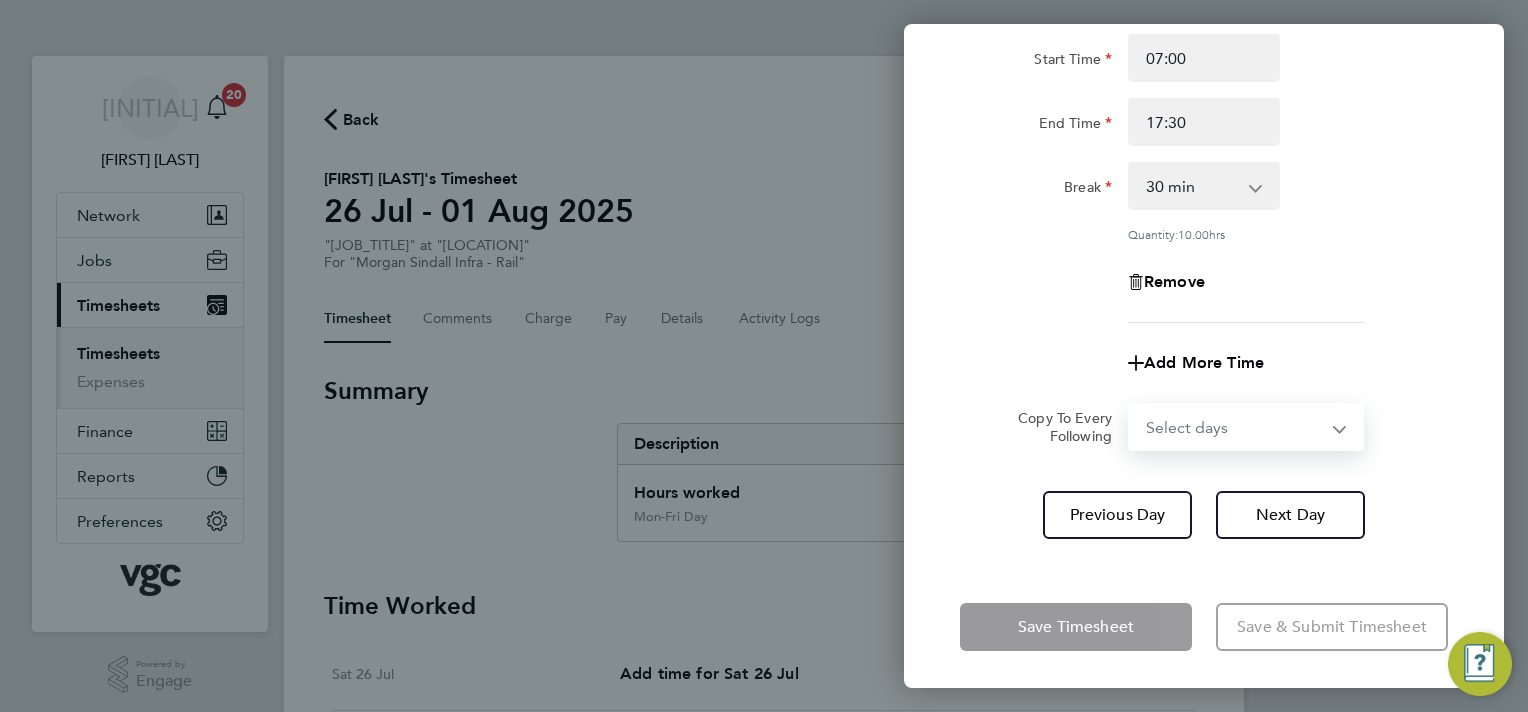 click on "Select days   Day   Wednesday   Thursday   Friday" at bounding box center [1235, 427] 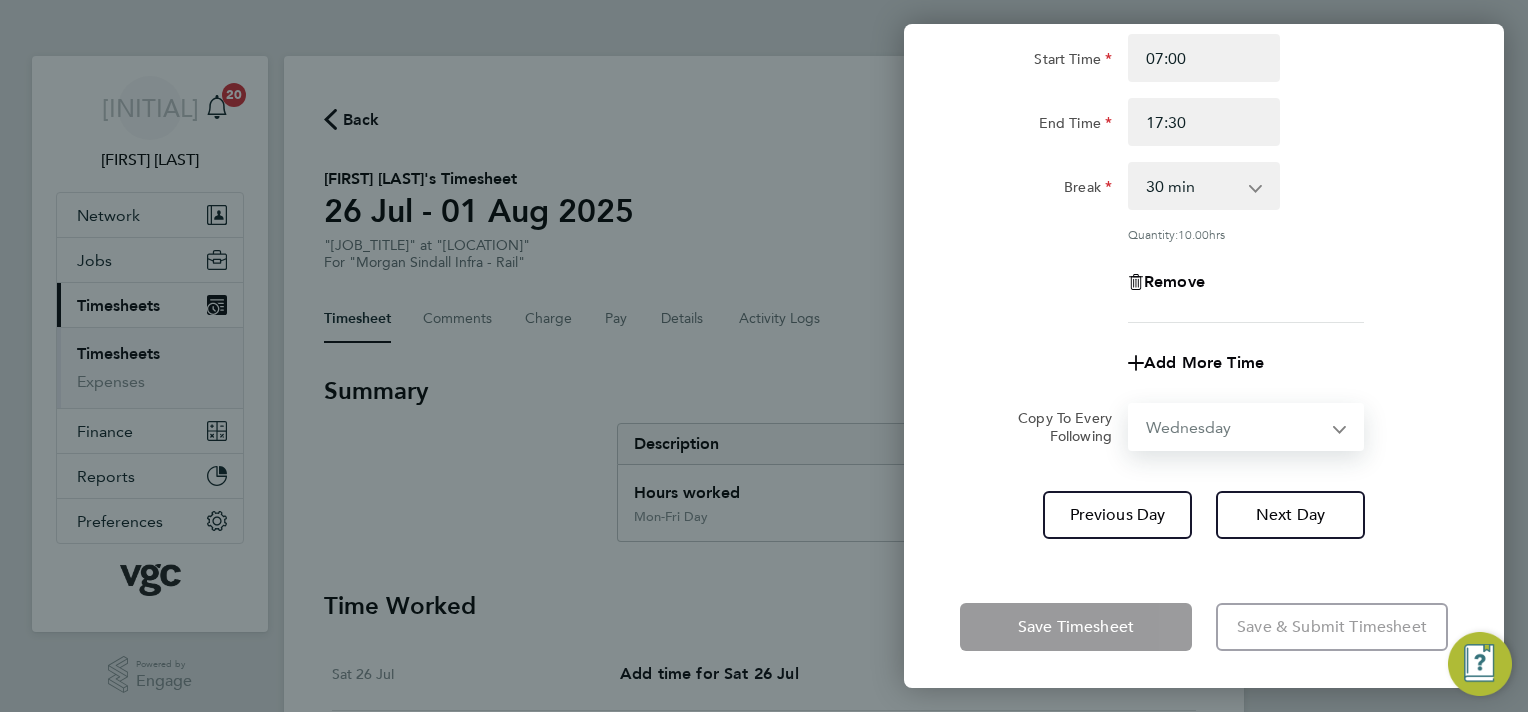 click on "Select days   Day   Wednesday   Thursday   Friday" at bounding box center (1235, 427) 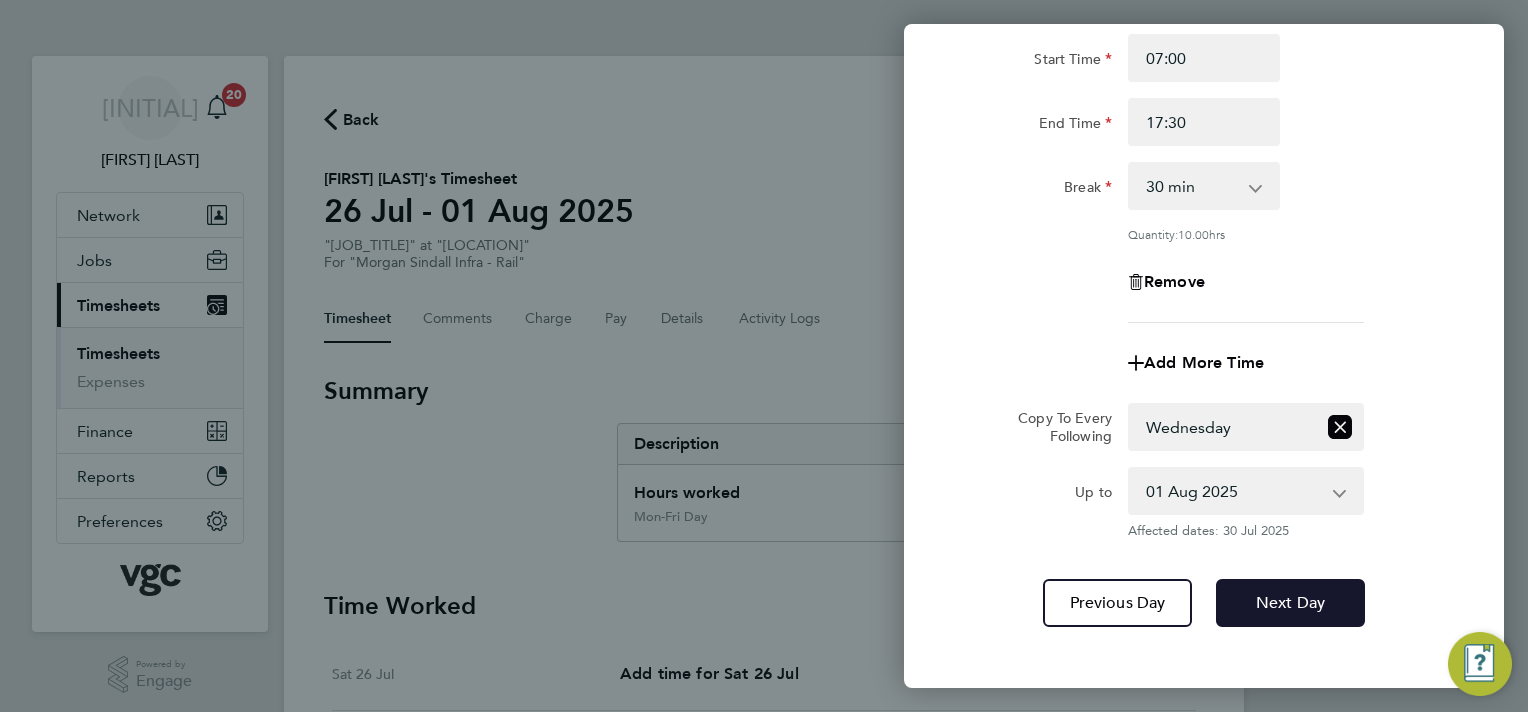 click on "Next Day" 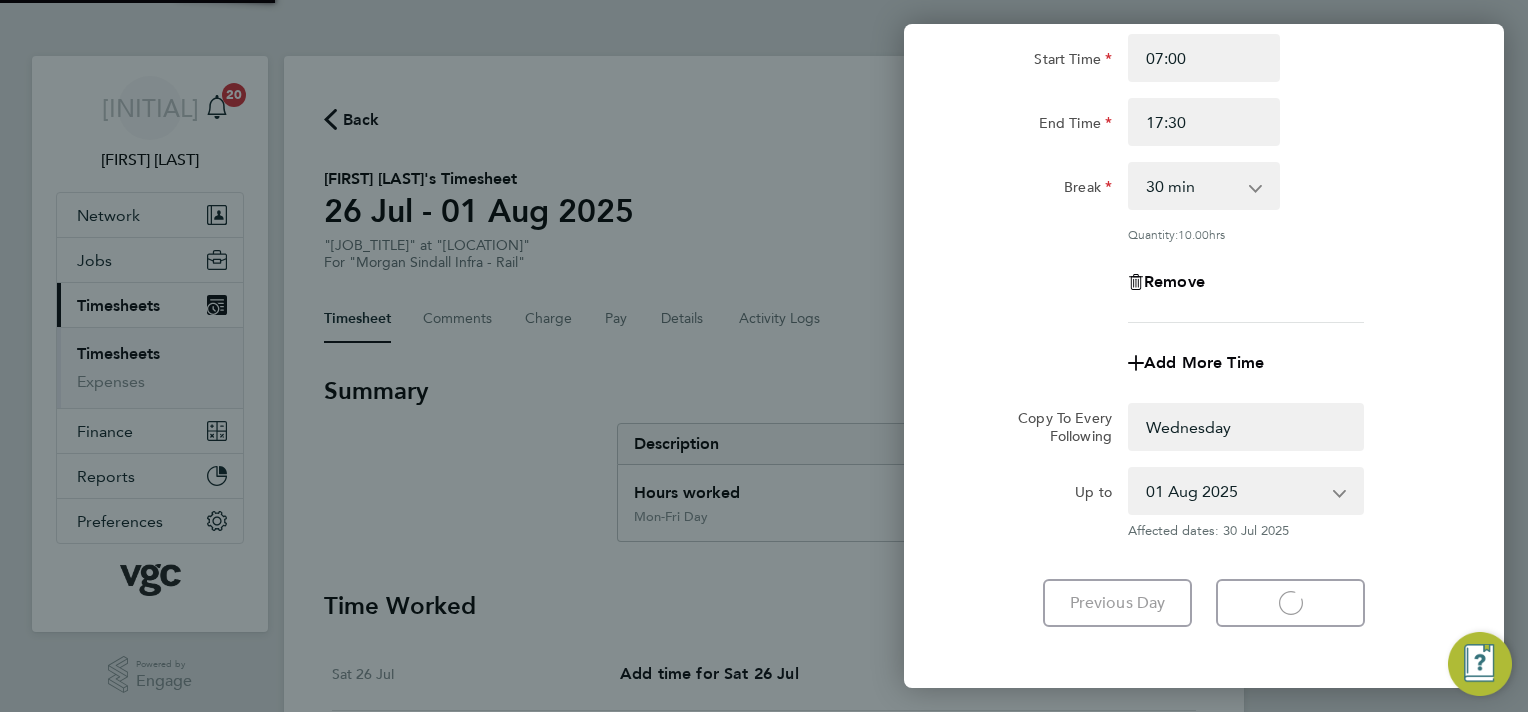 select on "0: null" 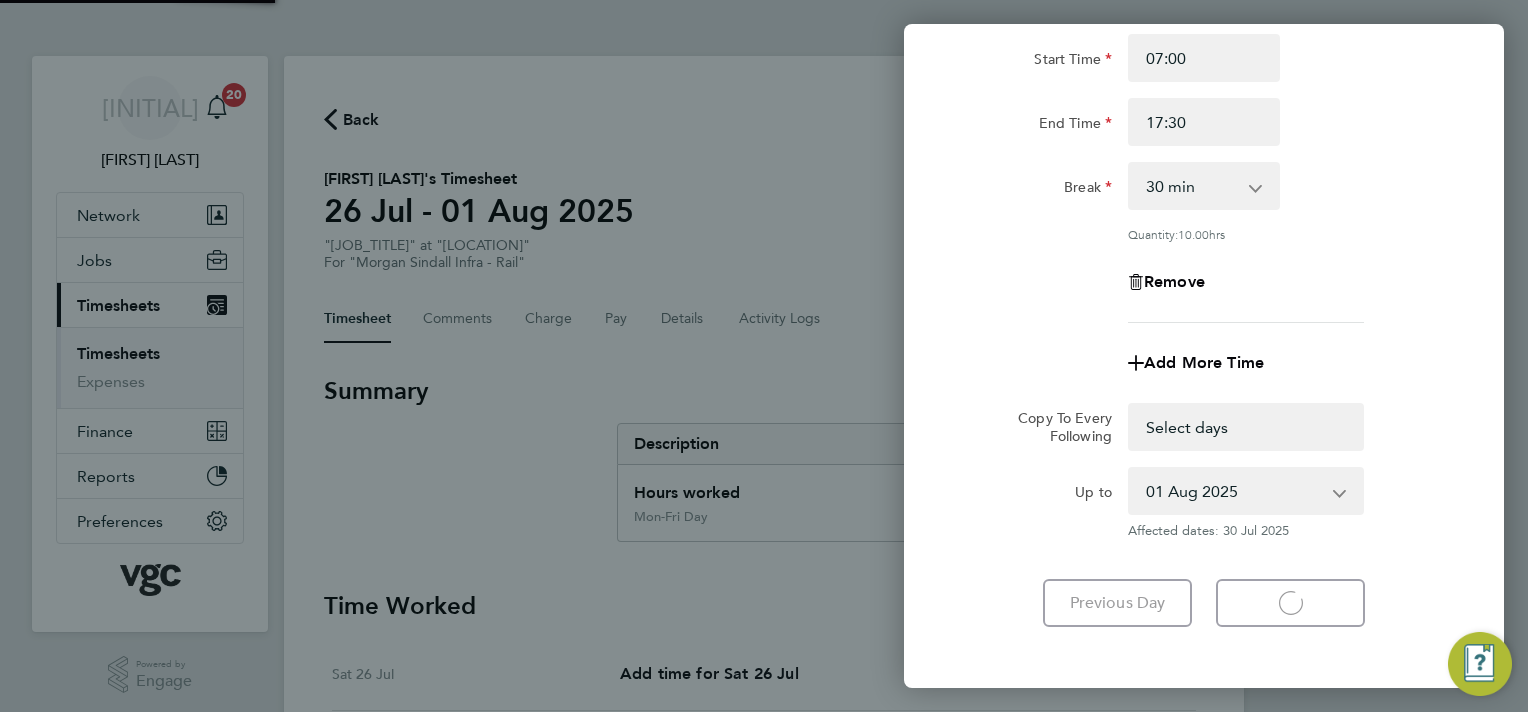 select on "30" 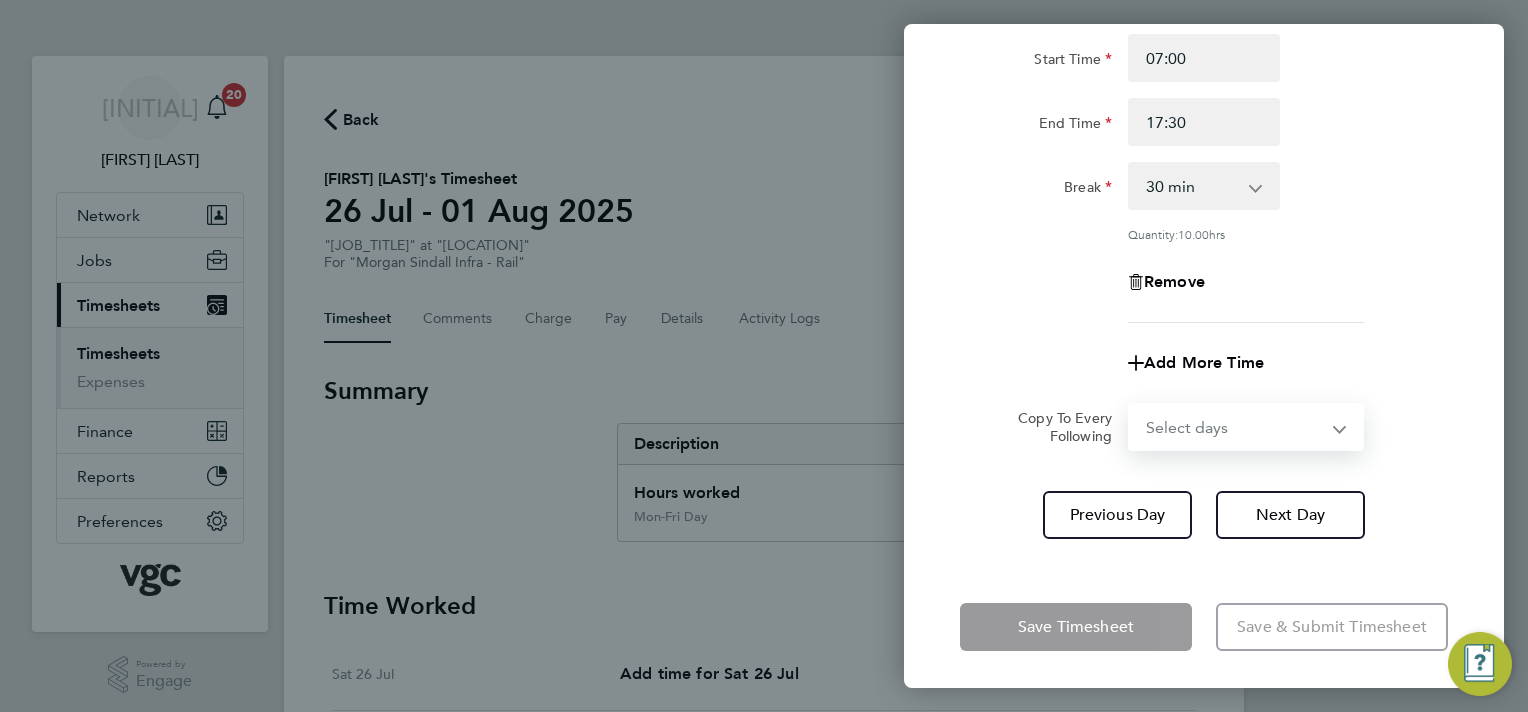 drag, startPoint x: 1333, startPoint y: 426, endPoint x: 1320, endPoint y: 435, distance: 15.811388 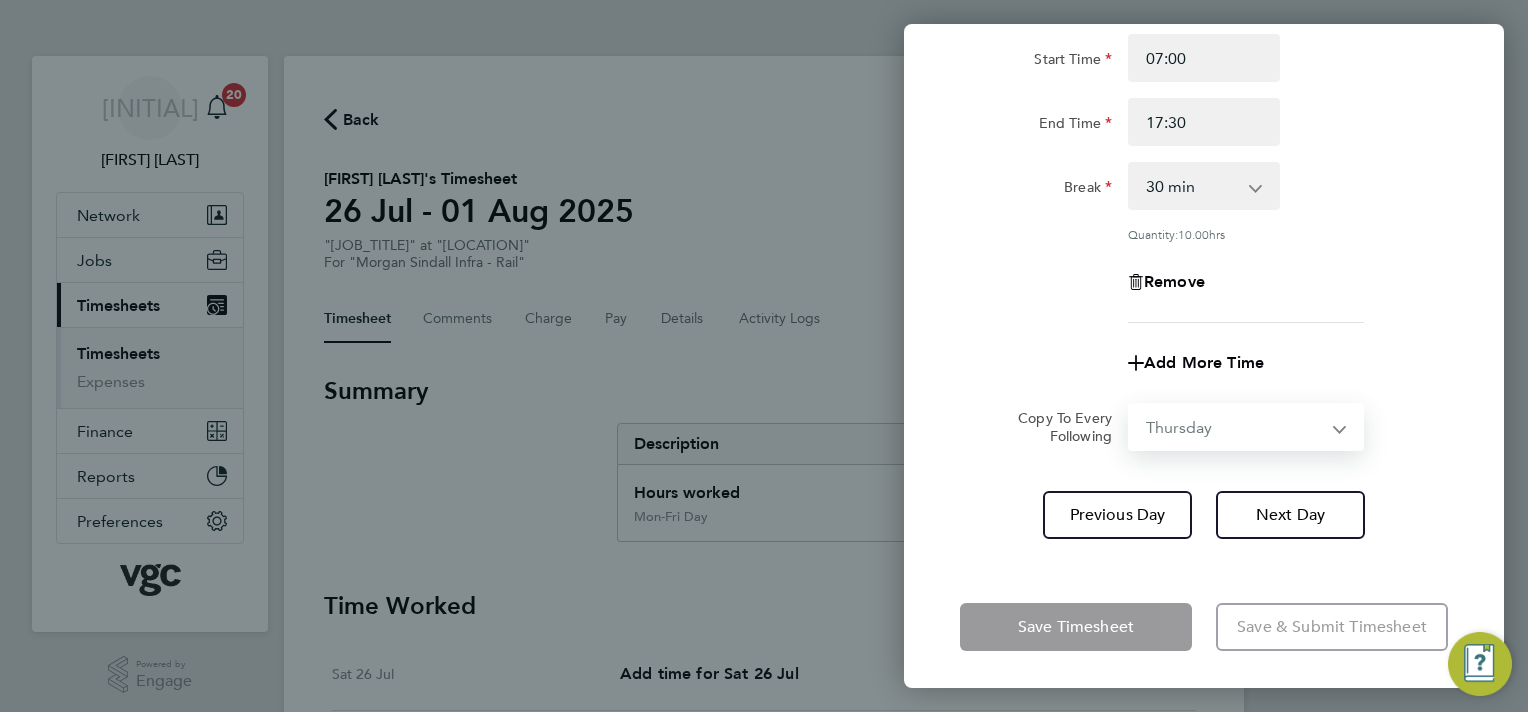 click on "Select days   Day   Thursday   Friday" at bounding box center (1235, 427) 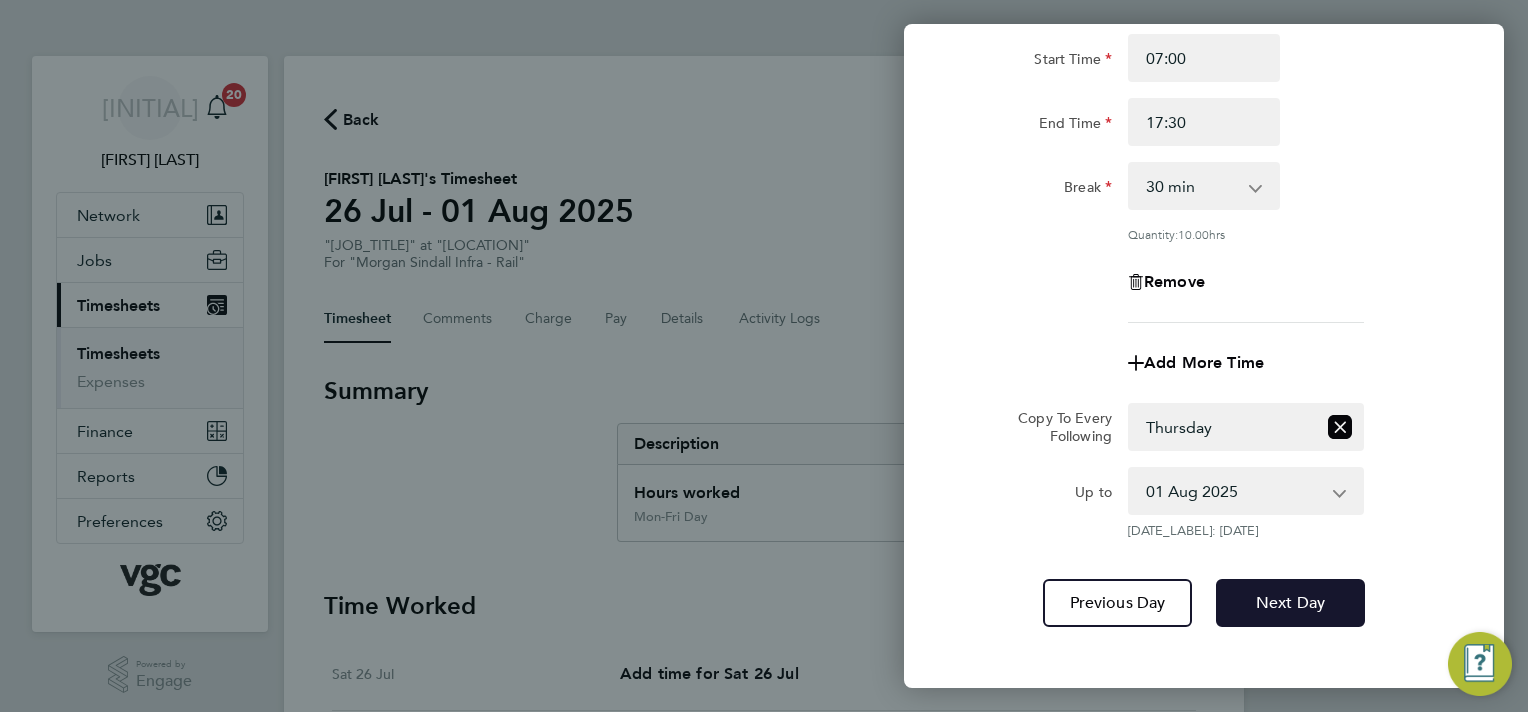 click on "Next Day" 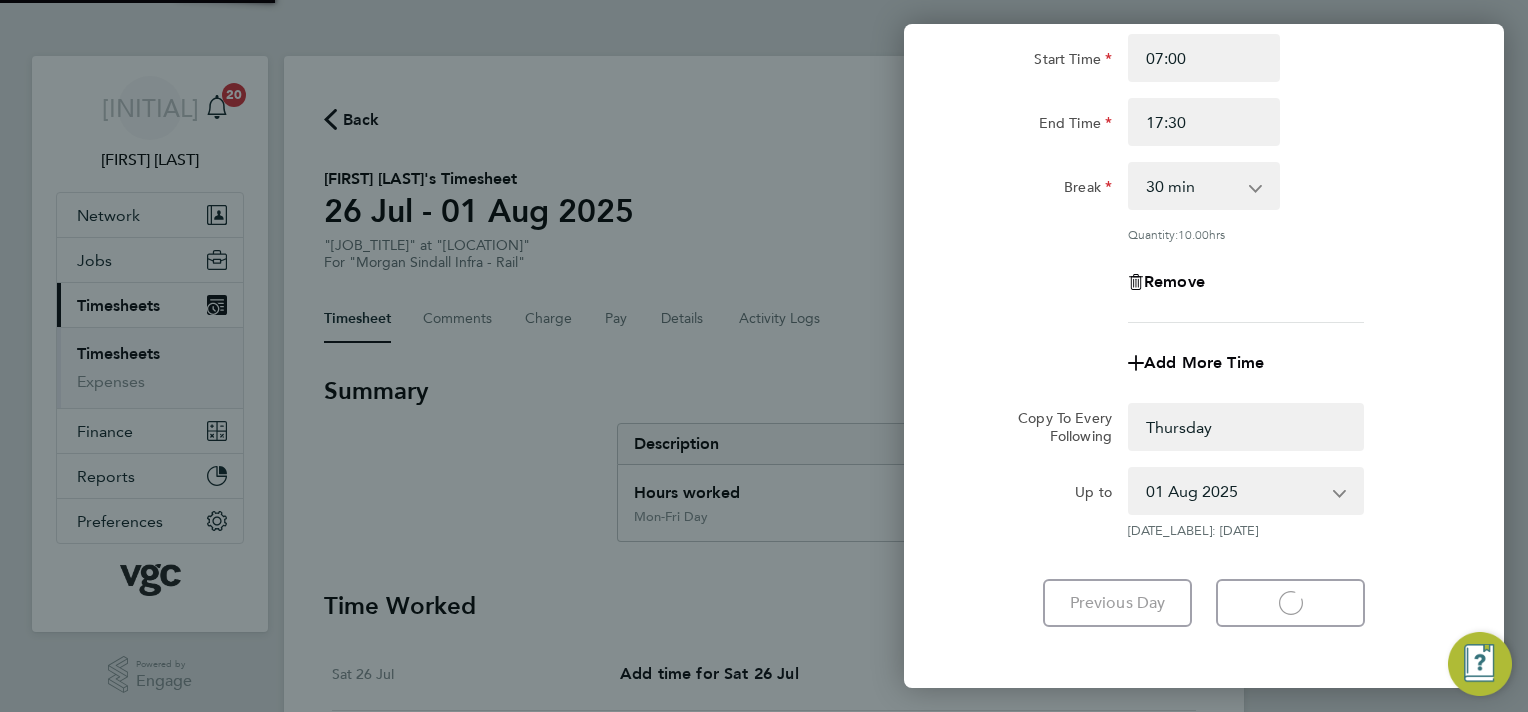 select on "0: null" 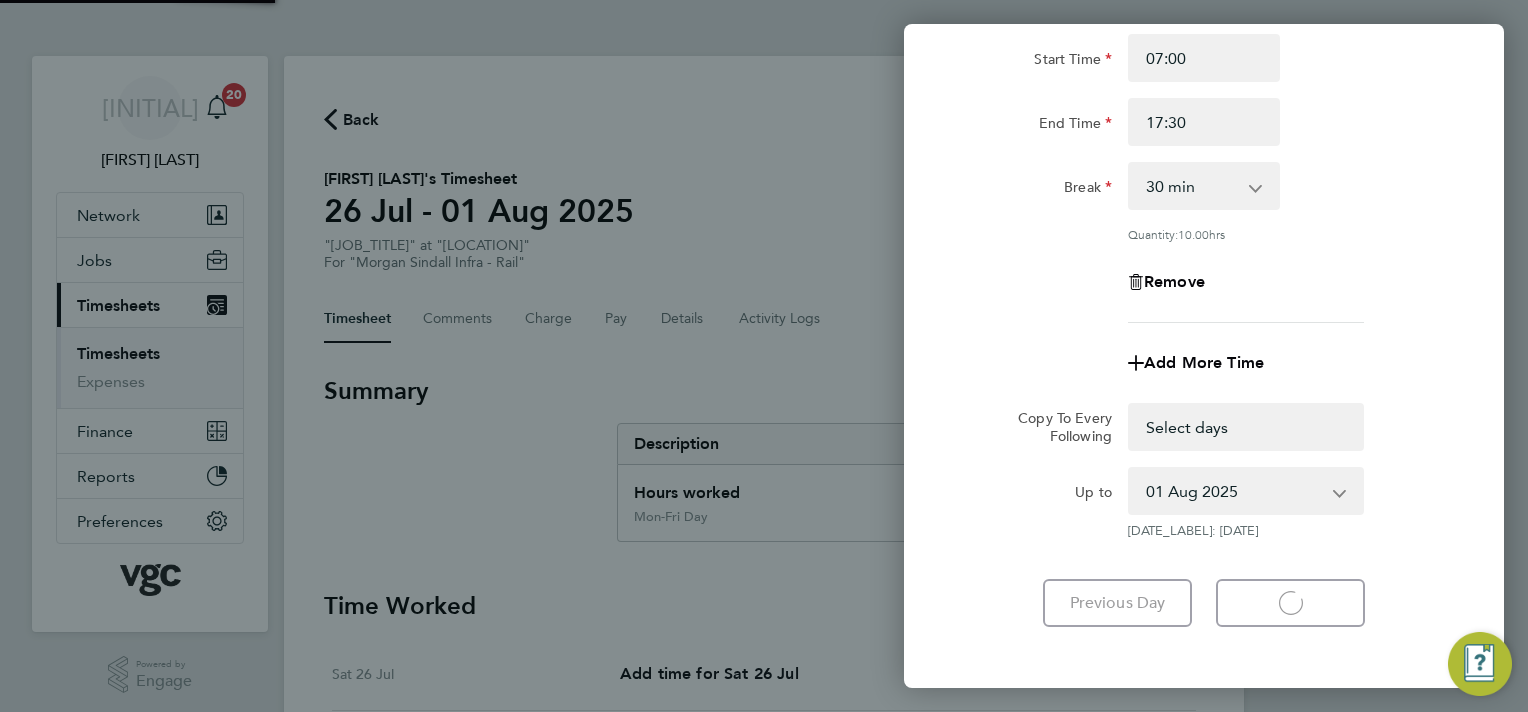 select on "30" 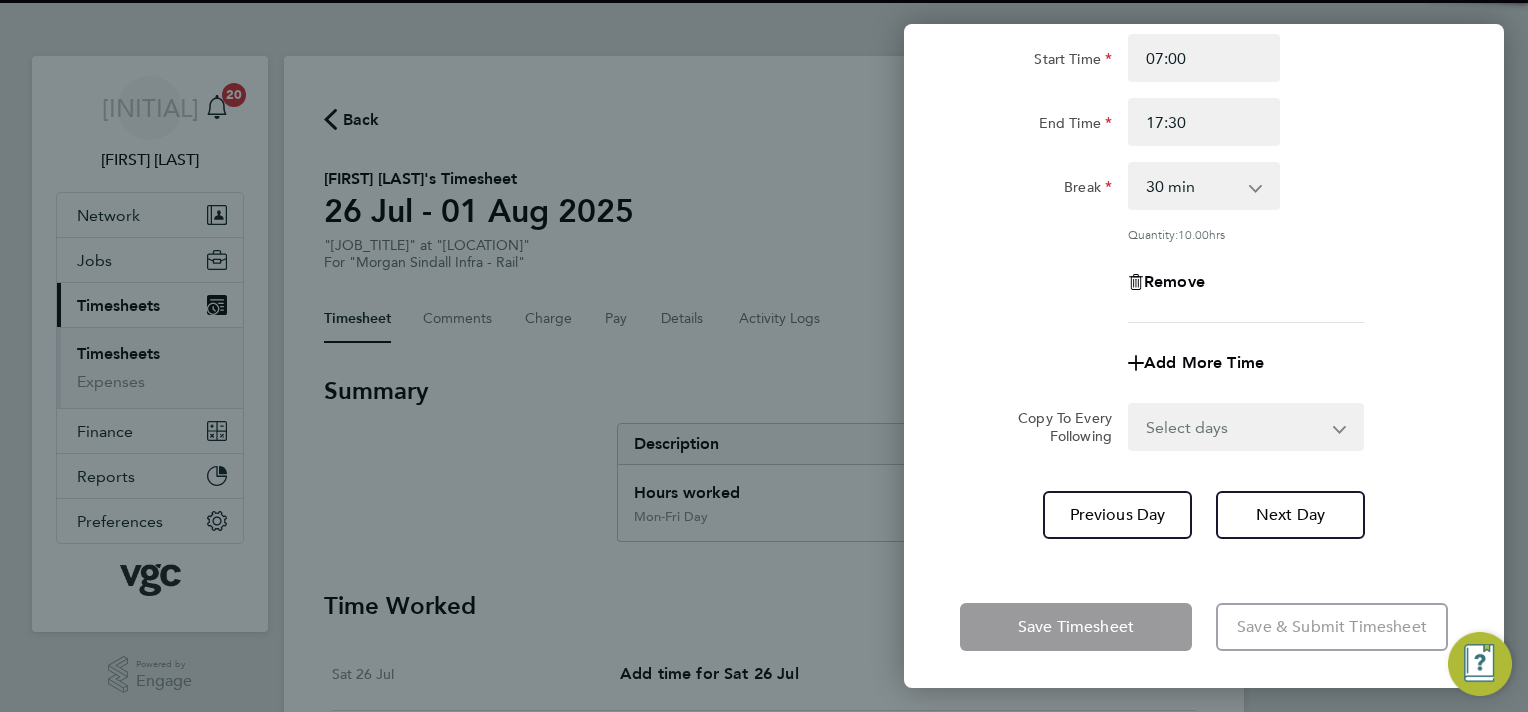 click on "Select days   Friday" at bounding box center [1235, 427] 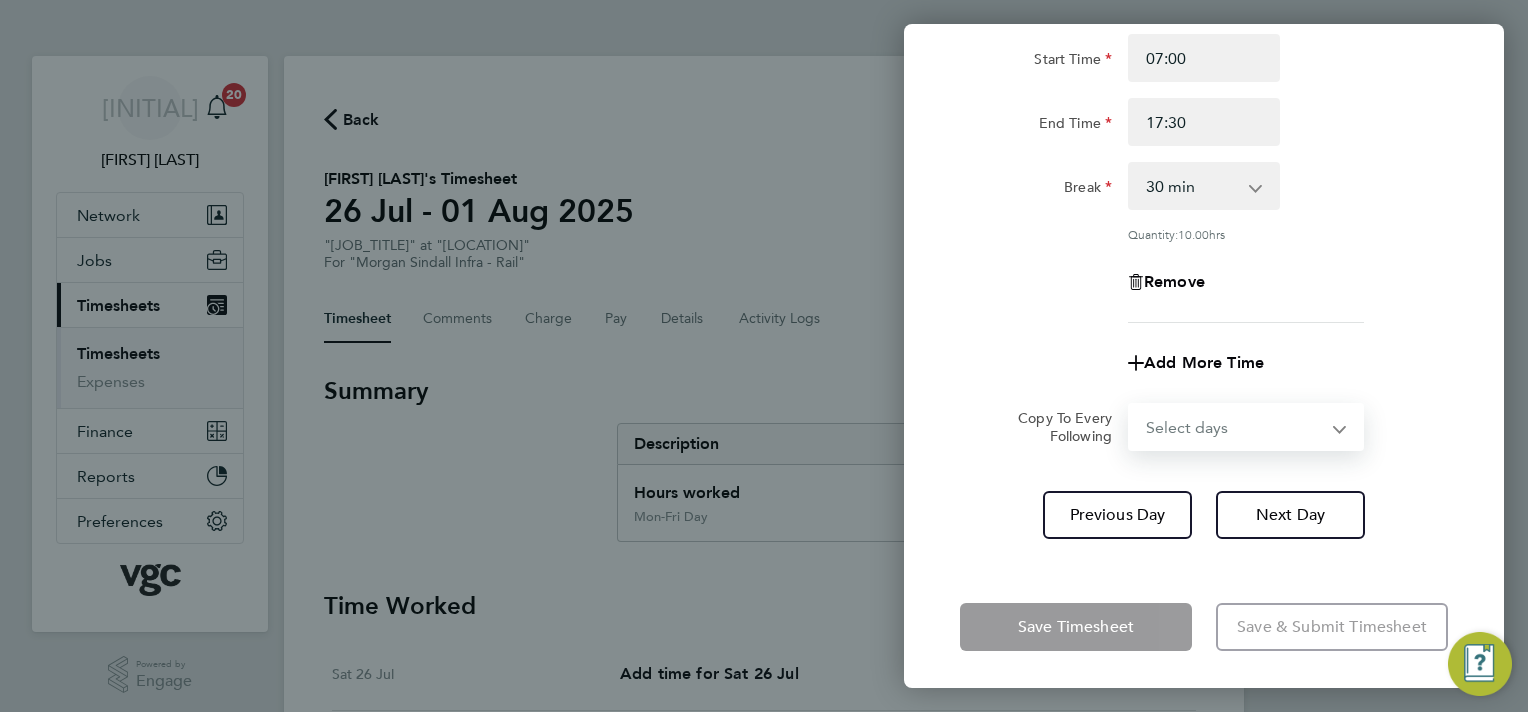 select on "FRI" 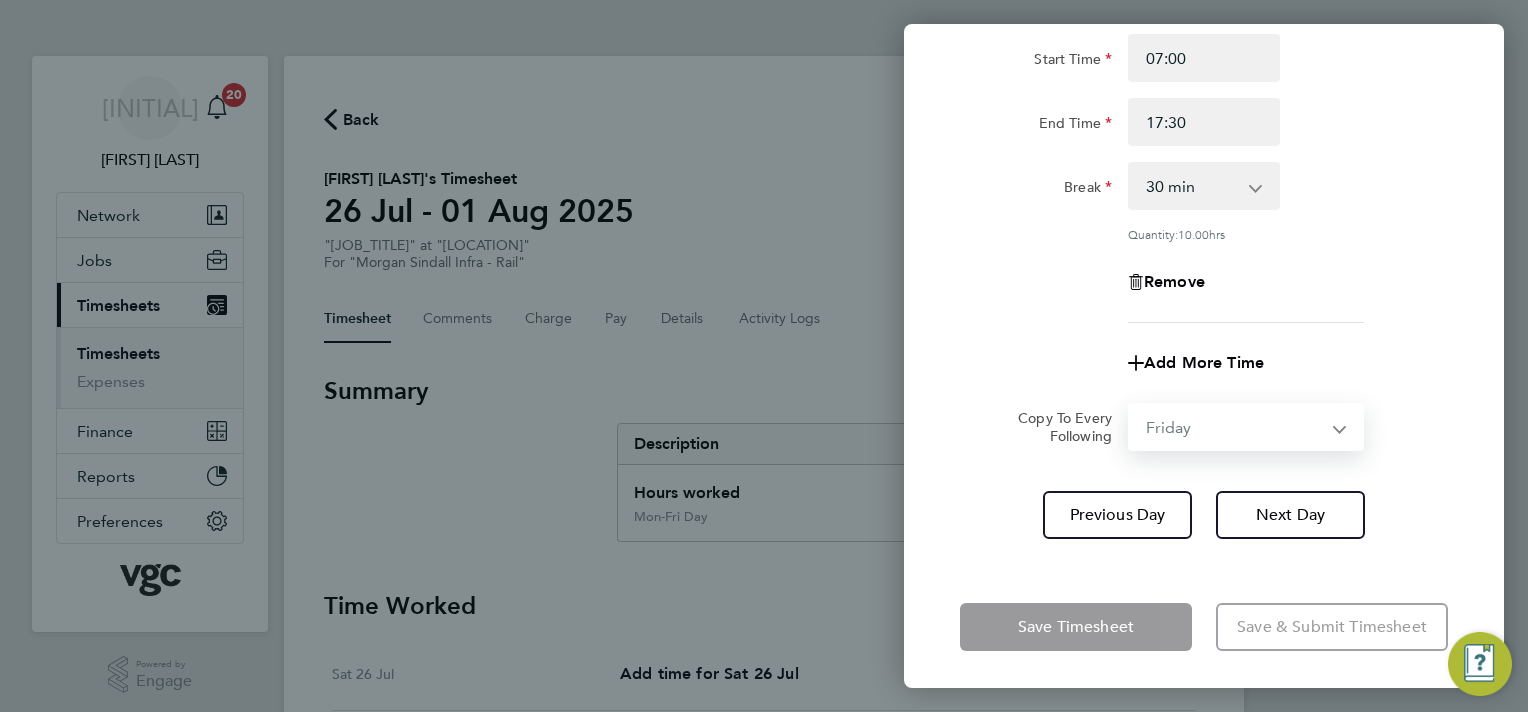 click on "Select days   Friday" at bounding box center (1235, 427) 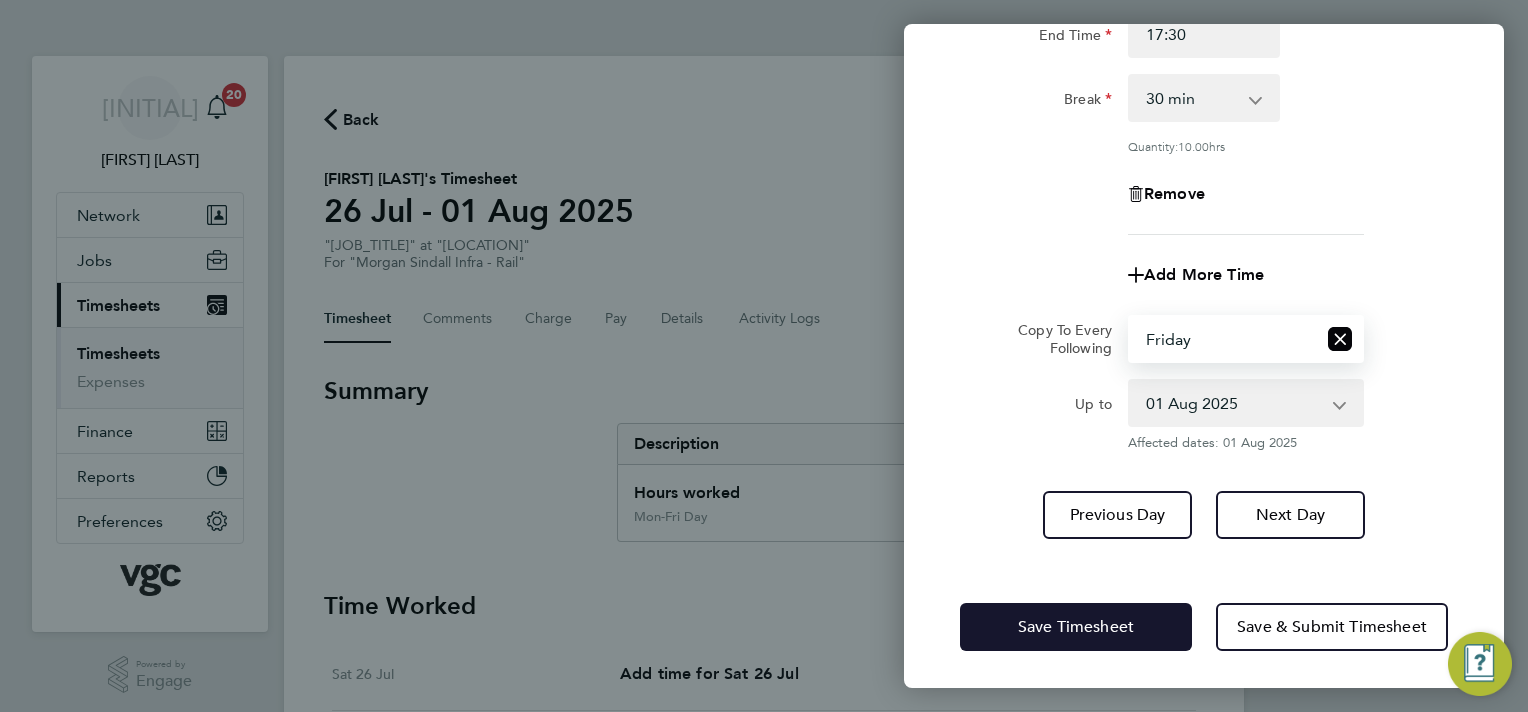 drag, startPoint x: 1050, startPoint y: 619, endPoint x: 1032, endPoint y: 604, distance: 23.43075 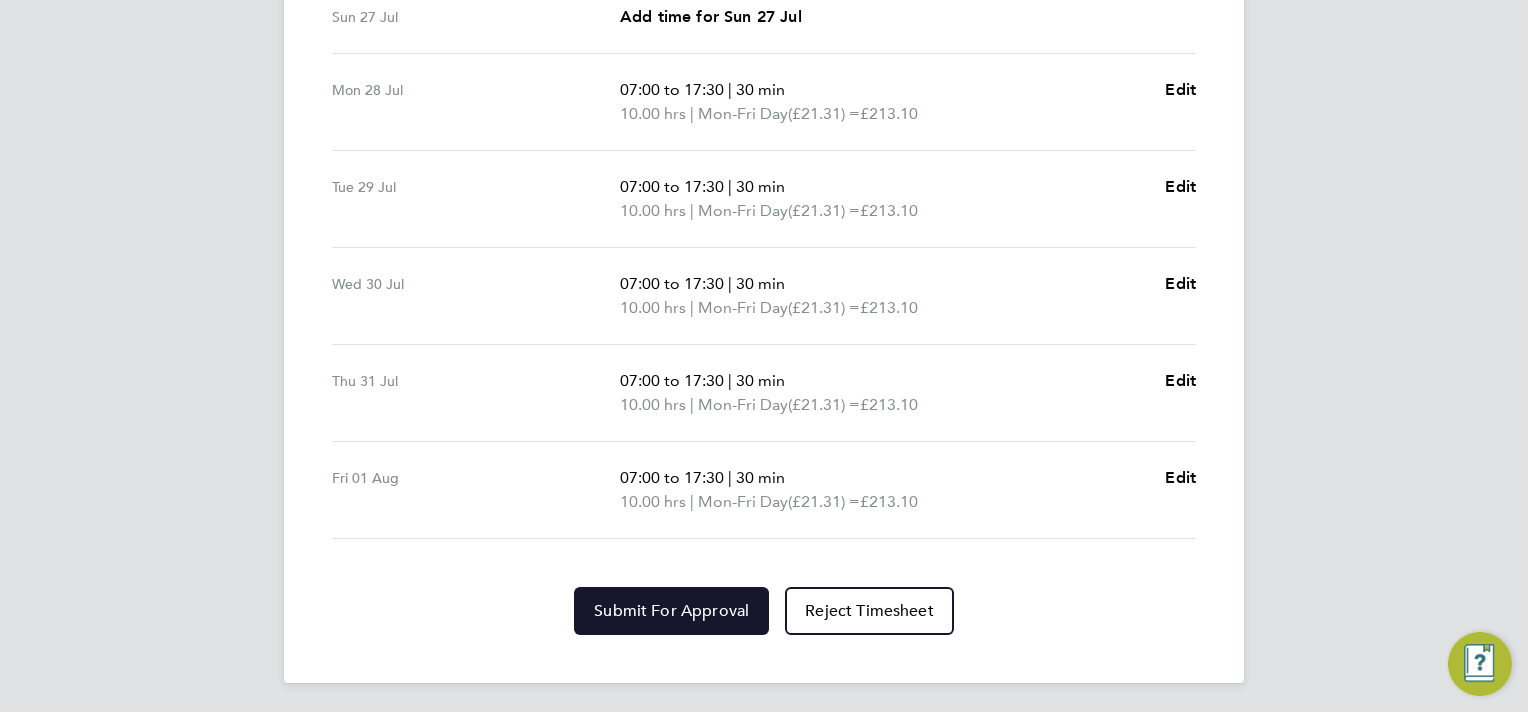 click on "Submit For Approval" 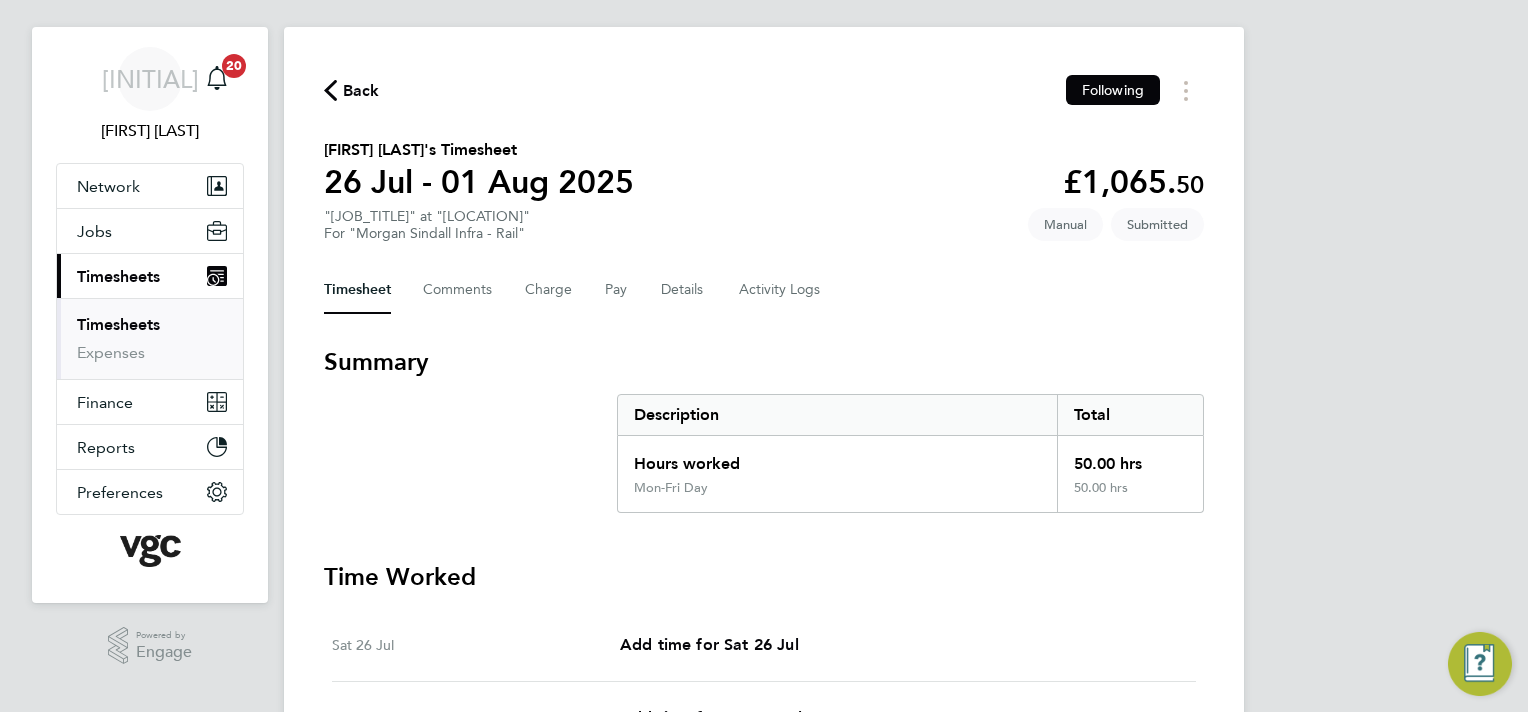click on "Timesheets" at bounding box center (118, 324) 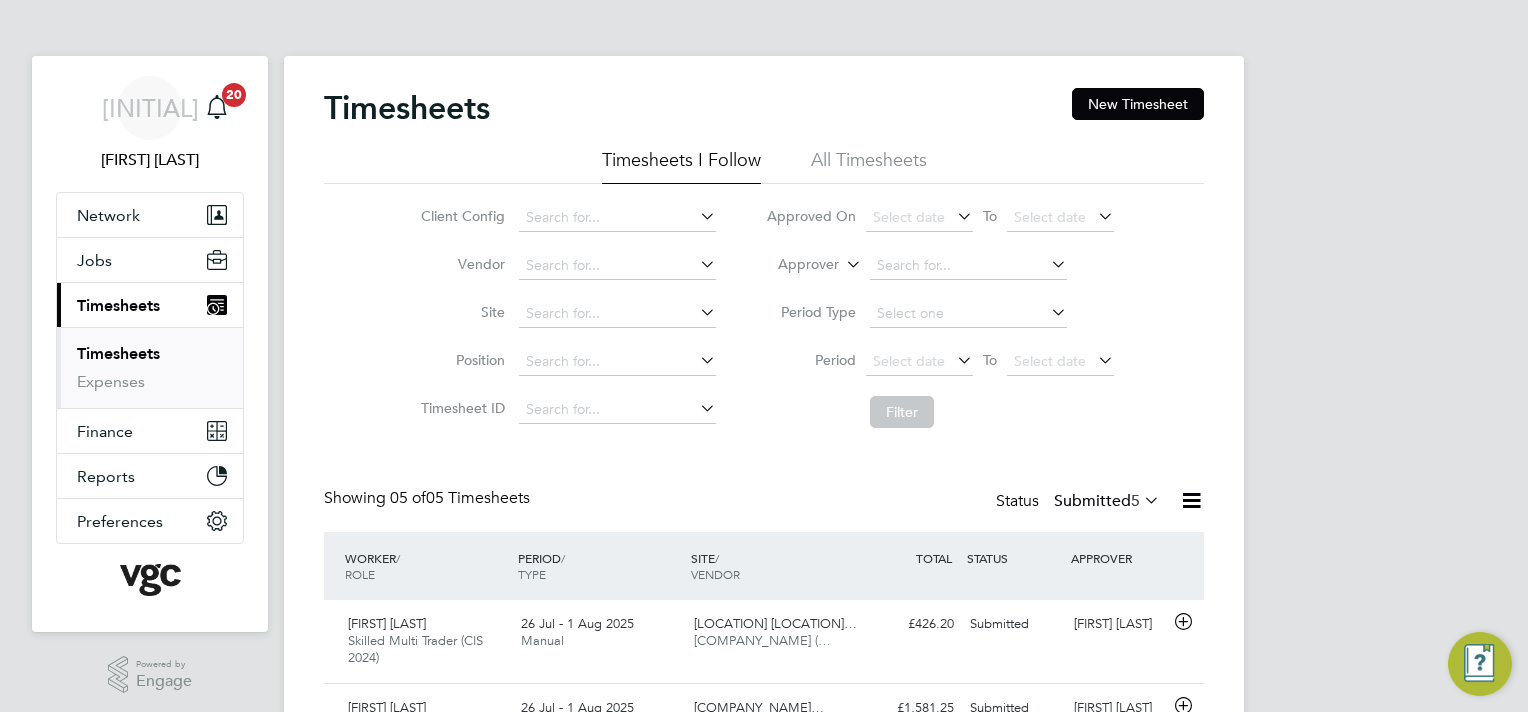 click on "Timesheets" at bounding box center (118, 353) 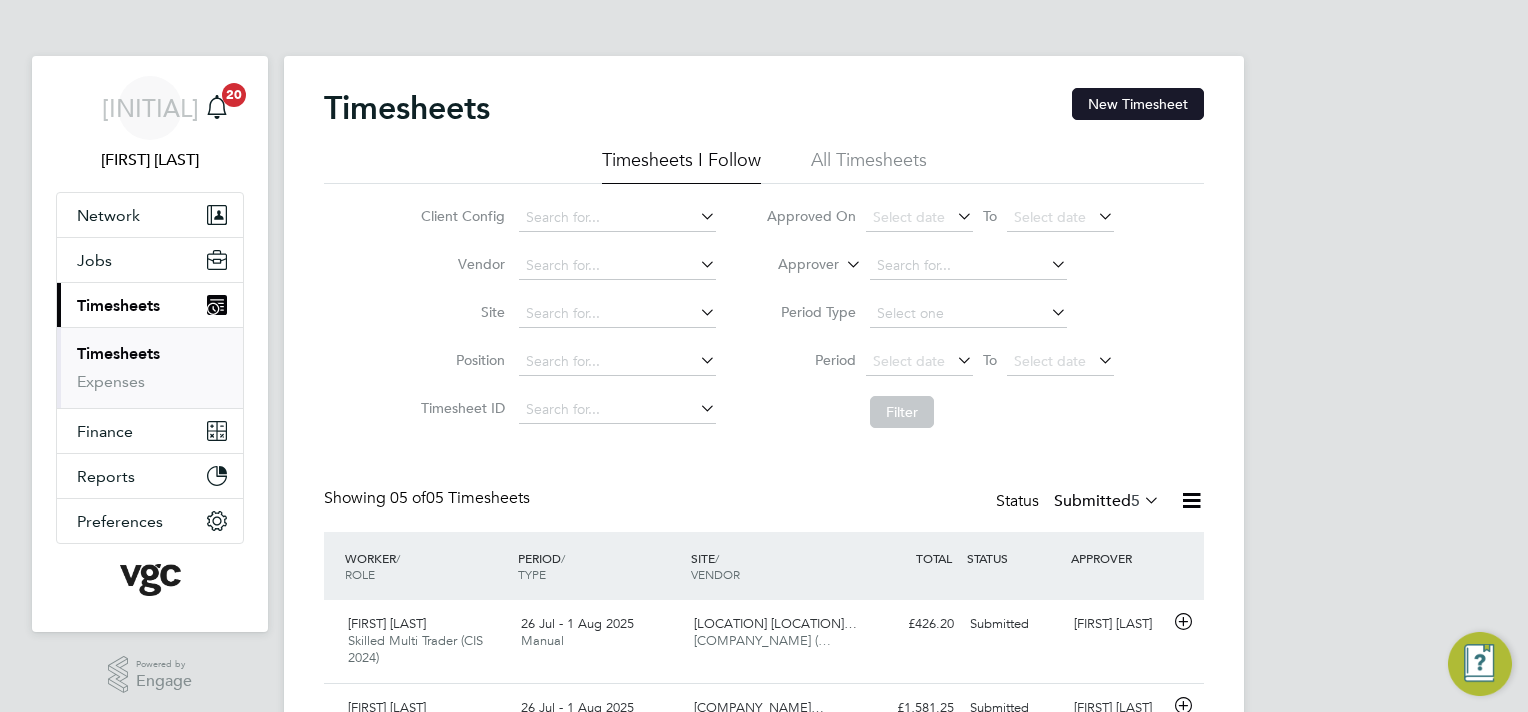 click on "New Timesheet" 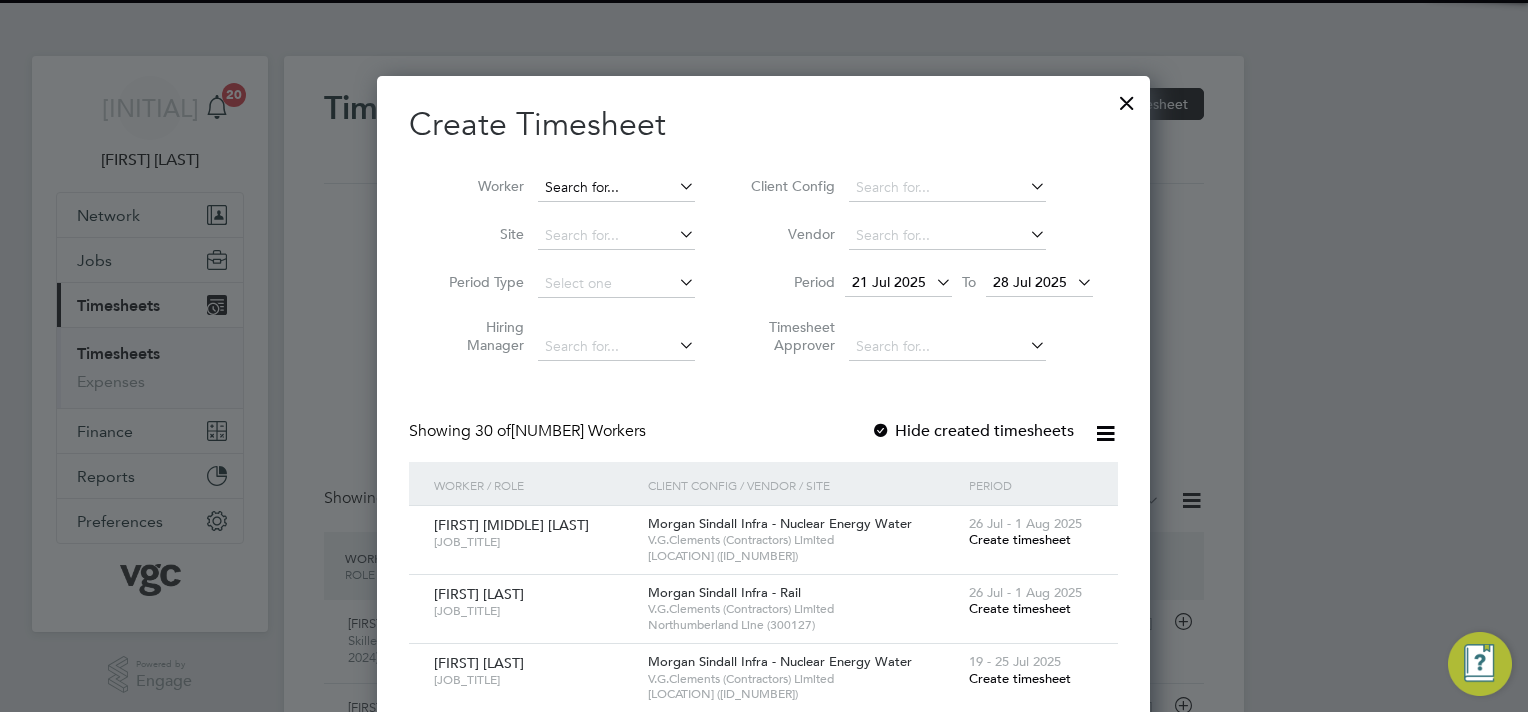 click at bounding box center (616, 188) 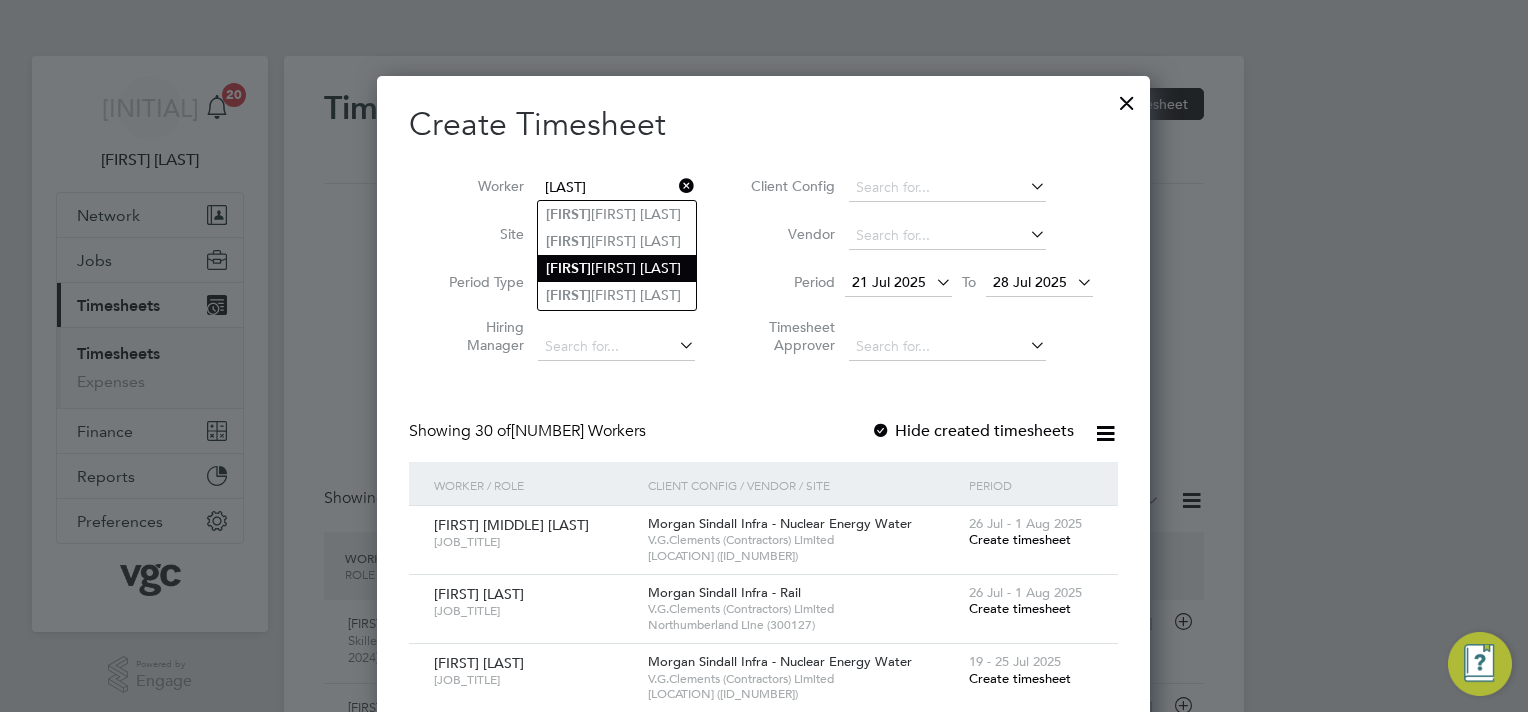 click on "[FIRST] [LAST]" 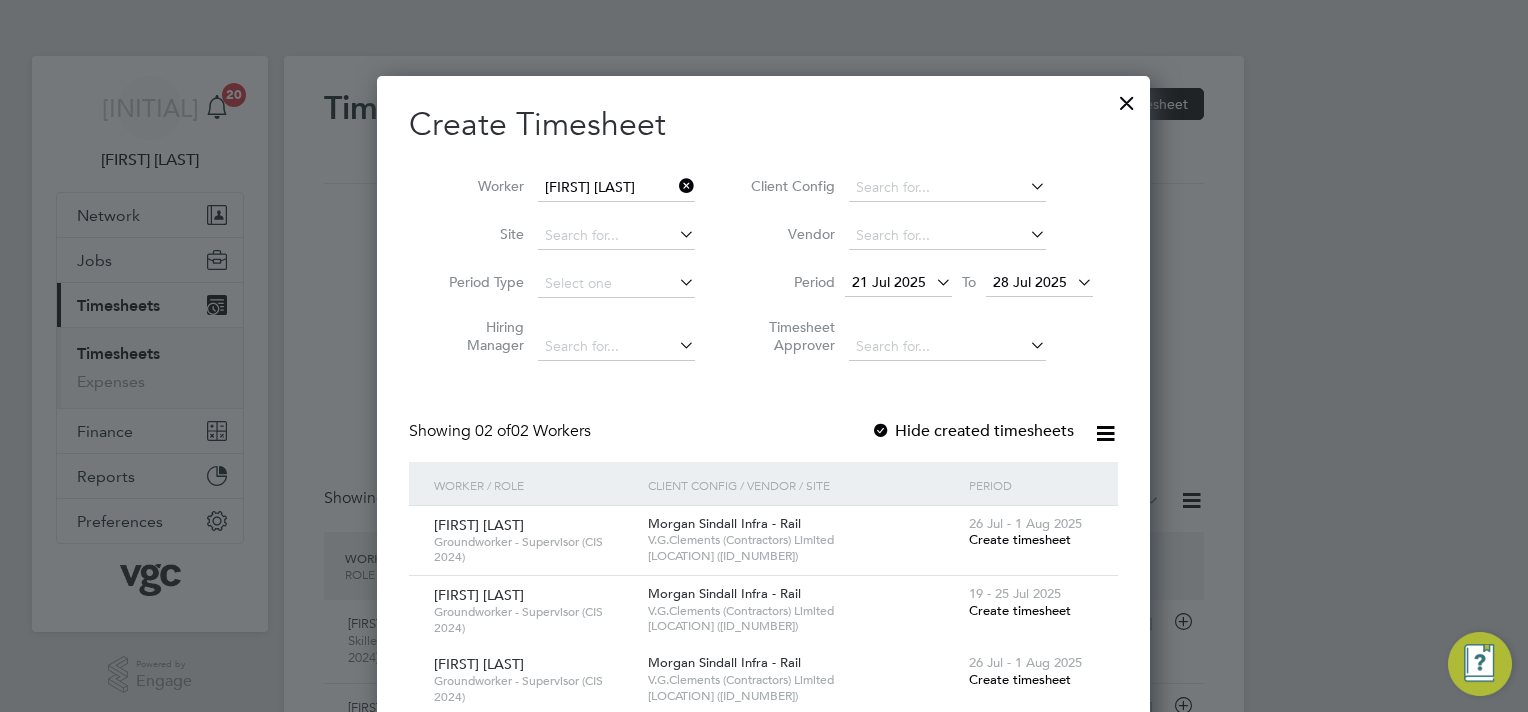 click on "28 Jul 2025" at bounding box center [1030, 282] 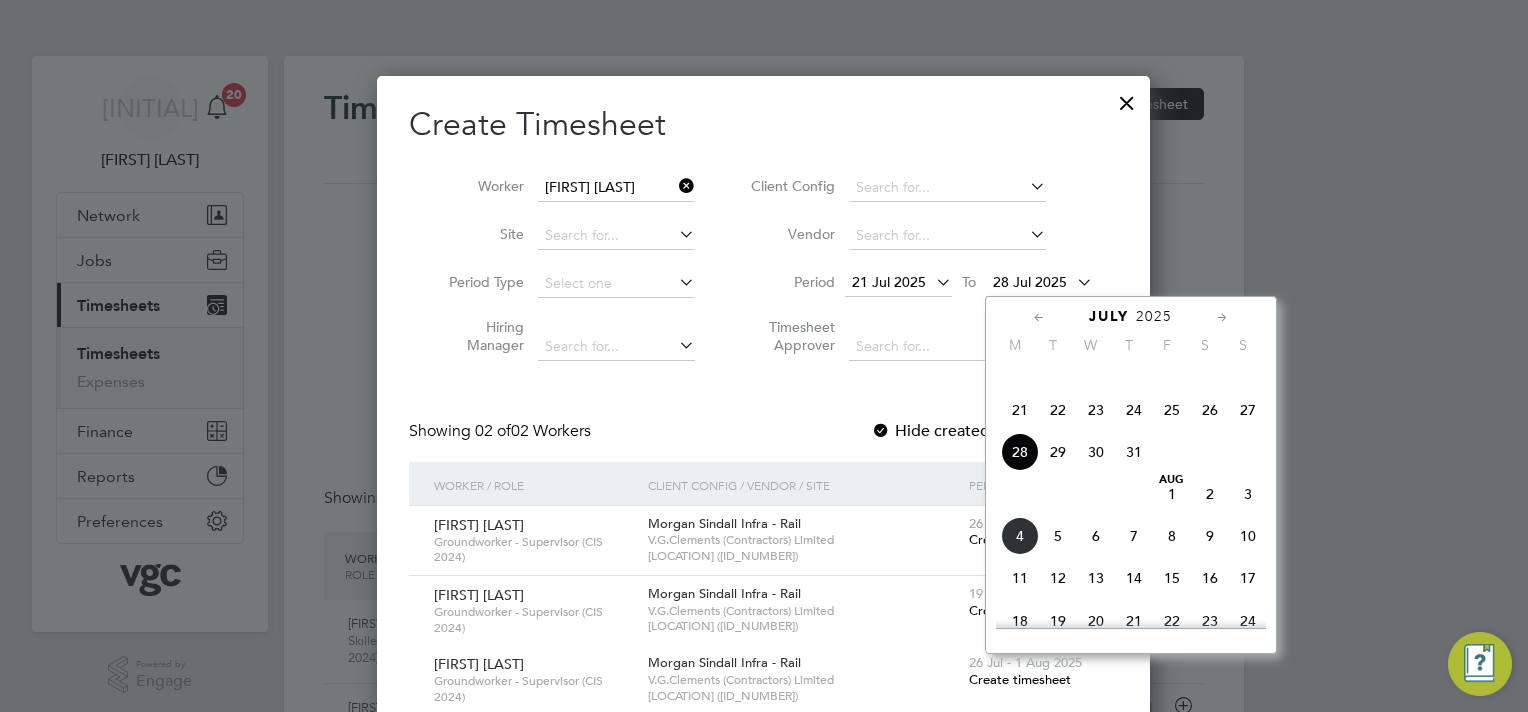 click on "Aug 1" 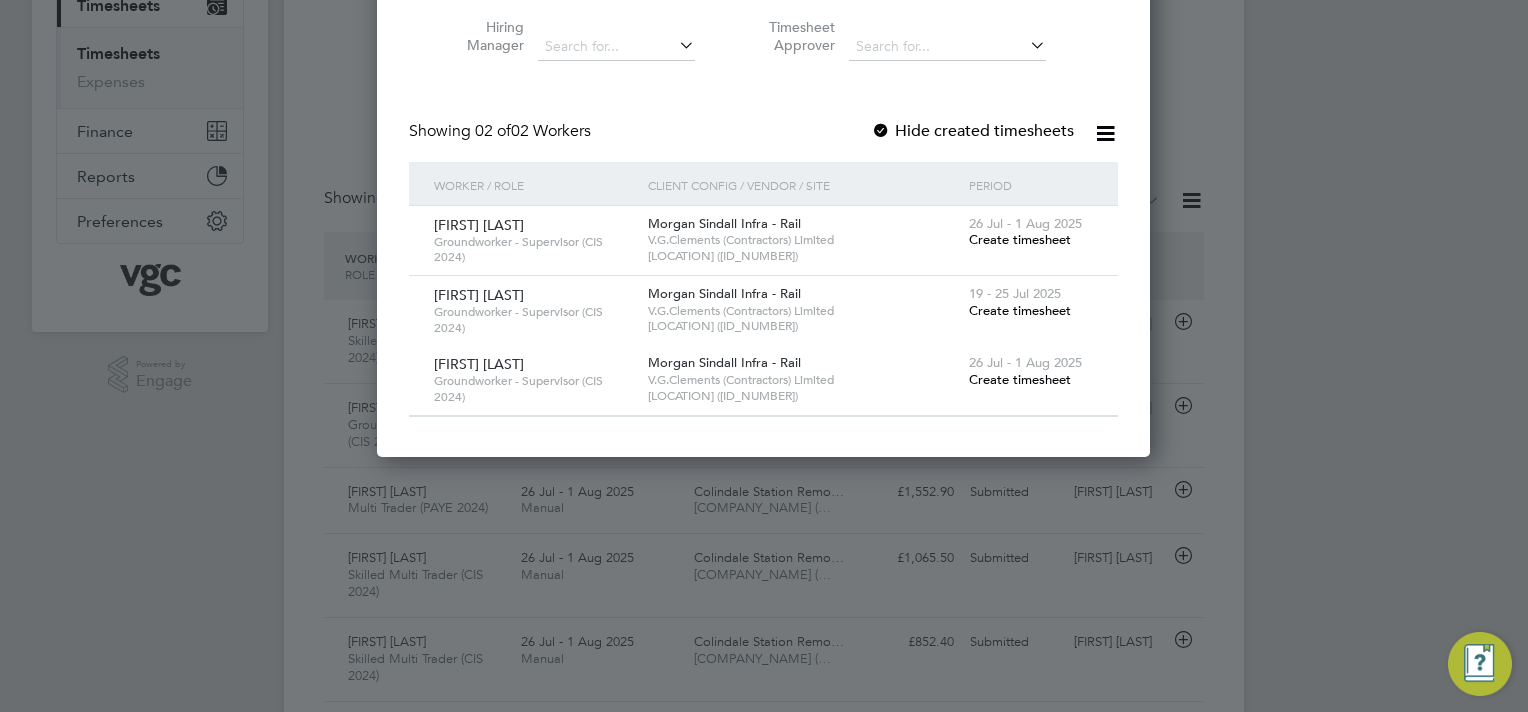 click on "Create timesheet" at bounding box center (1020, 239) 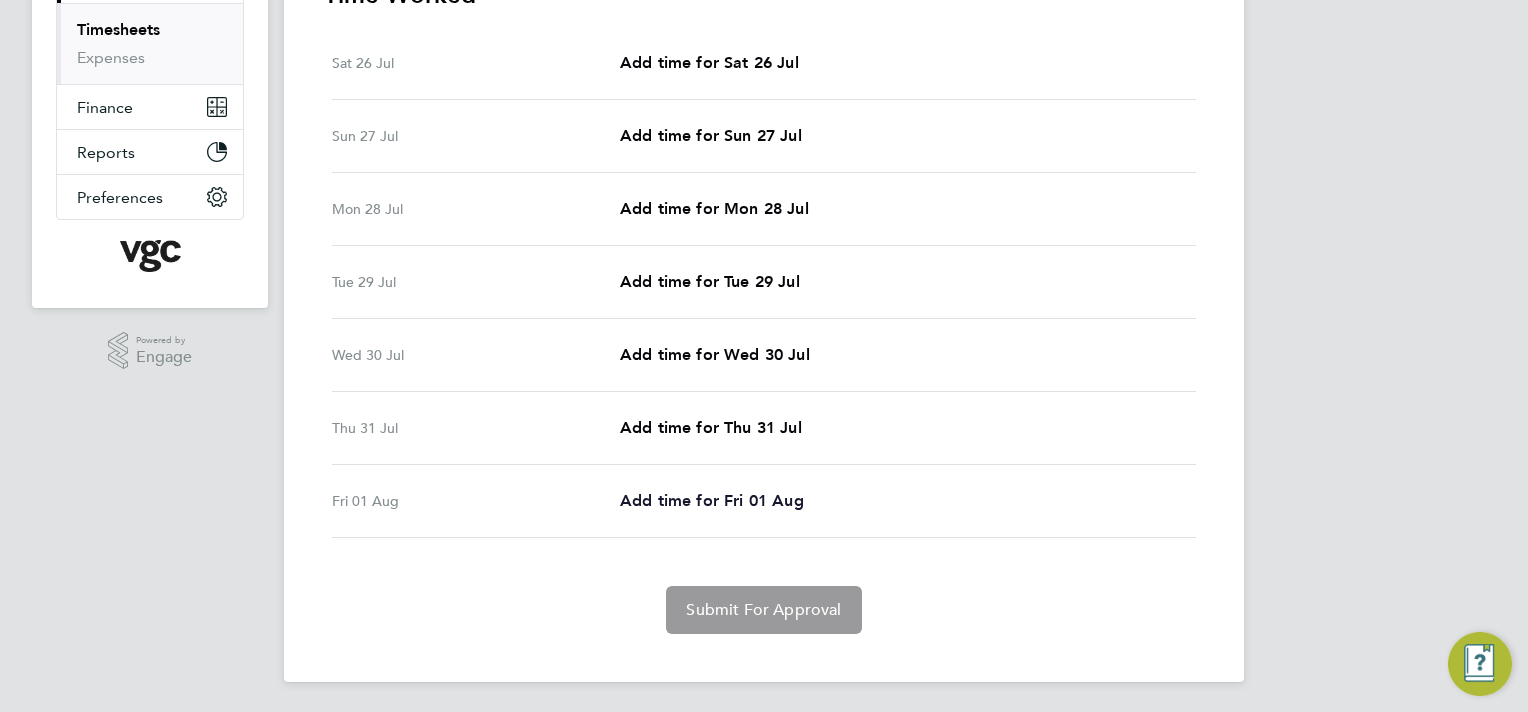 click on "Add time for Fri 01 Aug" at bounding box center (712, 500) 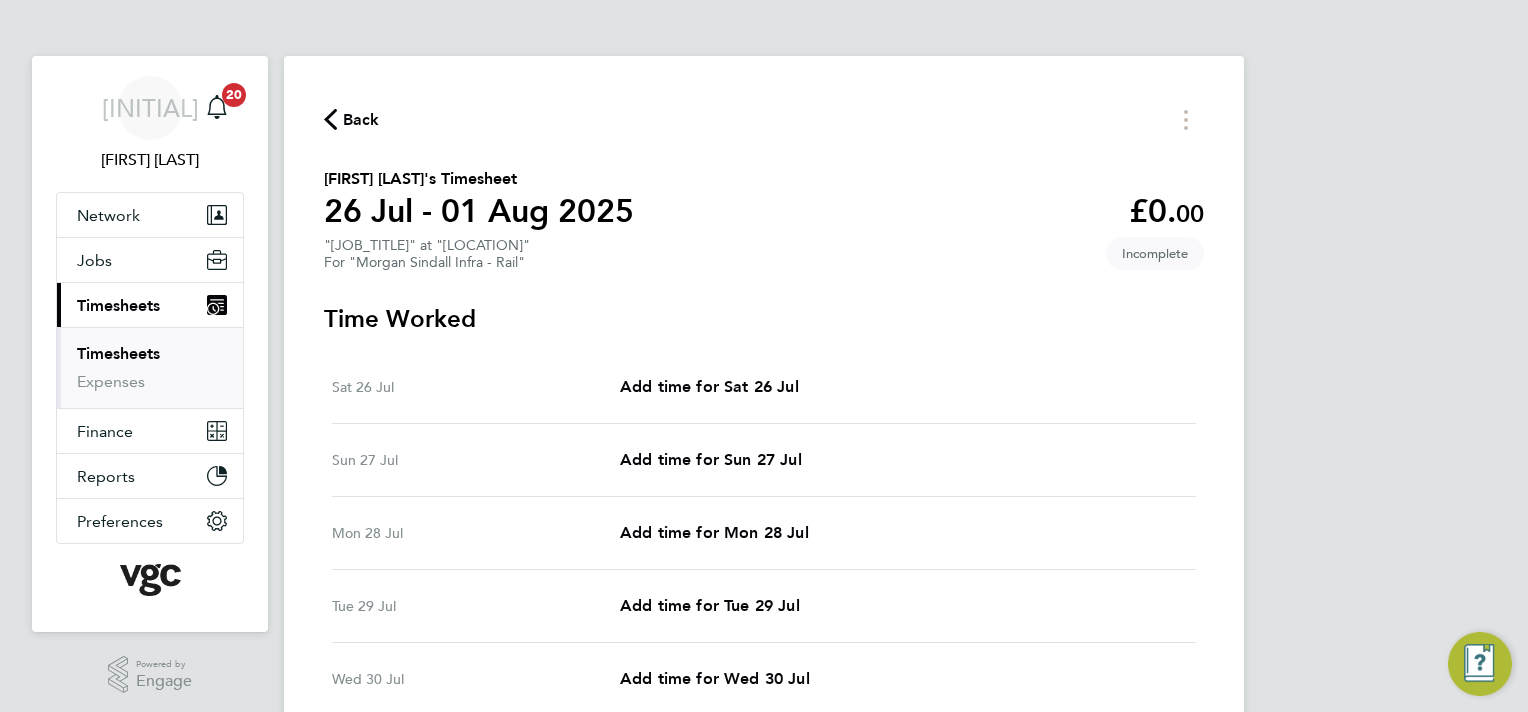 select on "30" 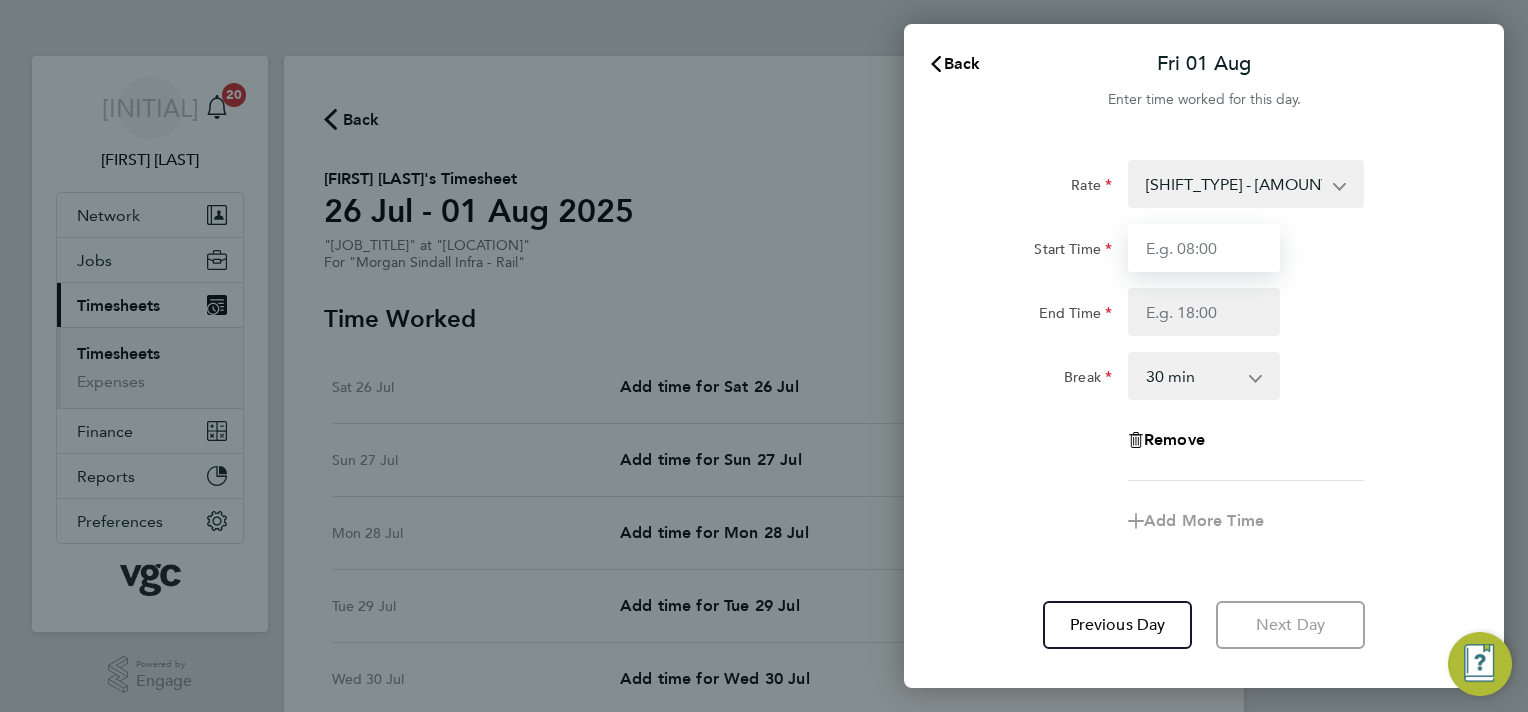 click on "Start Time" at bounding box center (1204, 248) 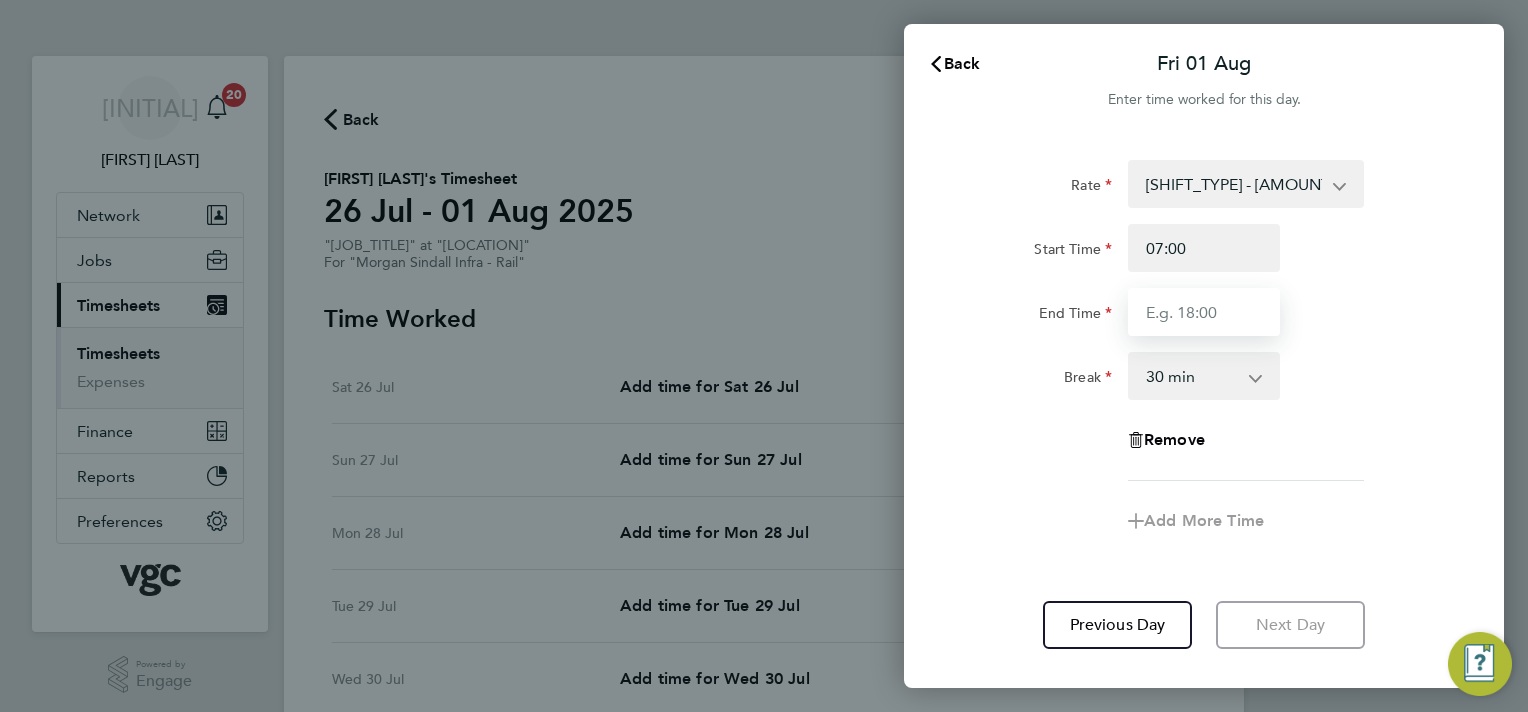 click on "End Time" at bounding box center (1204, 312) 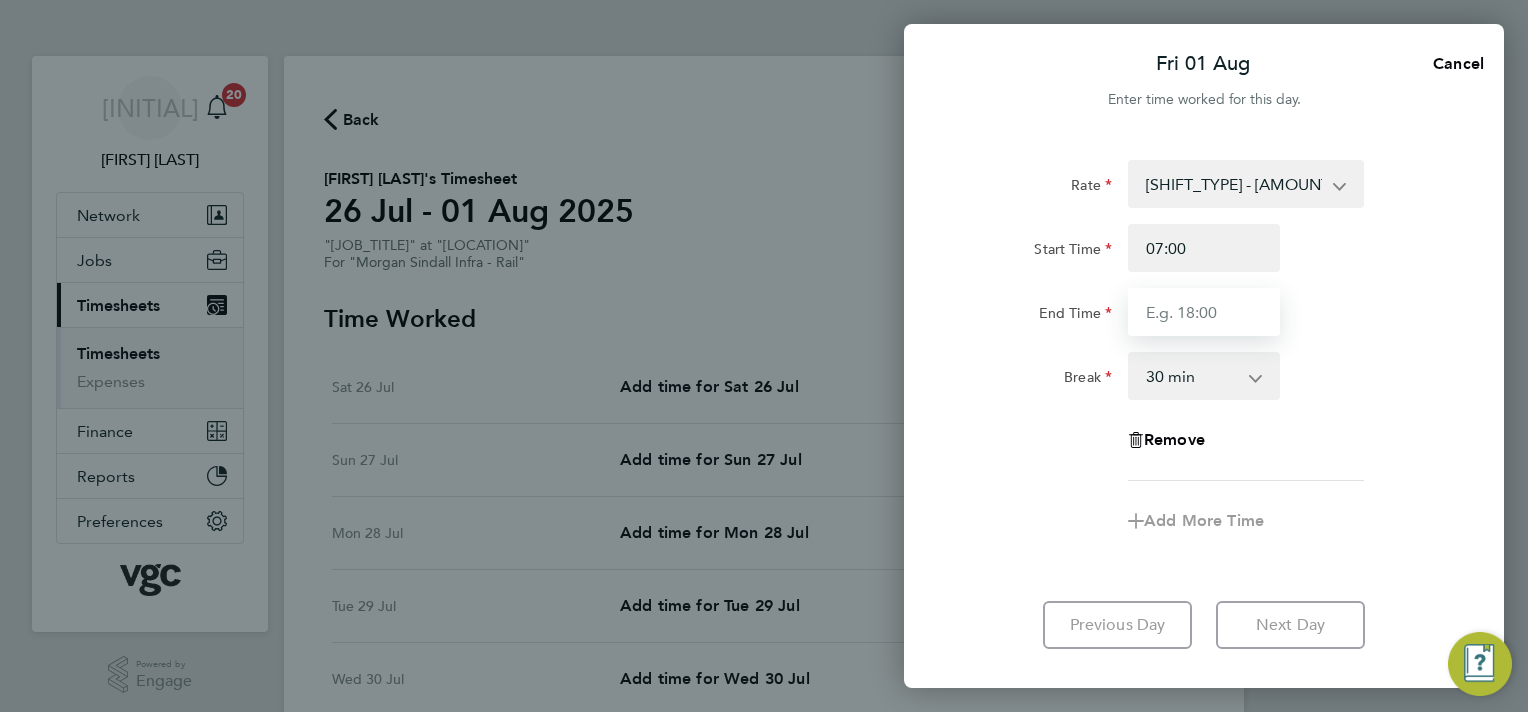 type on "17:30" 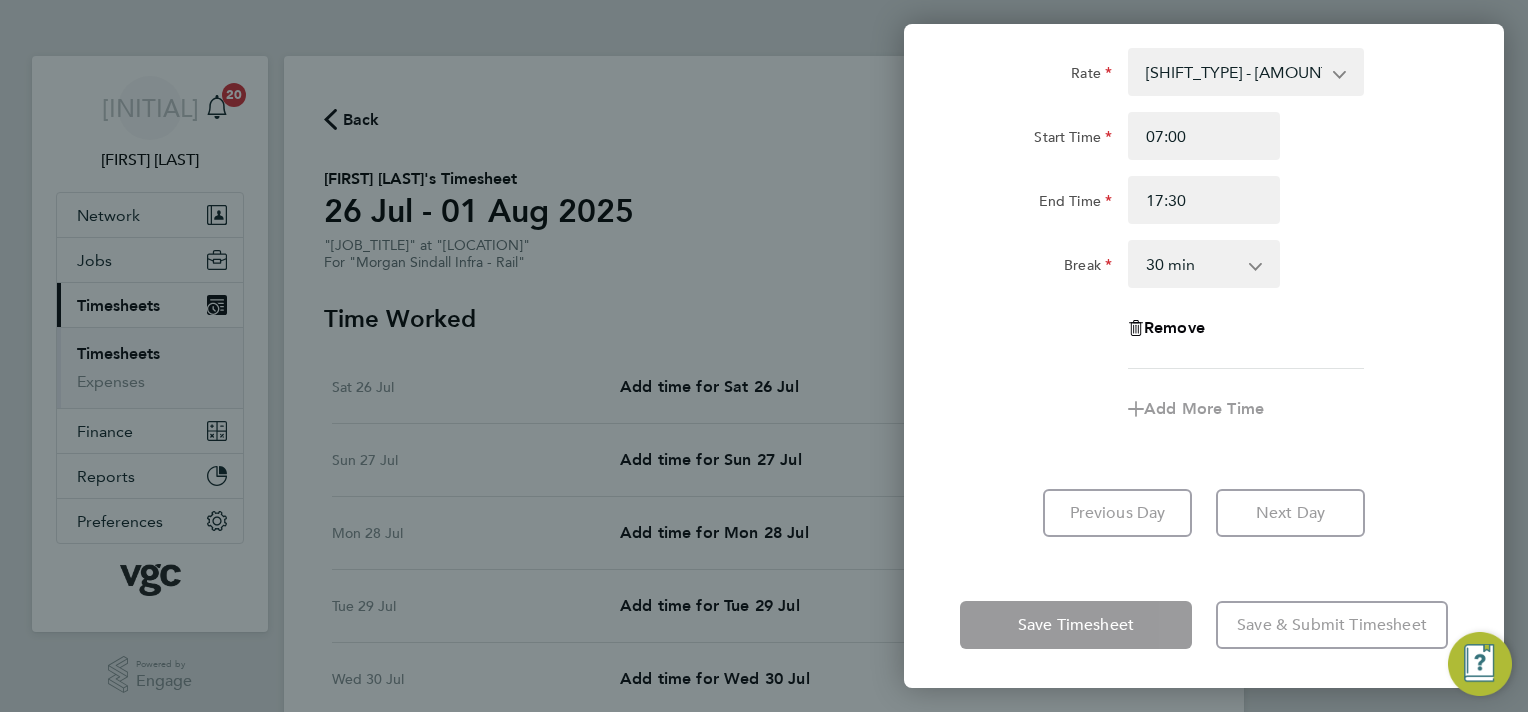 click on "Save Timesheet   Save & Submit Timesheet" 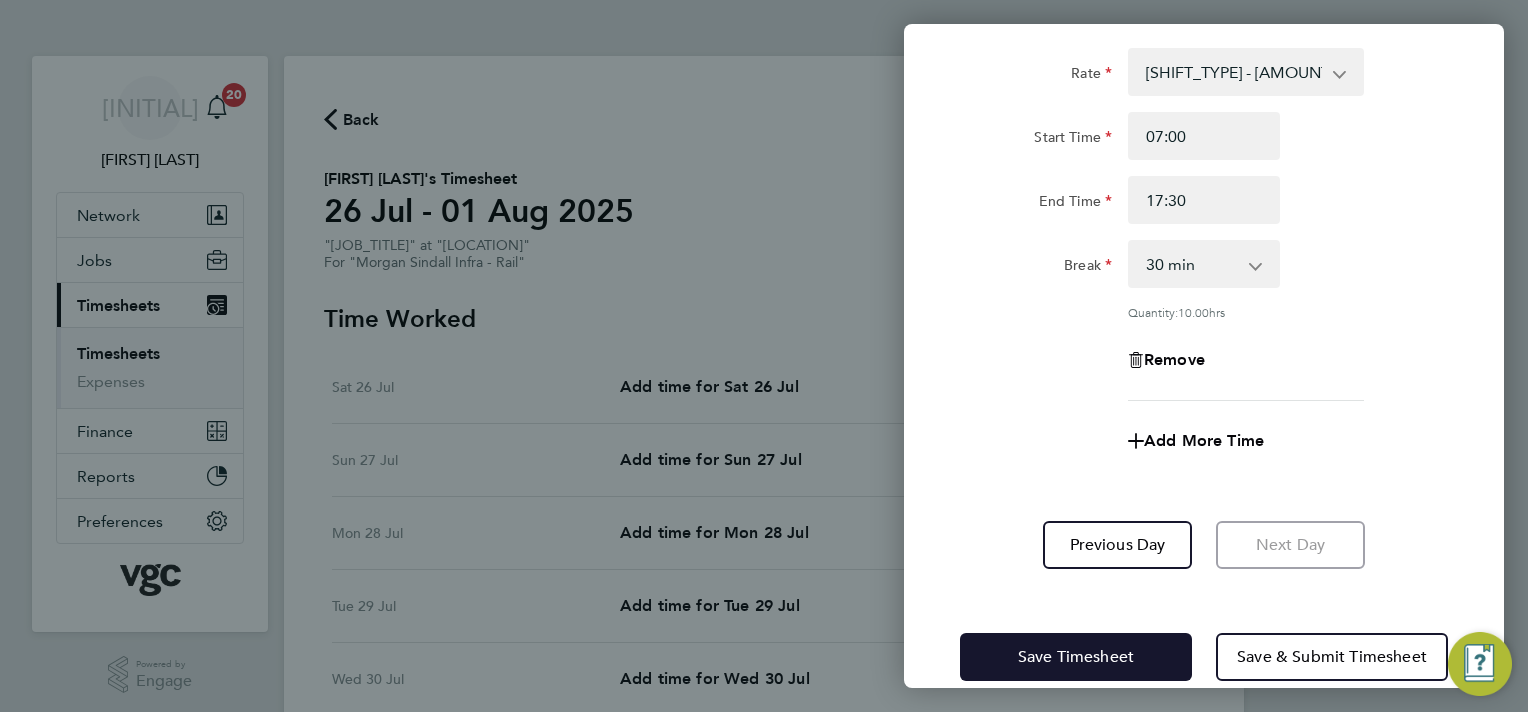 drag, startPoint x: 1029, startPoint y: 647, endPoint x: 1018, endPoint y: 644, distance: 11.401754 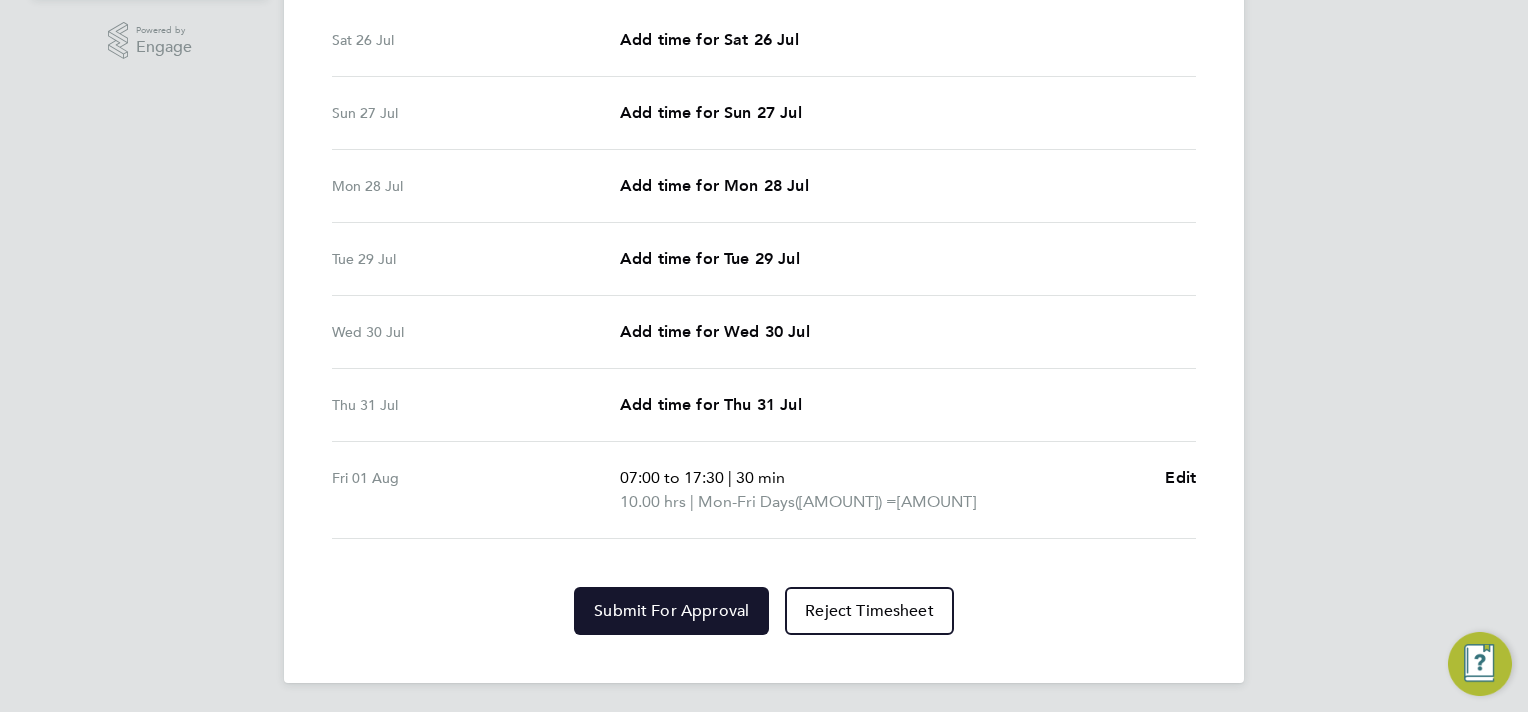 click on "Submit For Approval" 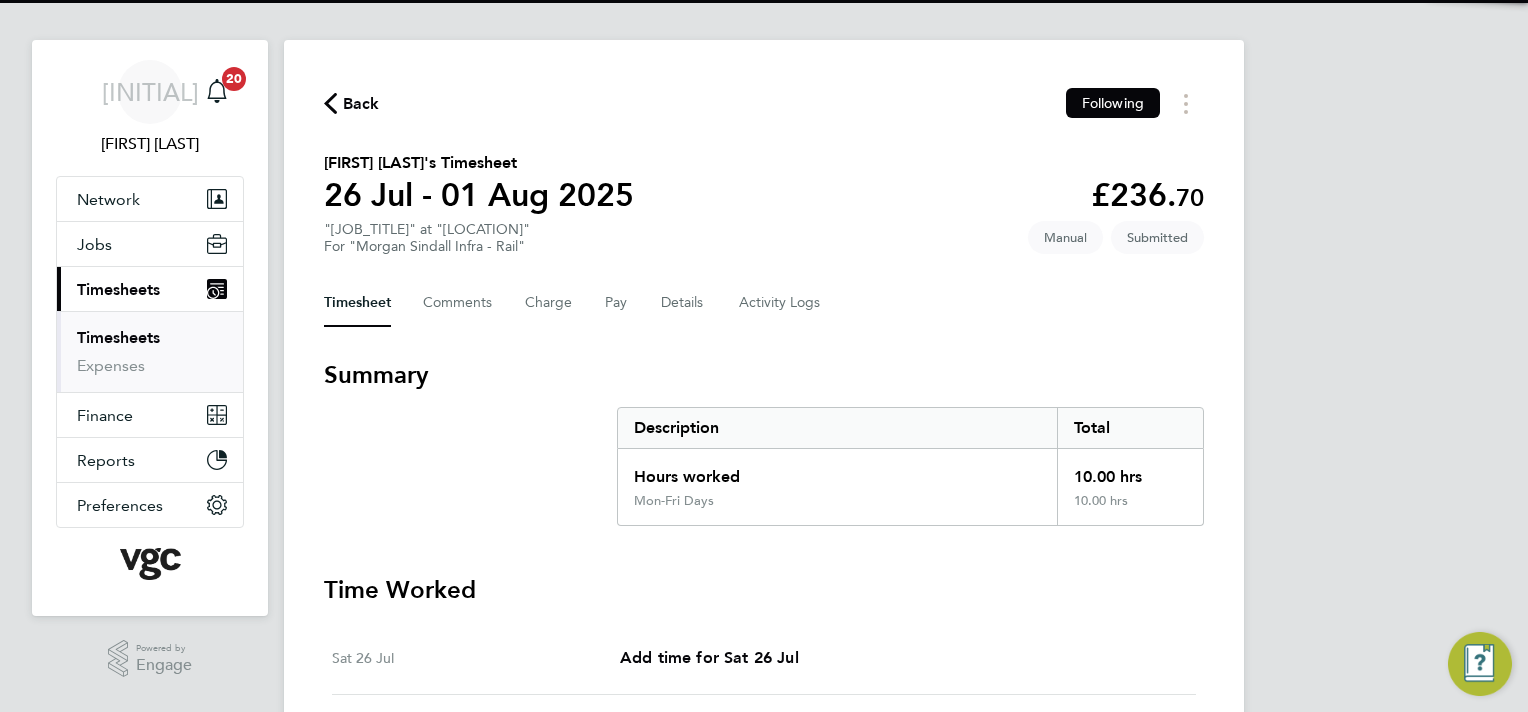 scroll, scrollTop: 0, scrollLeft: 0, axis: both 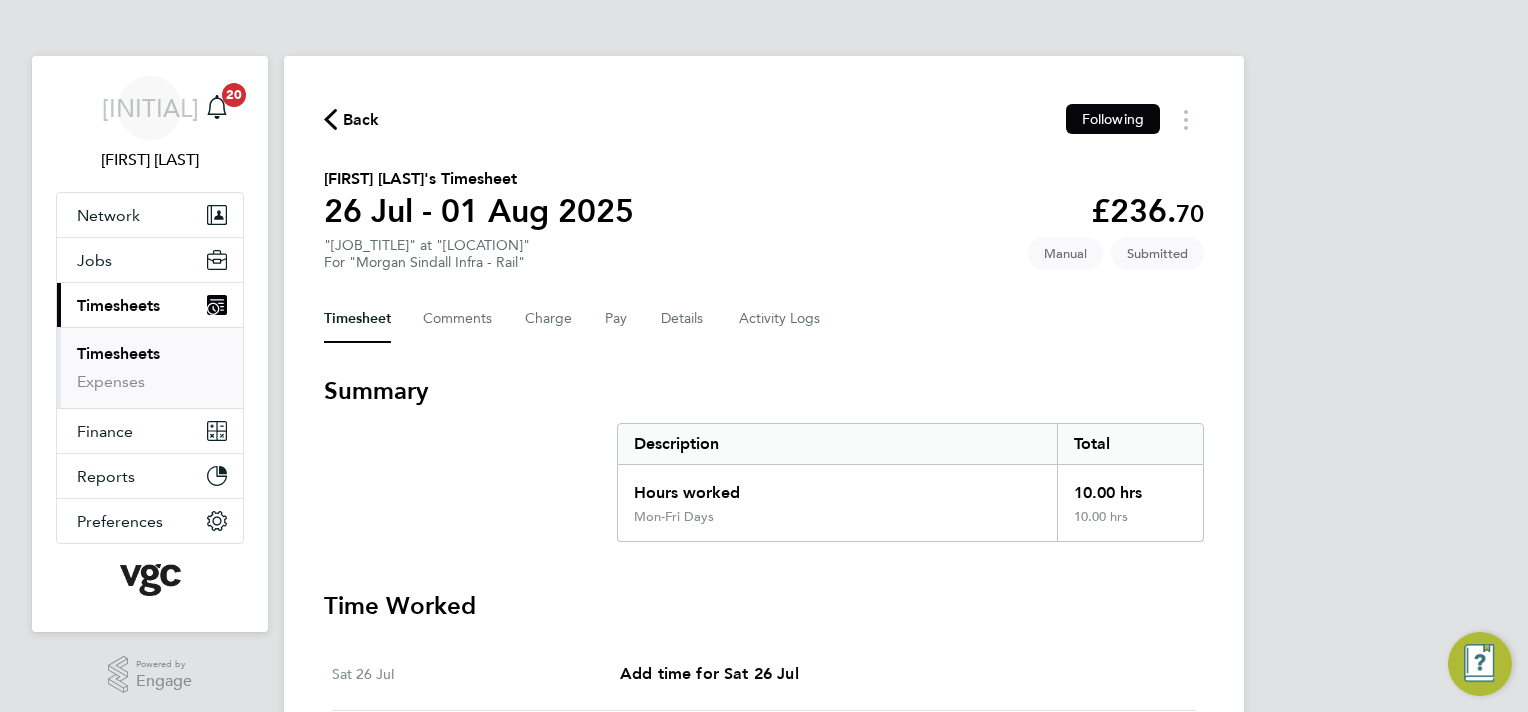 click on "Timesheets" at bounding box center [118, 353] 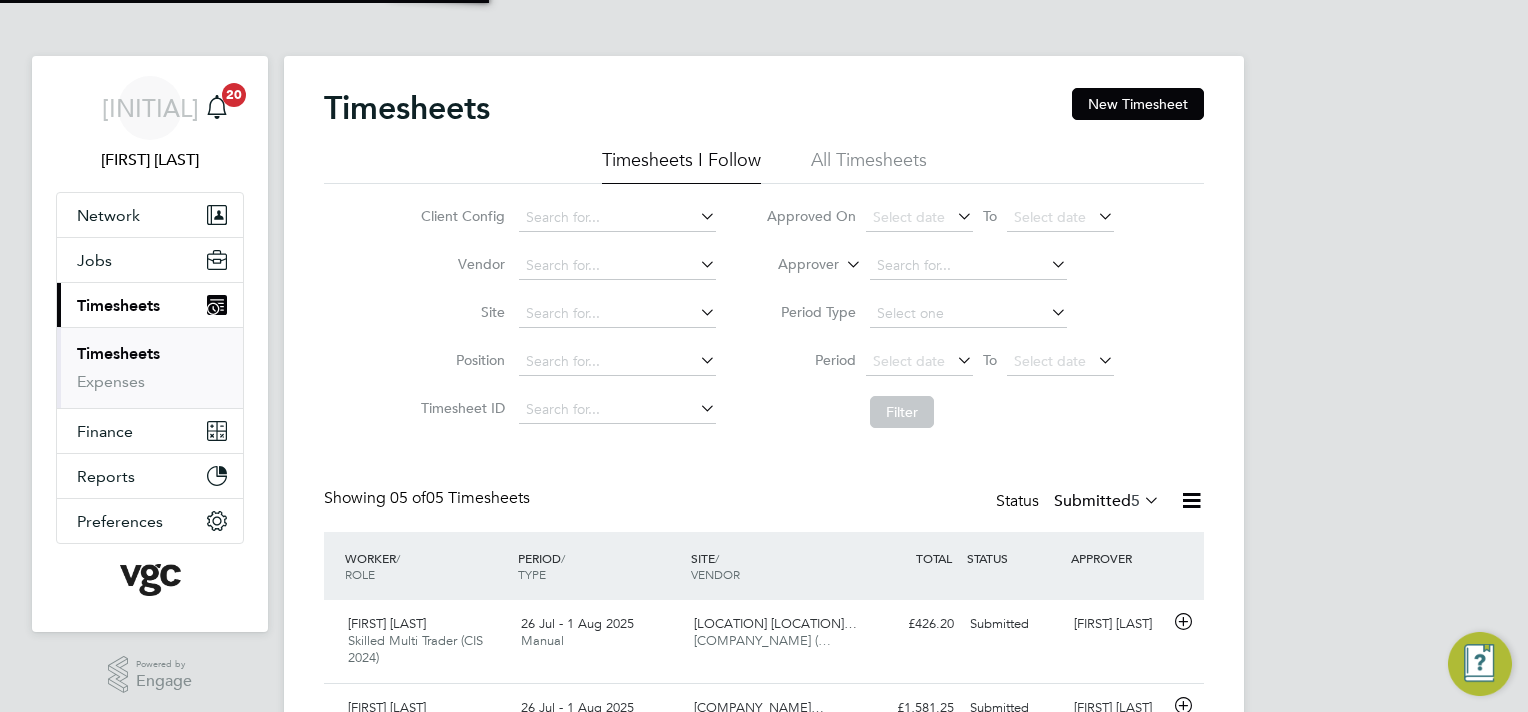 scroll, scrollTop: 10, scrollLeft: 10, axis: both 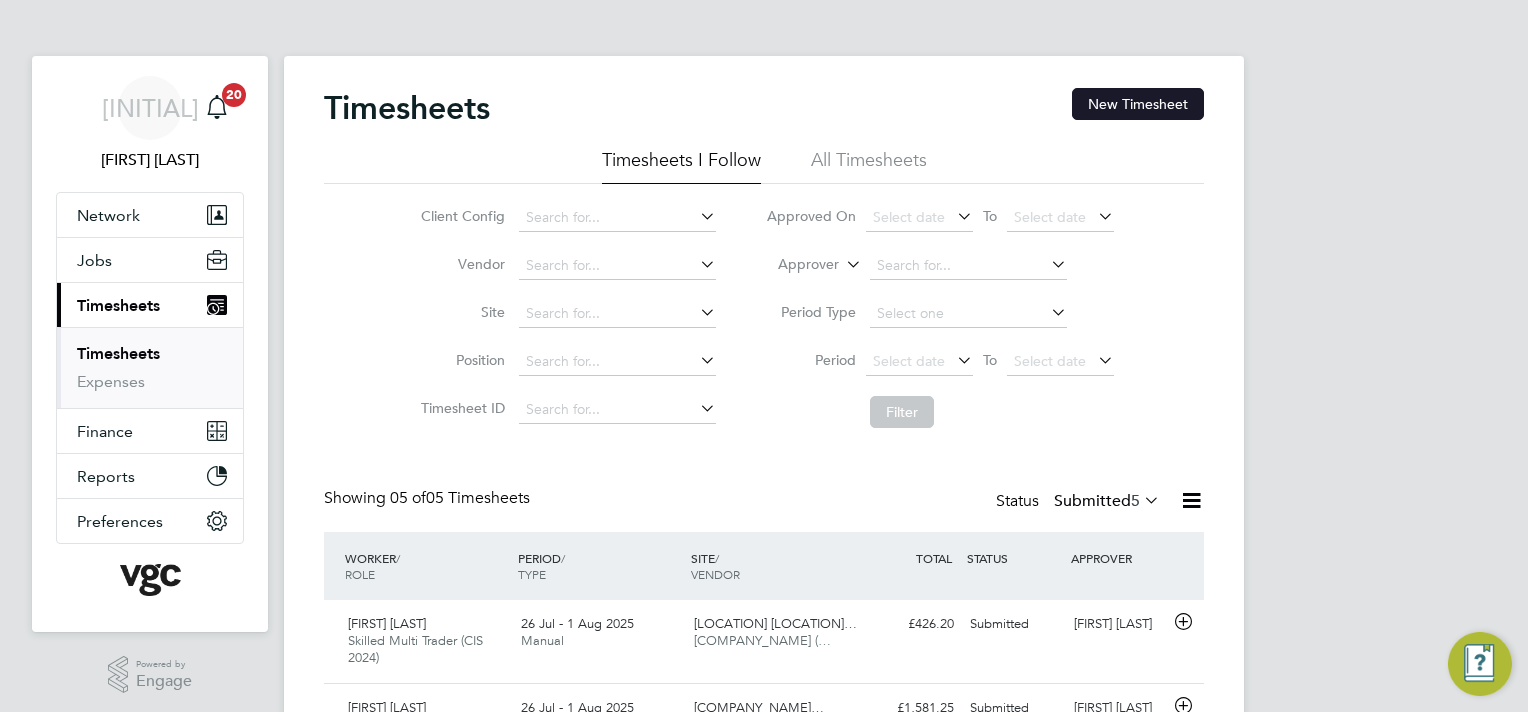 click on "New Timesheet" 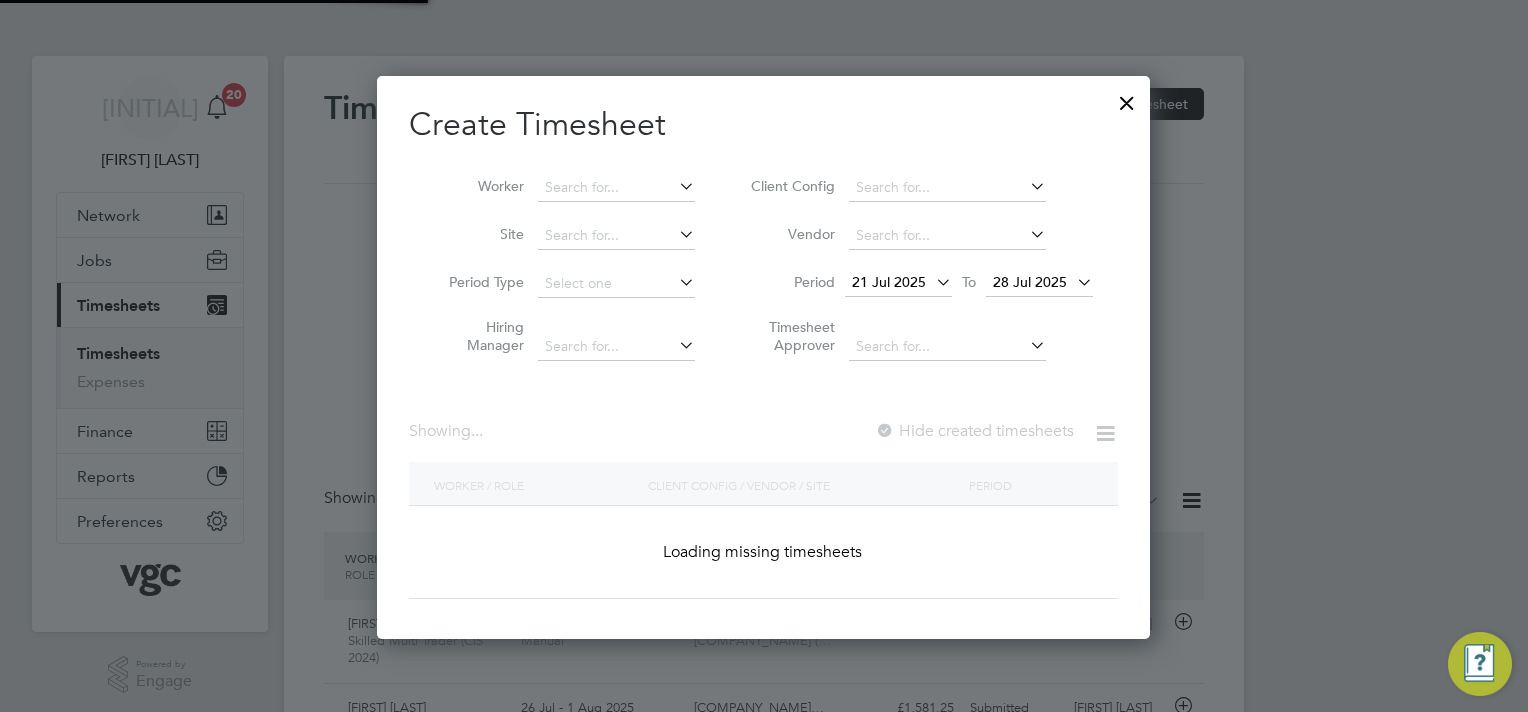 scroll, scrollTop: 10, scrollLeft: 10, axis: both 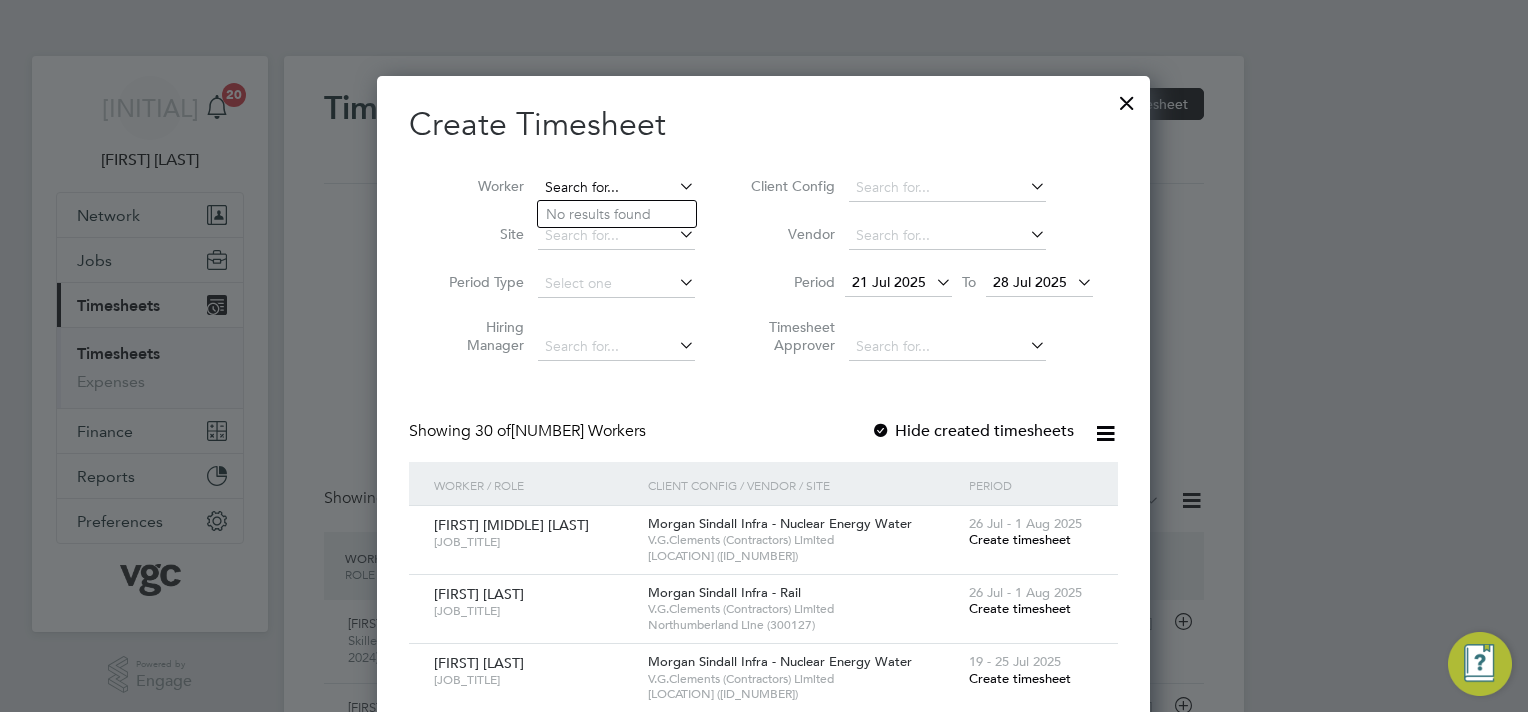 click at bounding box center (616, 188) 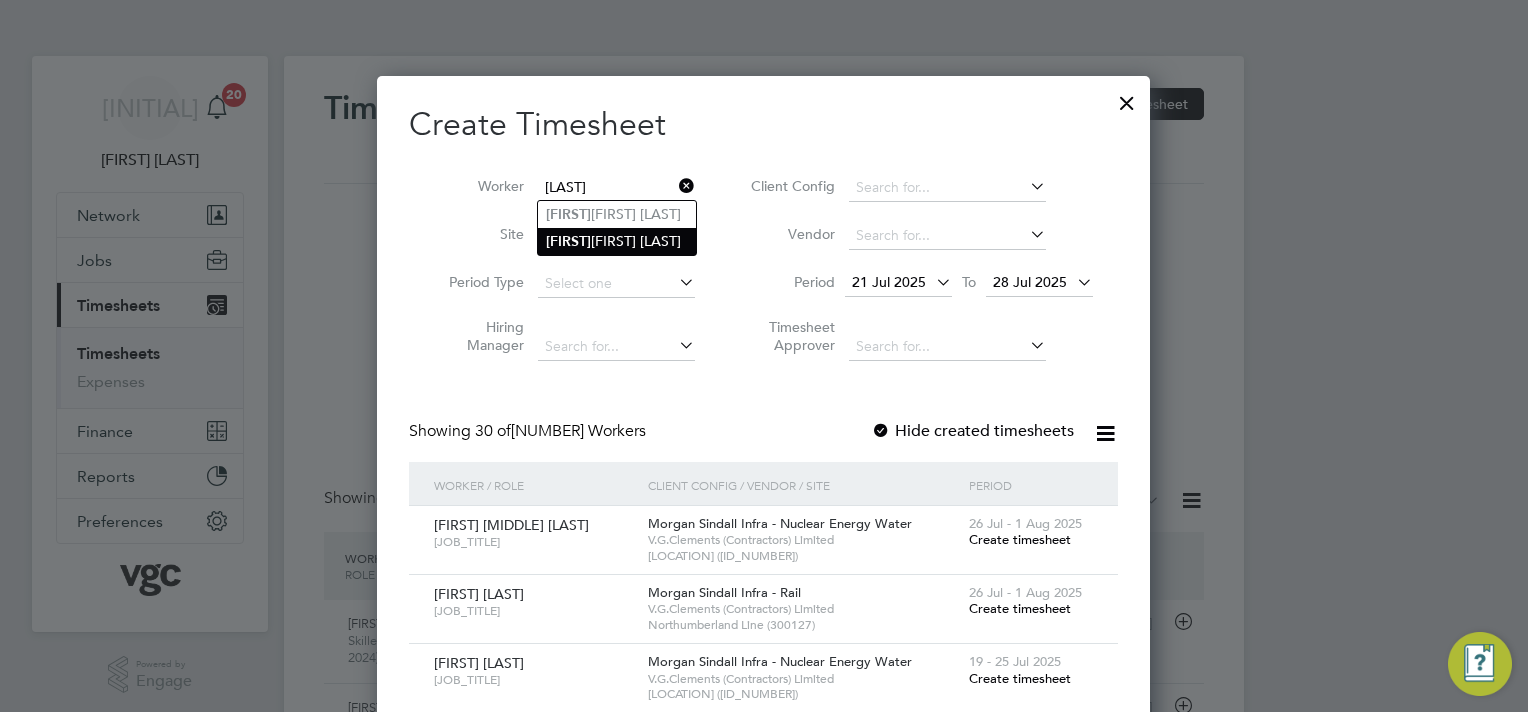 click on "[FIRST] [LAST]" 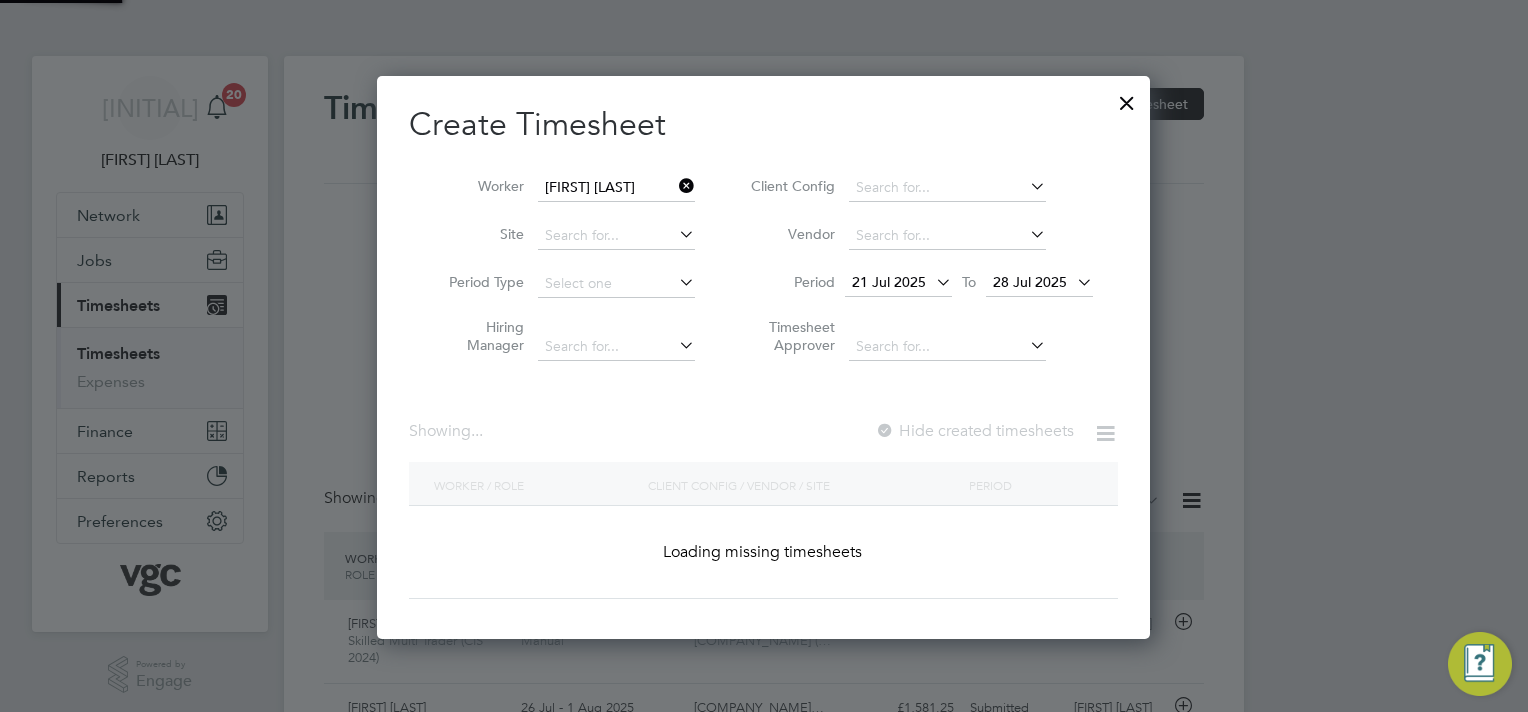 scroll, scrollTop: 10, scrollLeft: 10, axis: both 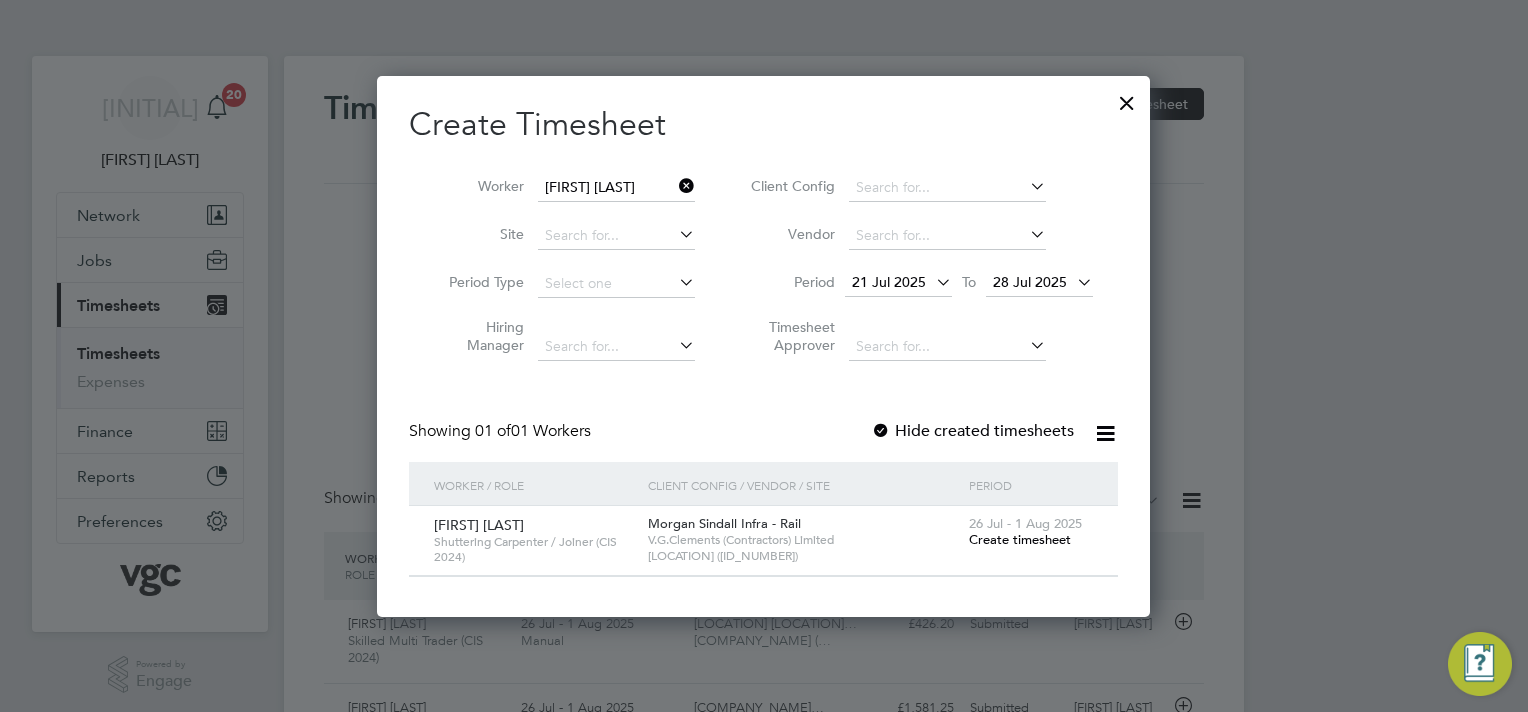 click on "Create timesheet" at bounding box center [1020, 539] 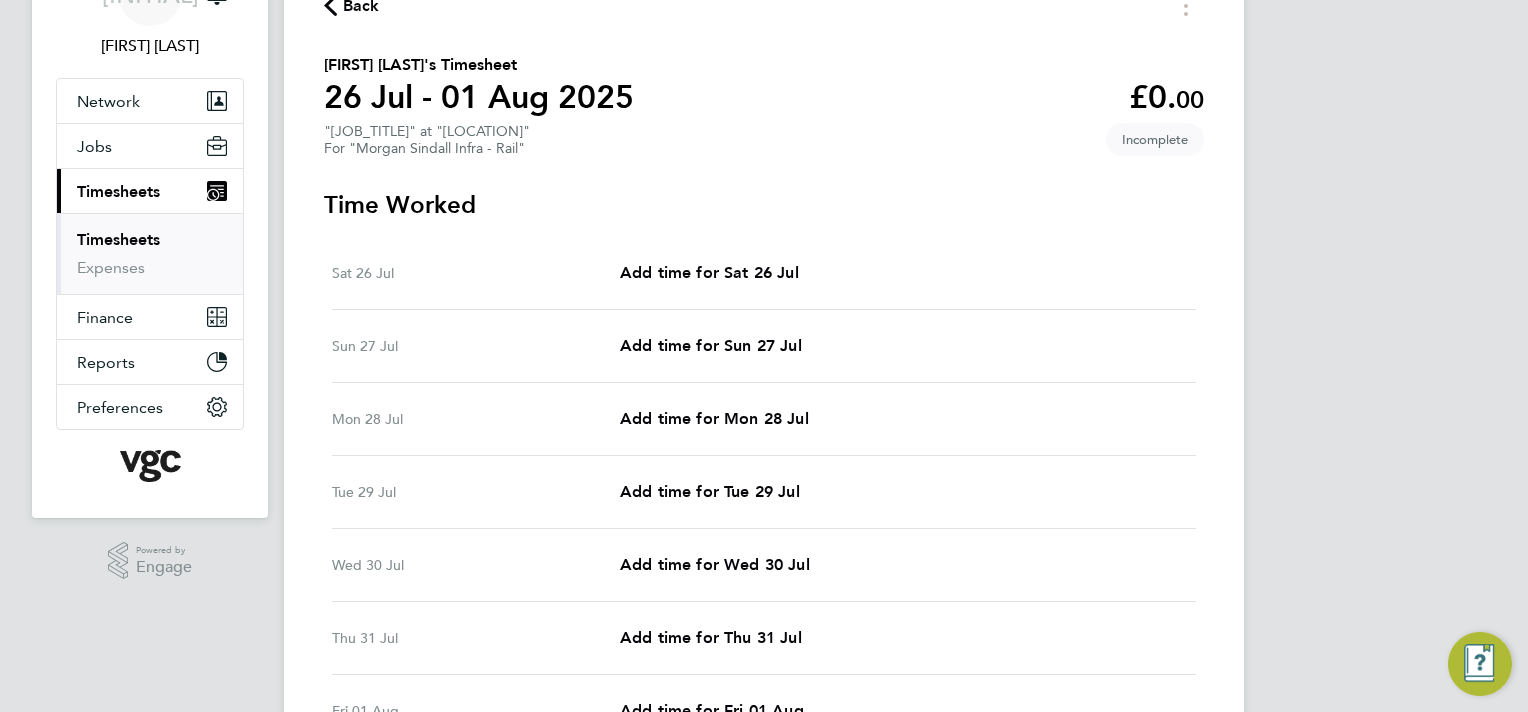 scroll, scrollTop: 200, scrollLeft: 0, axis: vertical 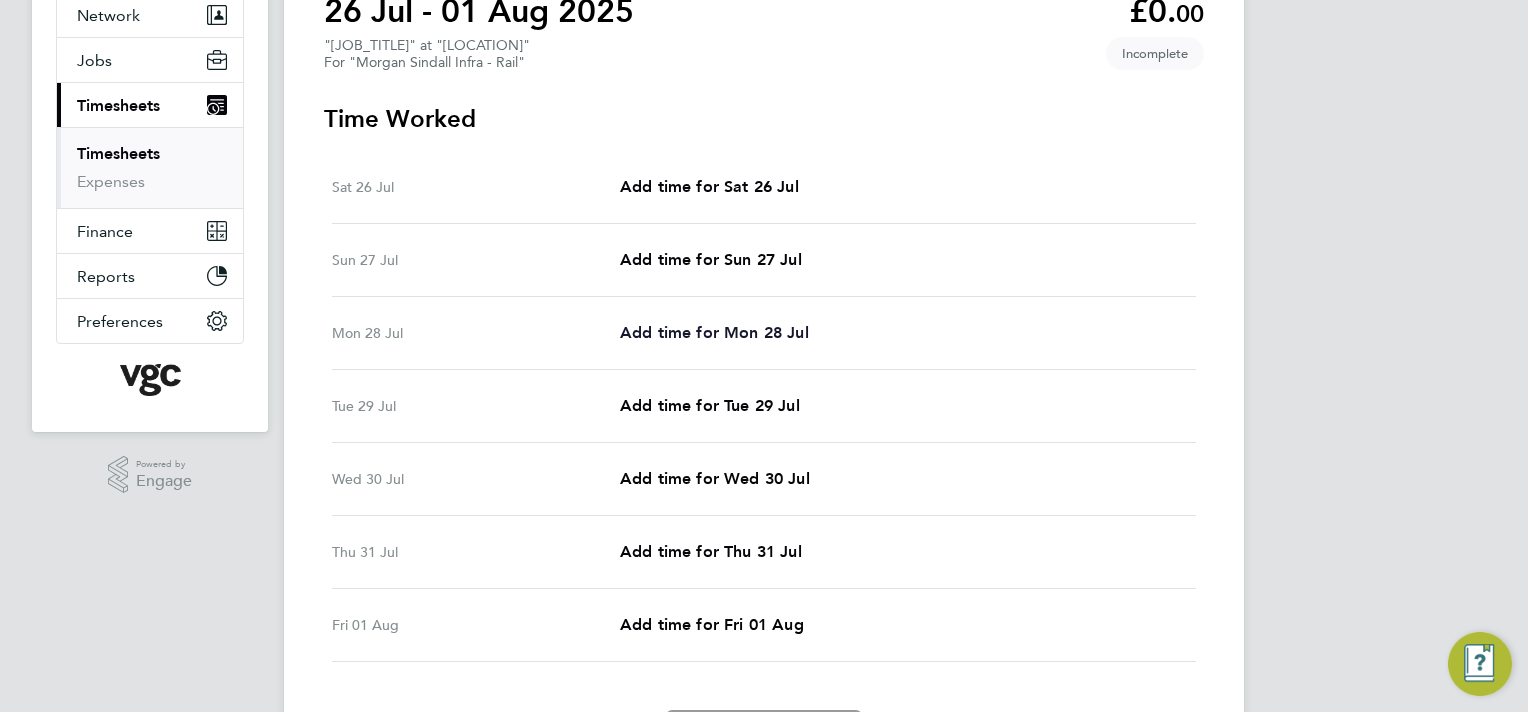 click on "Add time for Mon 28 Jul" at bounding box center [714, 332] 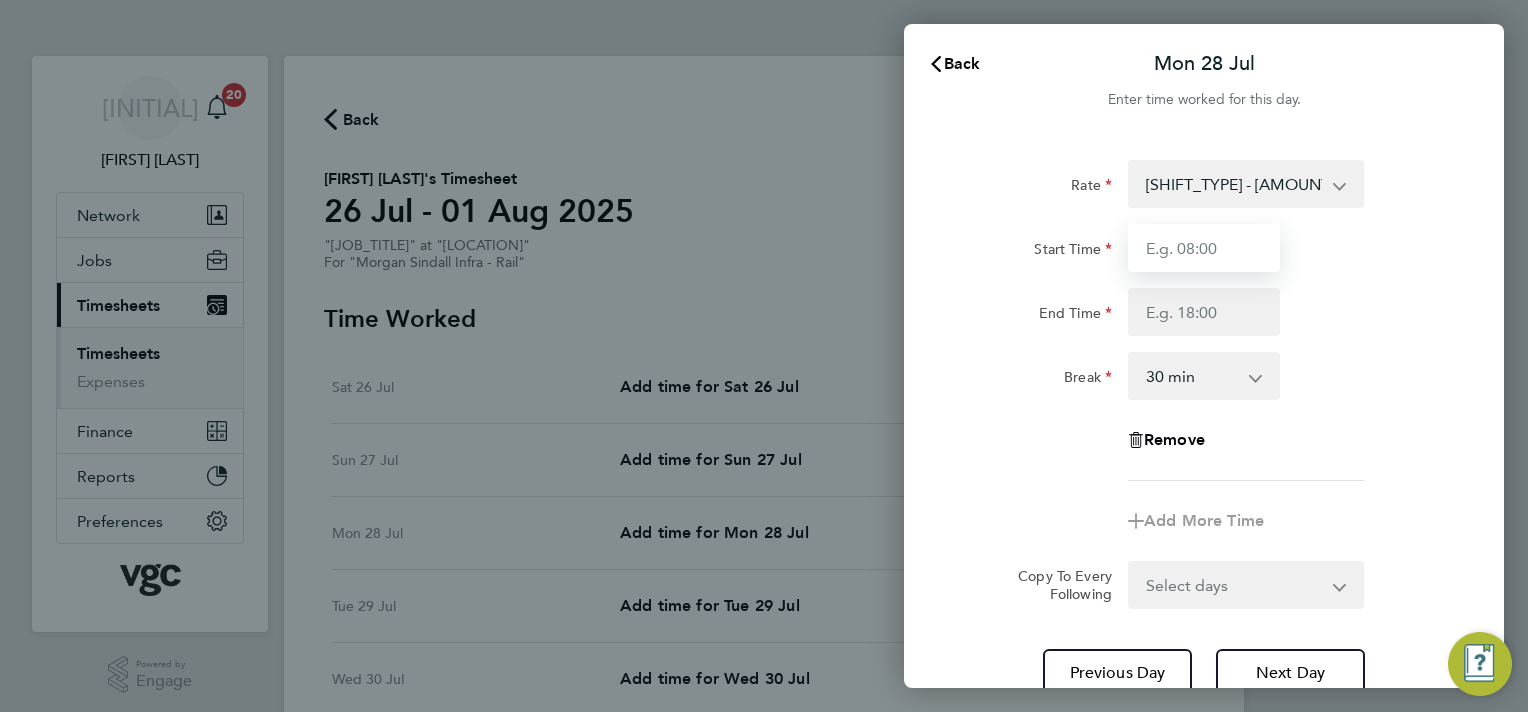 click on "Start Time" at bounding box center (1204, 248) 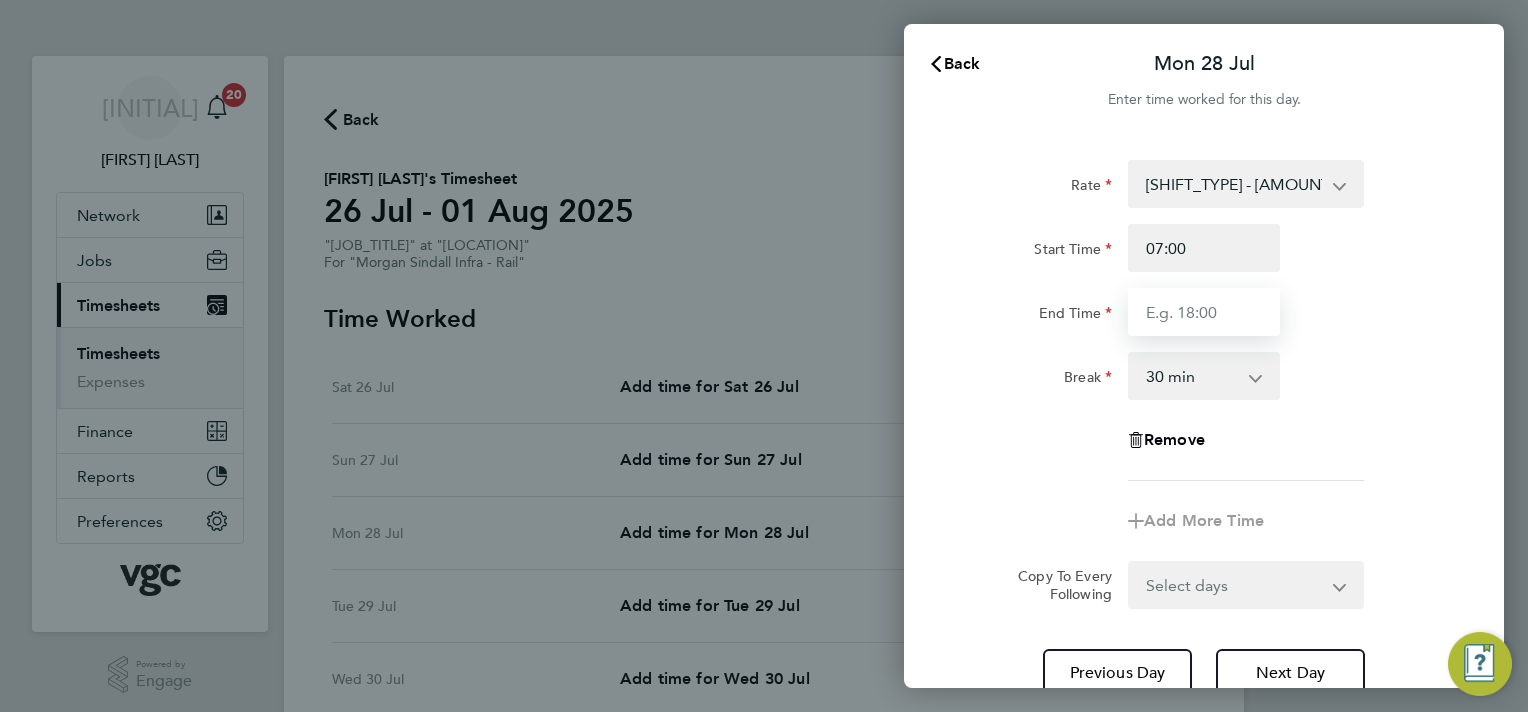 type on "17:30" 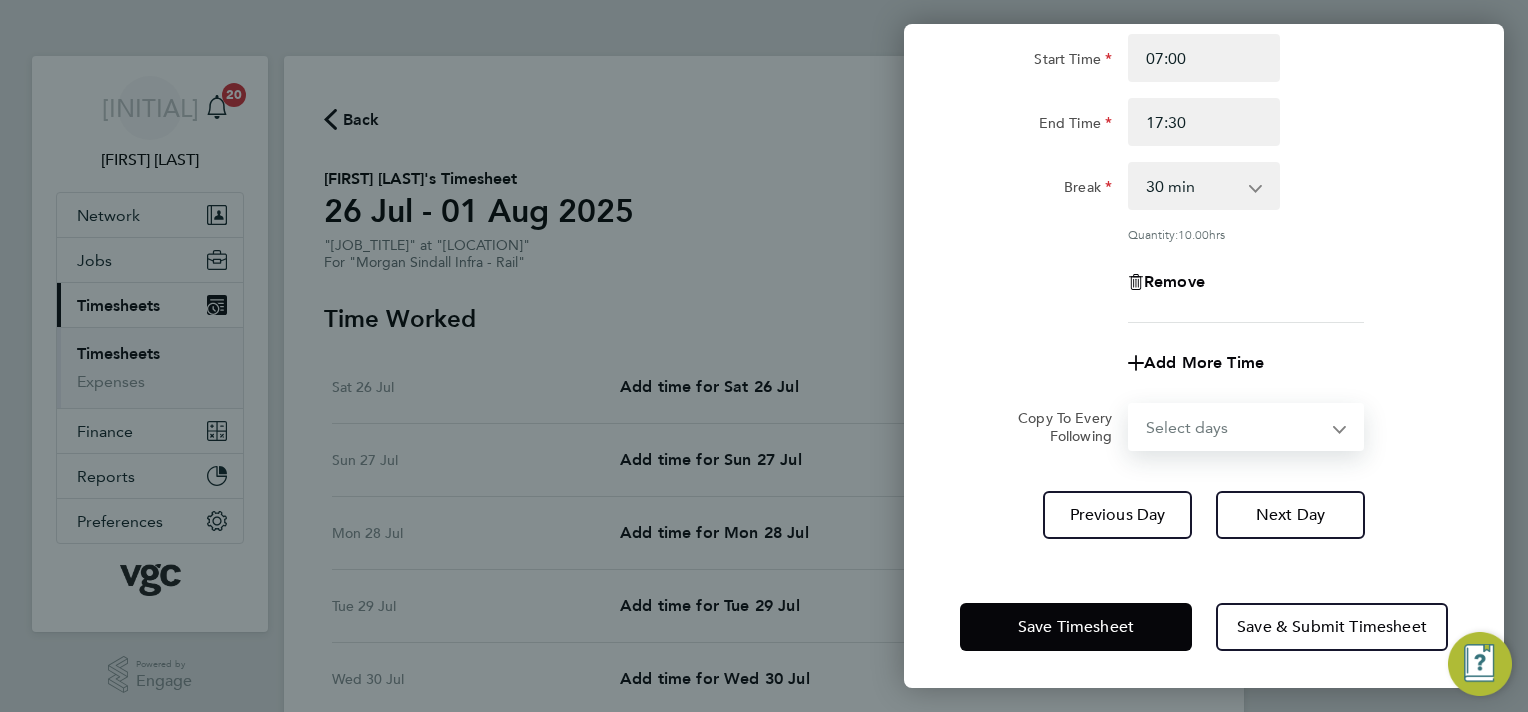 click on "Select days   Day   Tuesday   Wednesday   Thursday   Friday" at bounding box center (1235, 427) 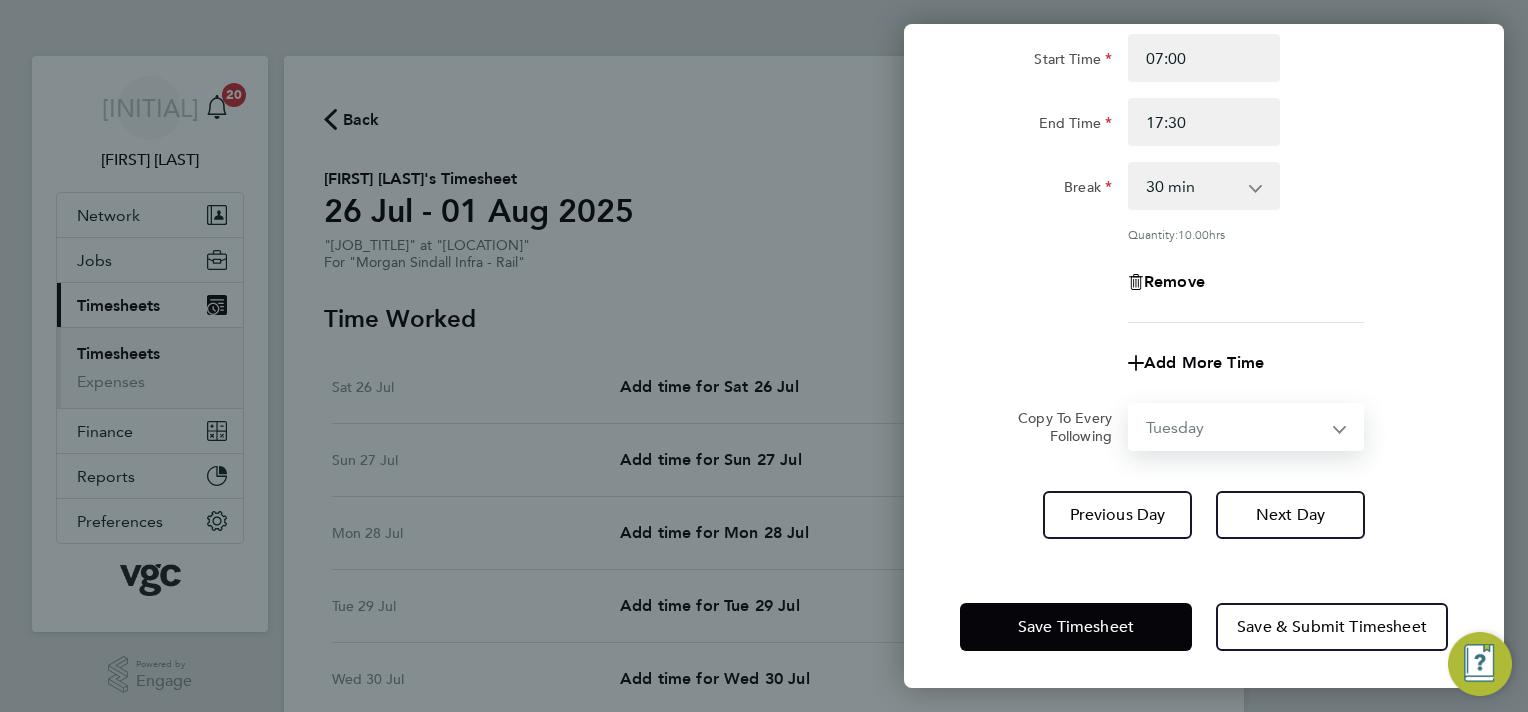 click on "Select days   Day   Tuesday   Wednesday   Thursday   Friday" at bounding box center [1235, 427] 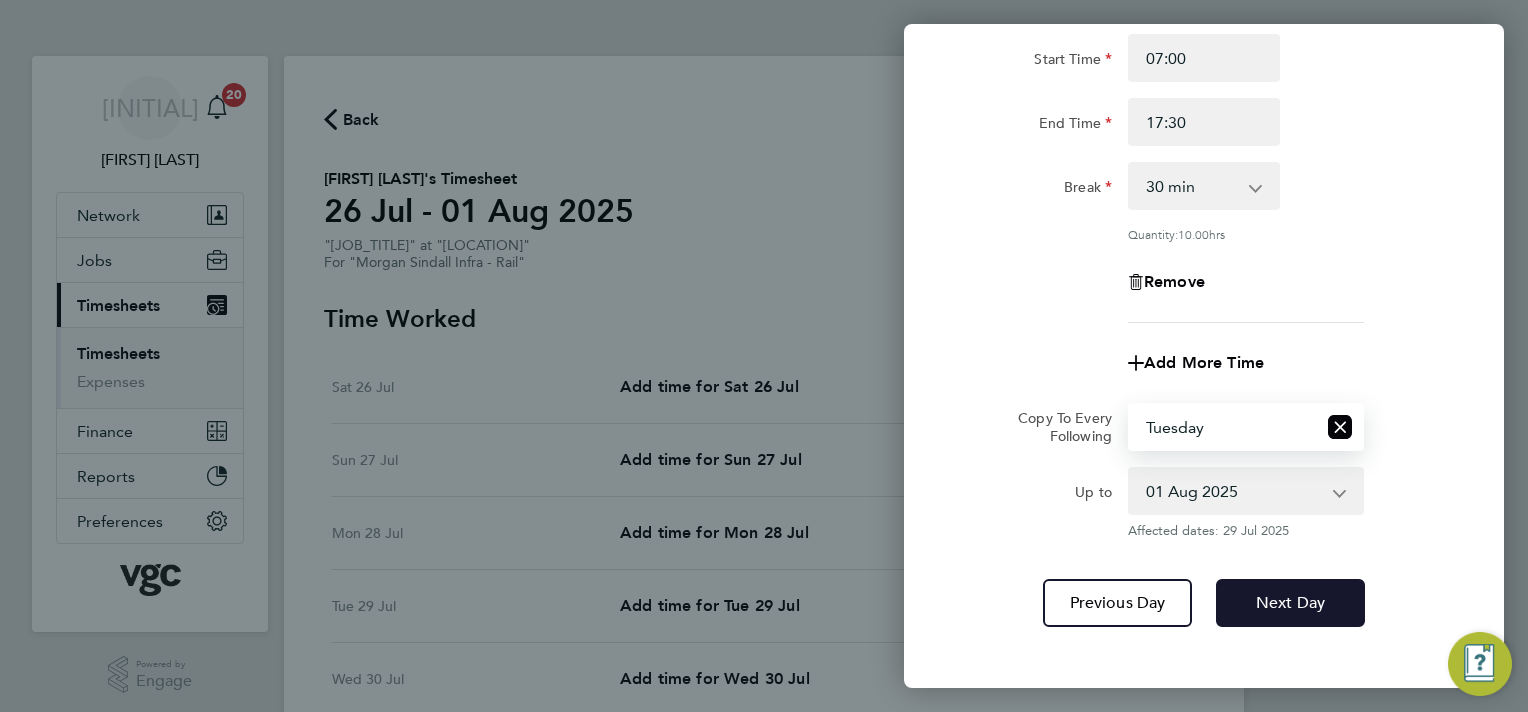 click on "Next Day" 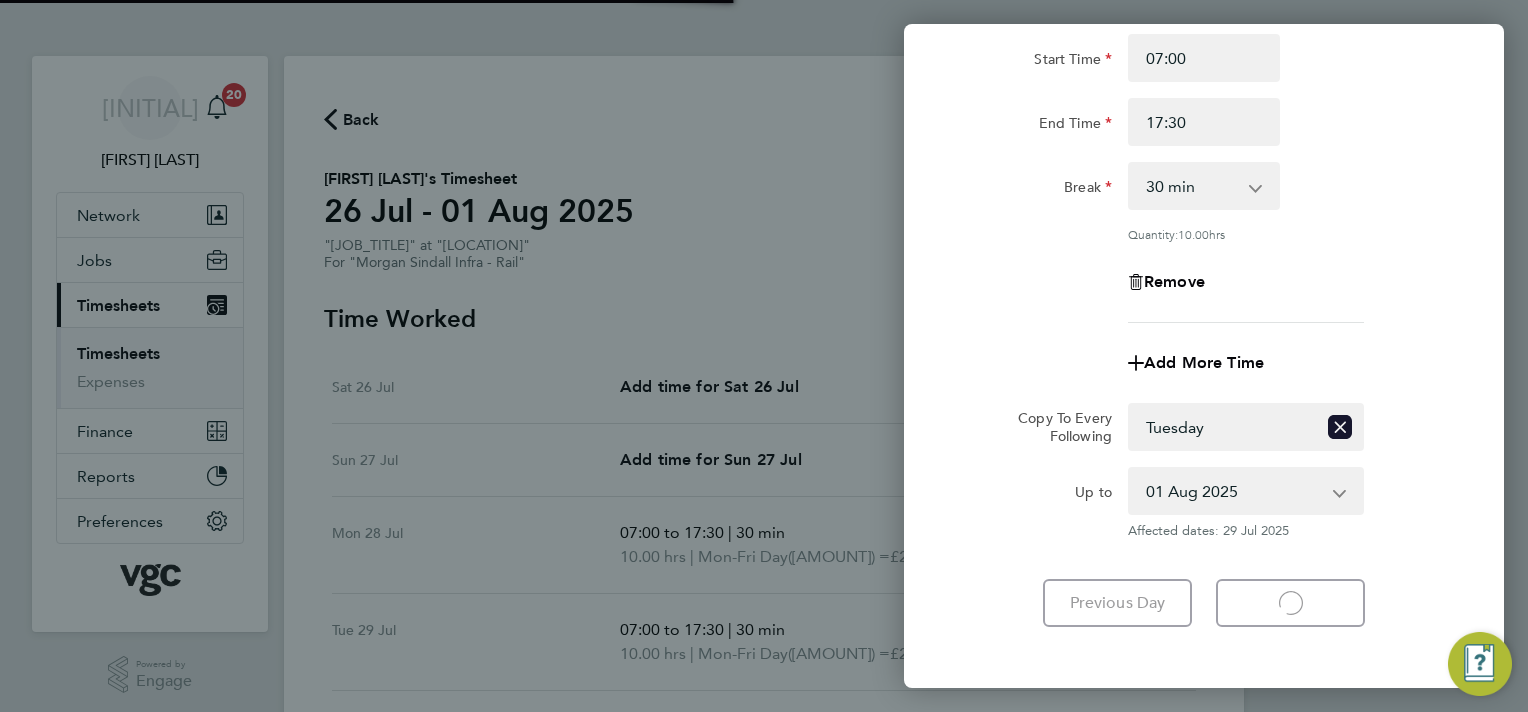 select on "30" 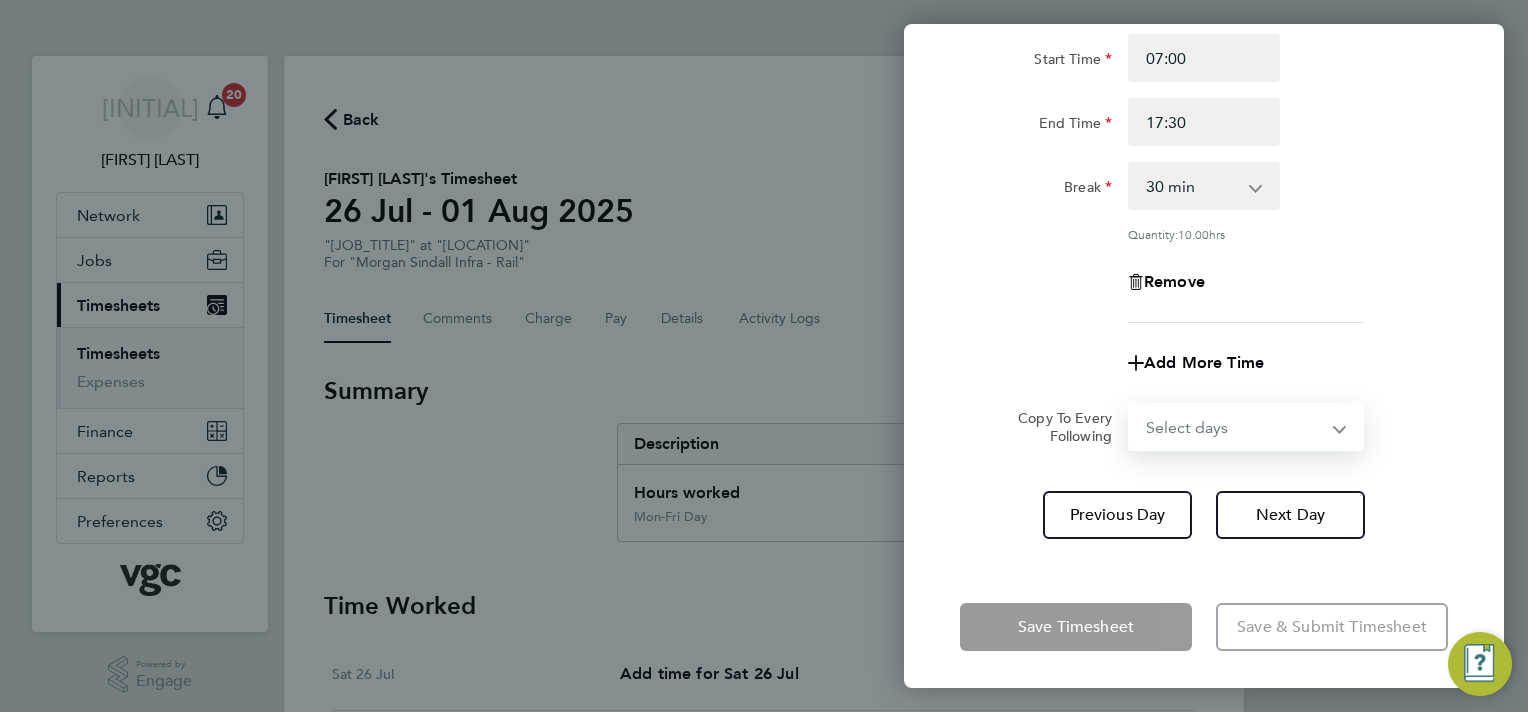 click on "Select days   Day   Wednesday   Thursday   Friday" at bounding box center [1235, 427] 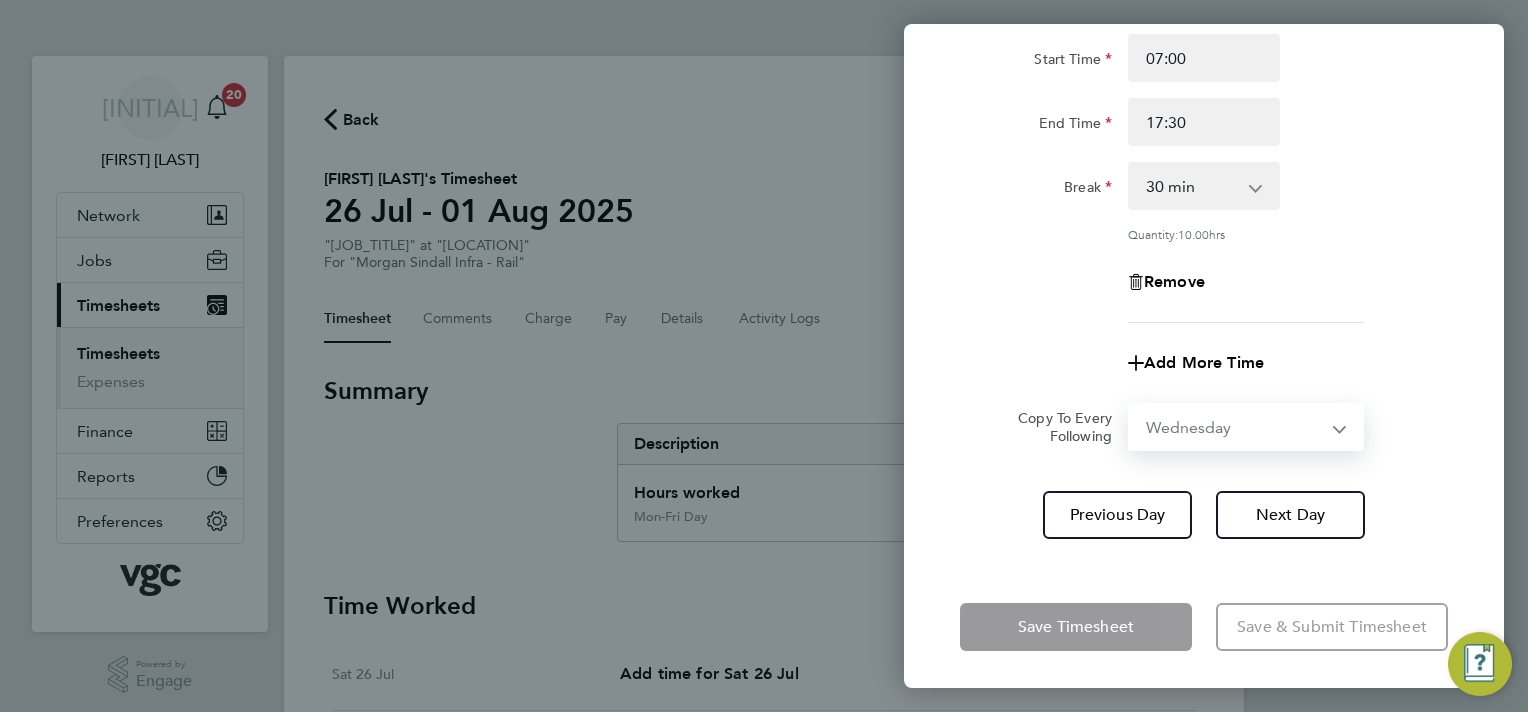 click on "Select days   Day   Wednesday   Thursday   Friday" at bounding box center (1235, 427) 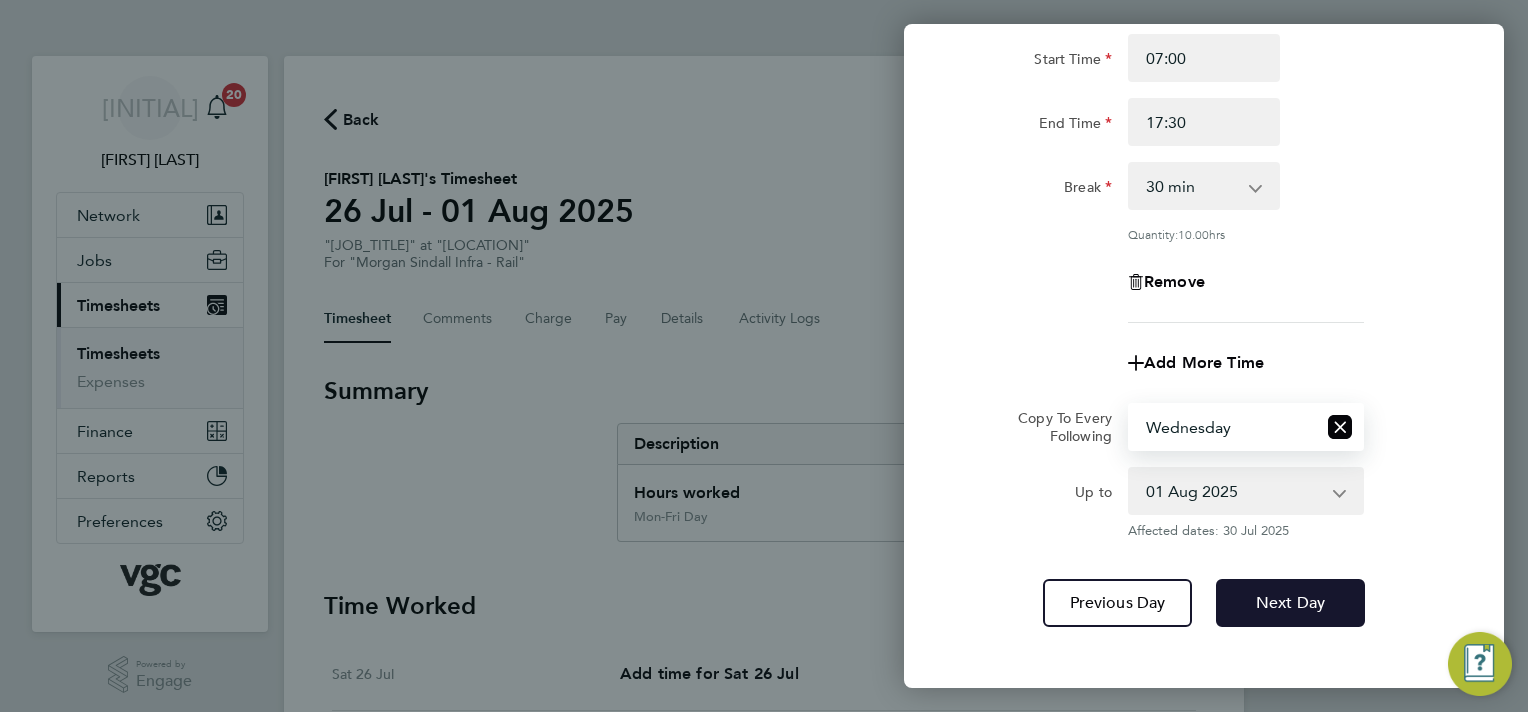 click on "Next Day" 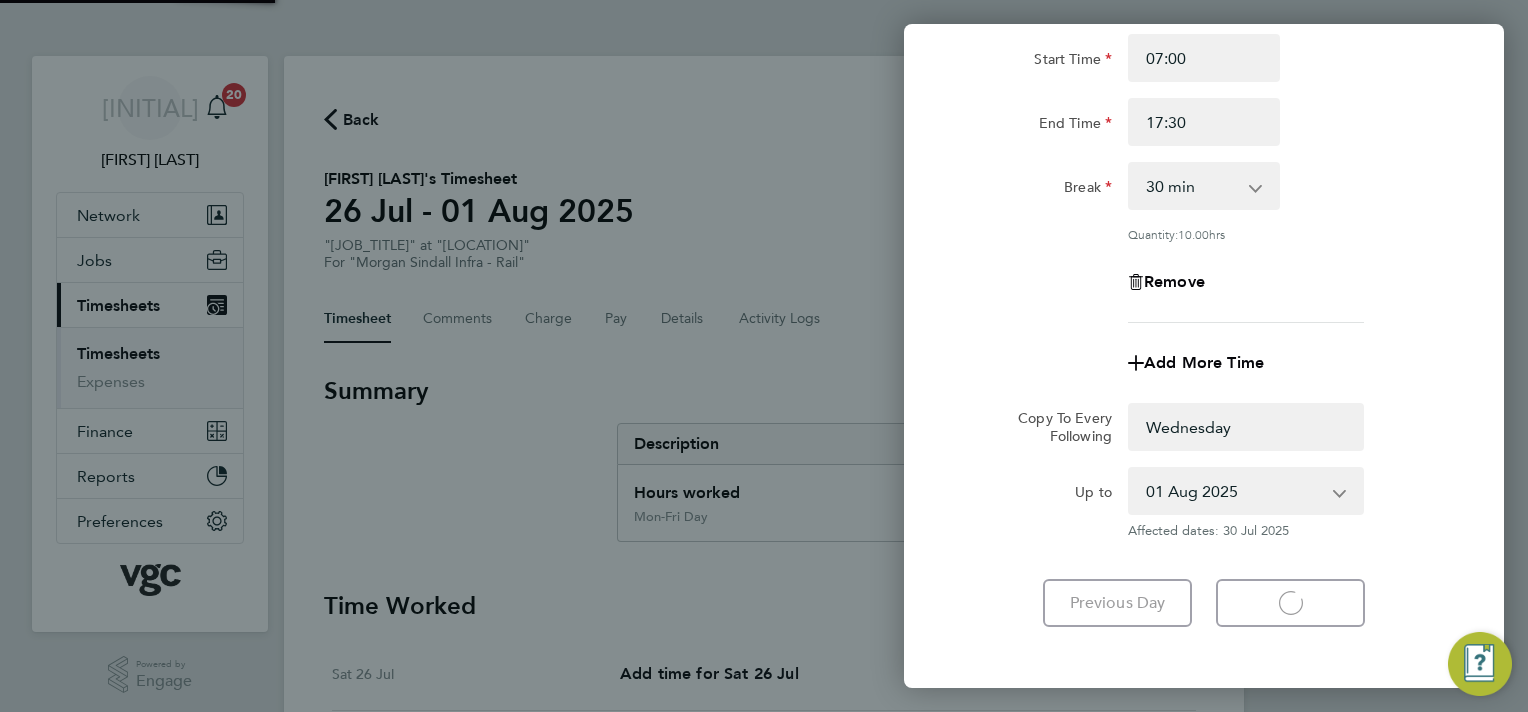 select on "0: null" 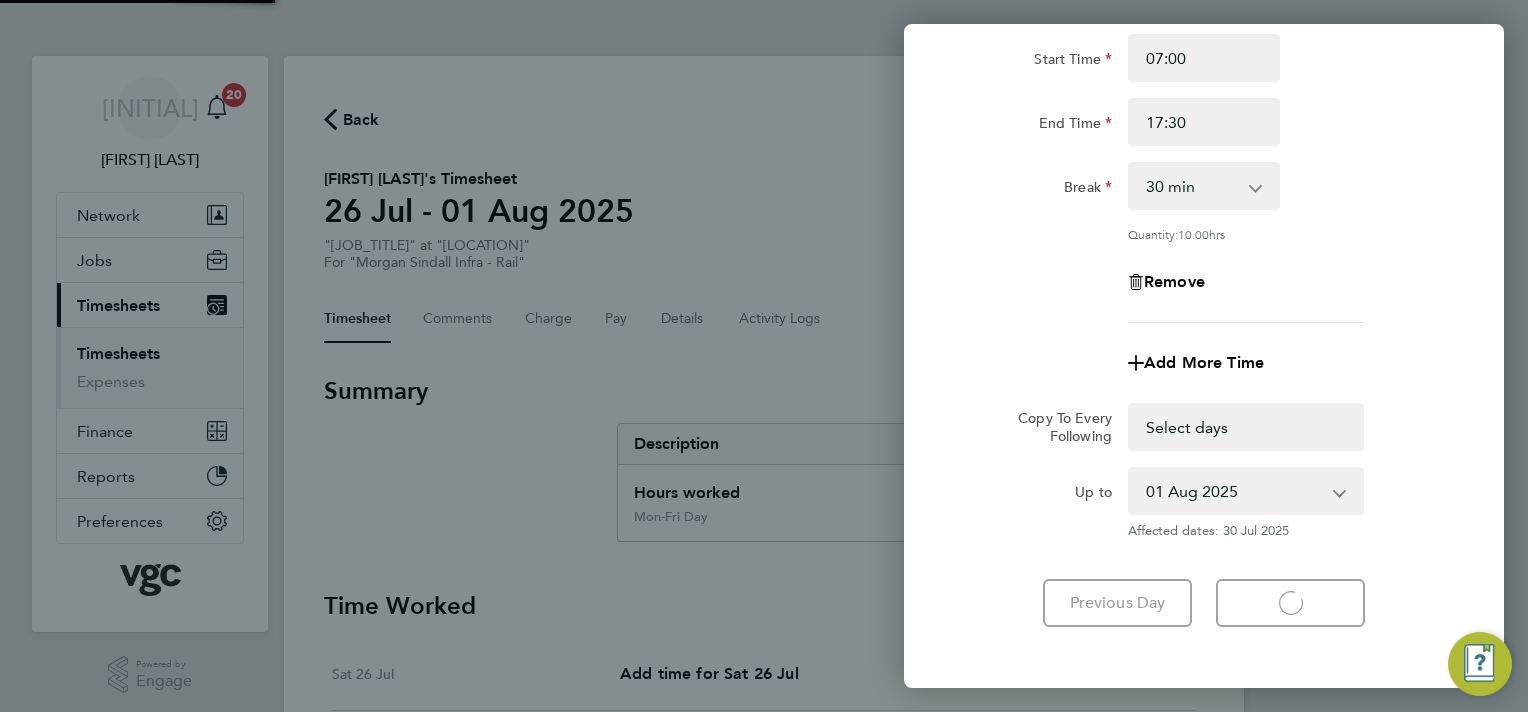 select on "30" 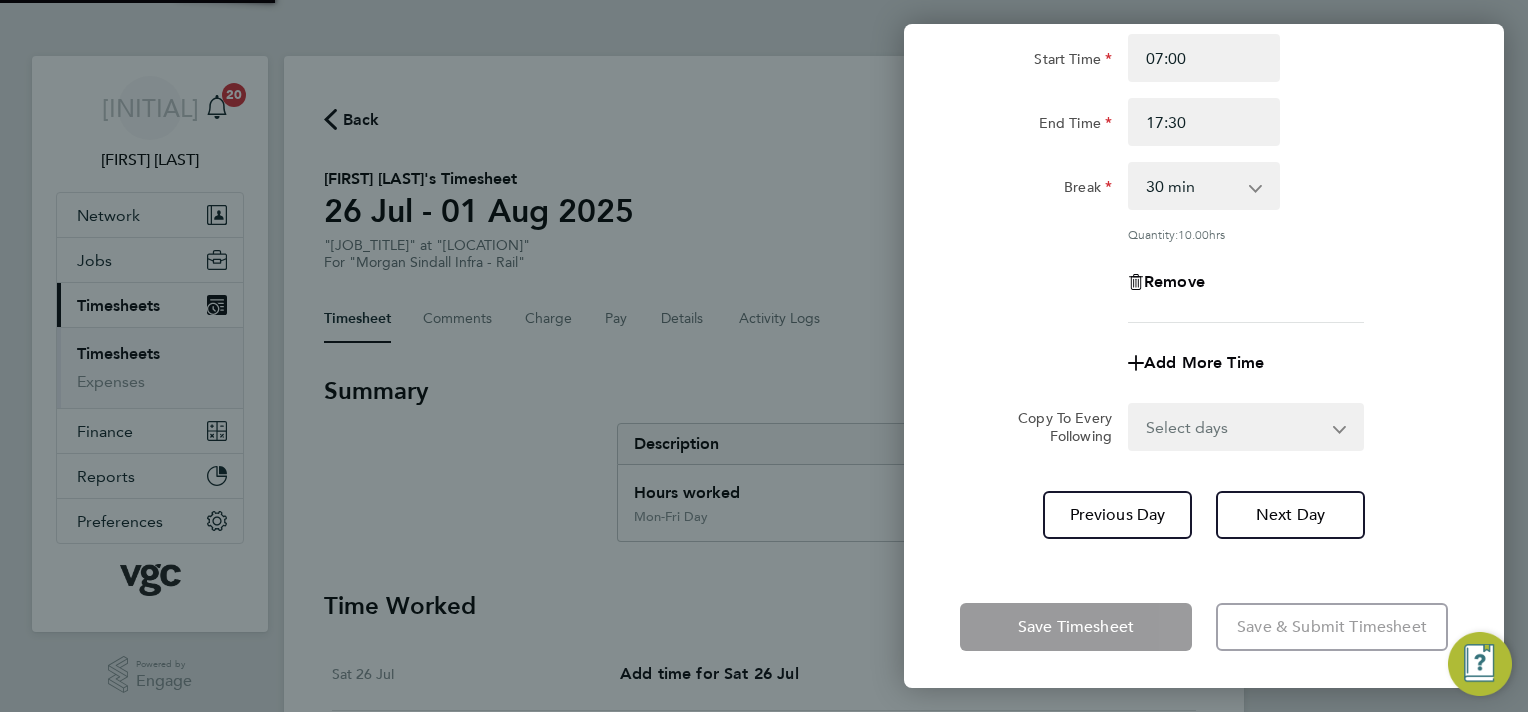 click on "Select days   Day   Thursday   Friday" at bounding box center (1235, 427) 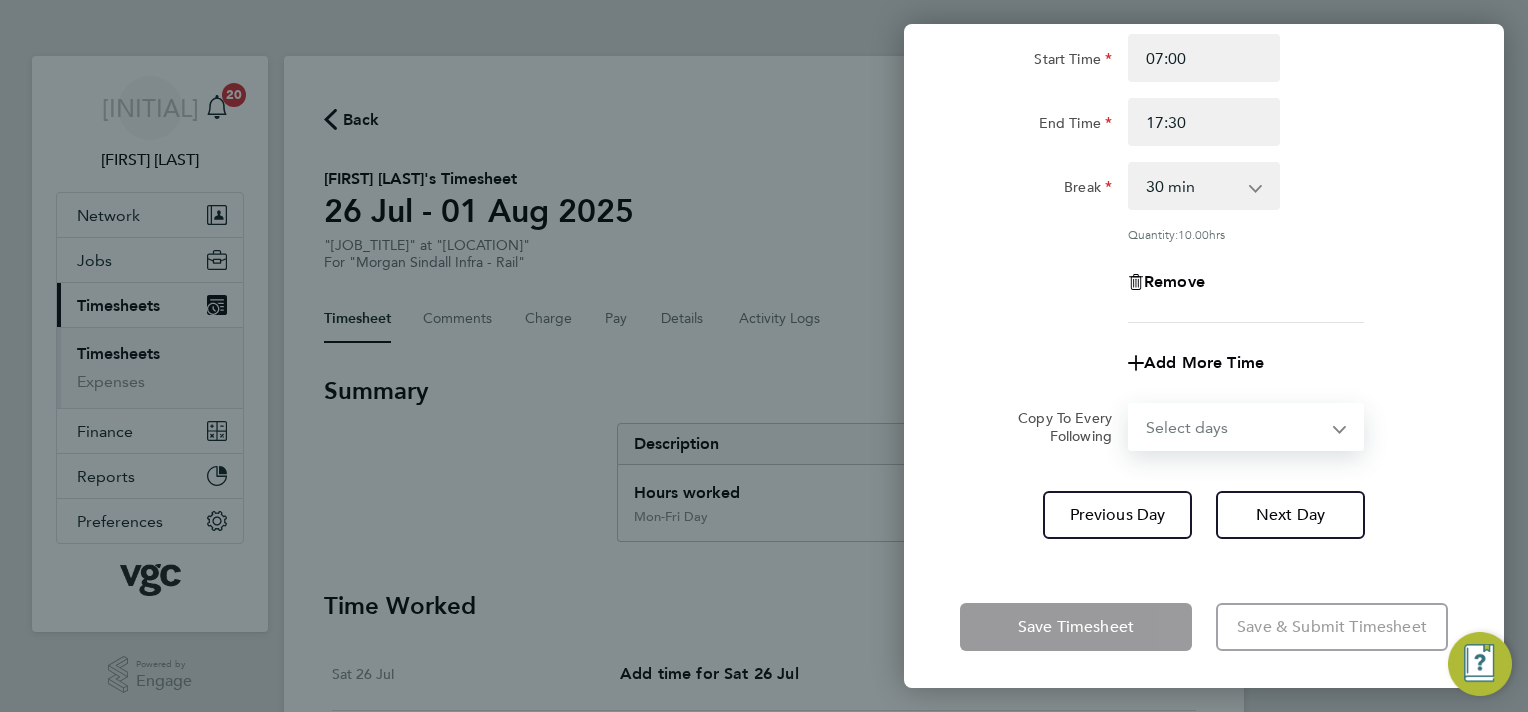 select on "THU" 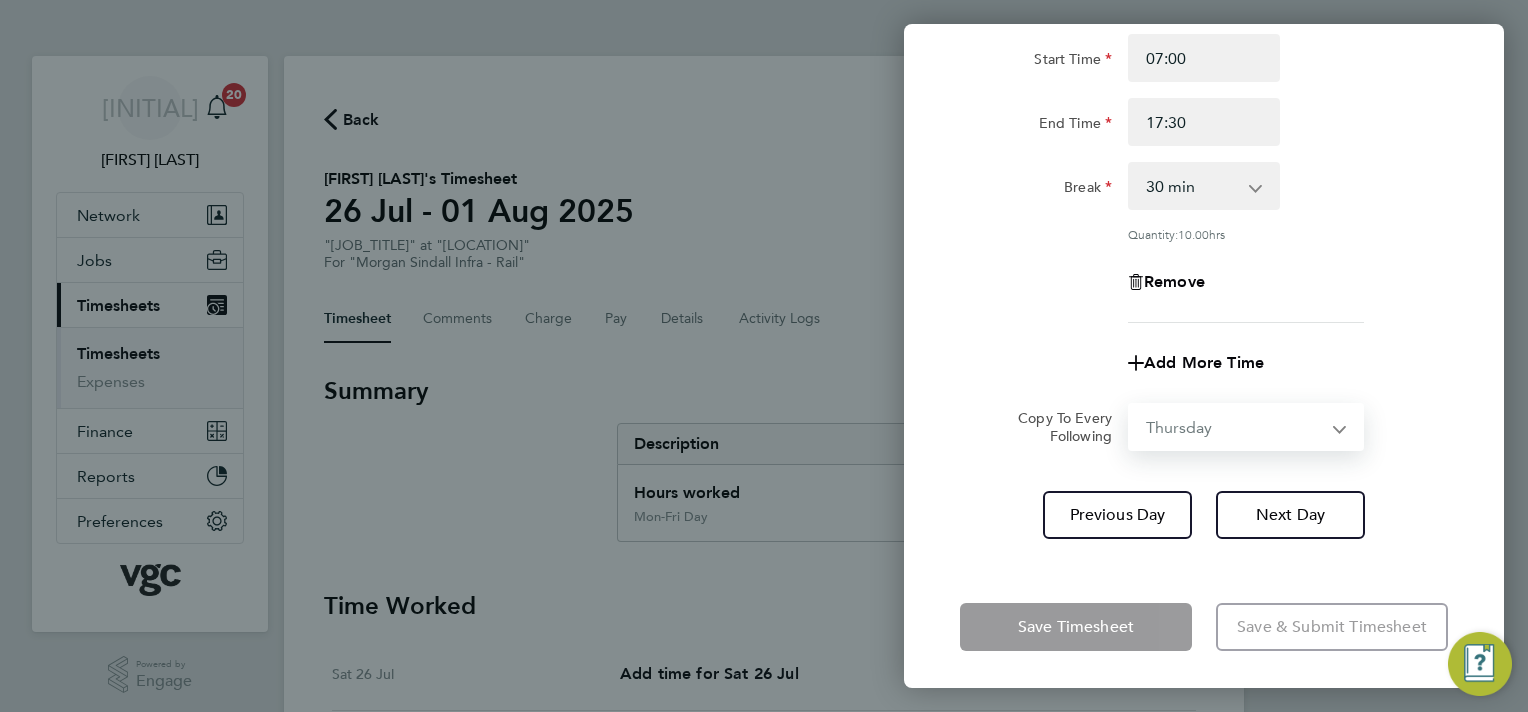click on "Select days   Day   Thursday   Friday" at bounding box center (1235, 427) 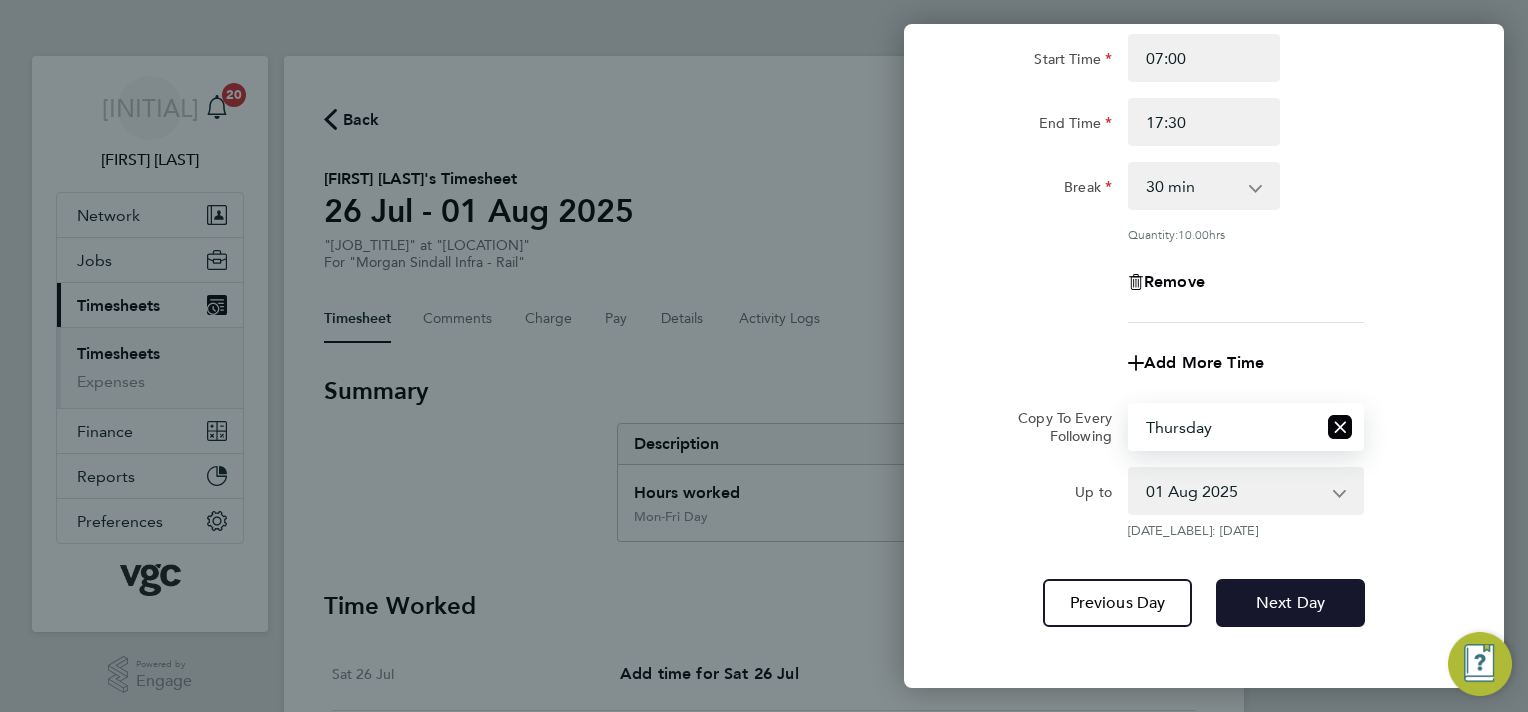 drag, startPoint x: 1260, startPoint y: 588, endPoint x: 1271, endPoint y: 574, distance: 17.804493 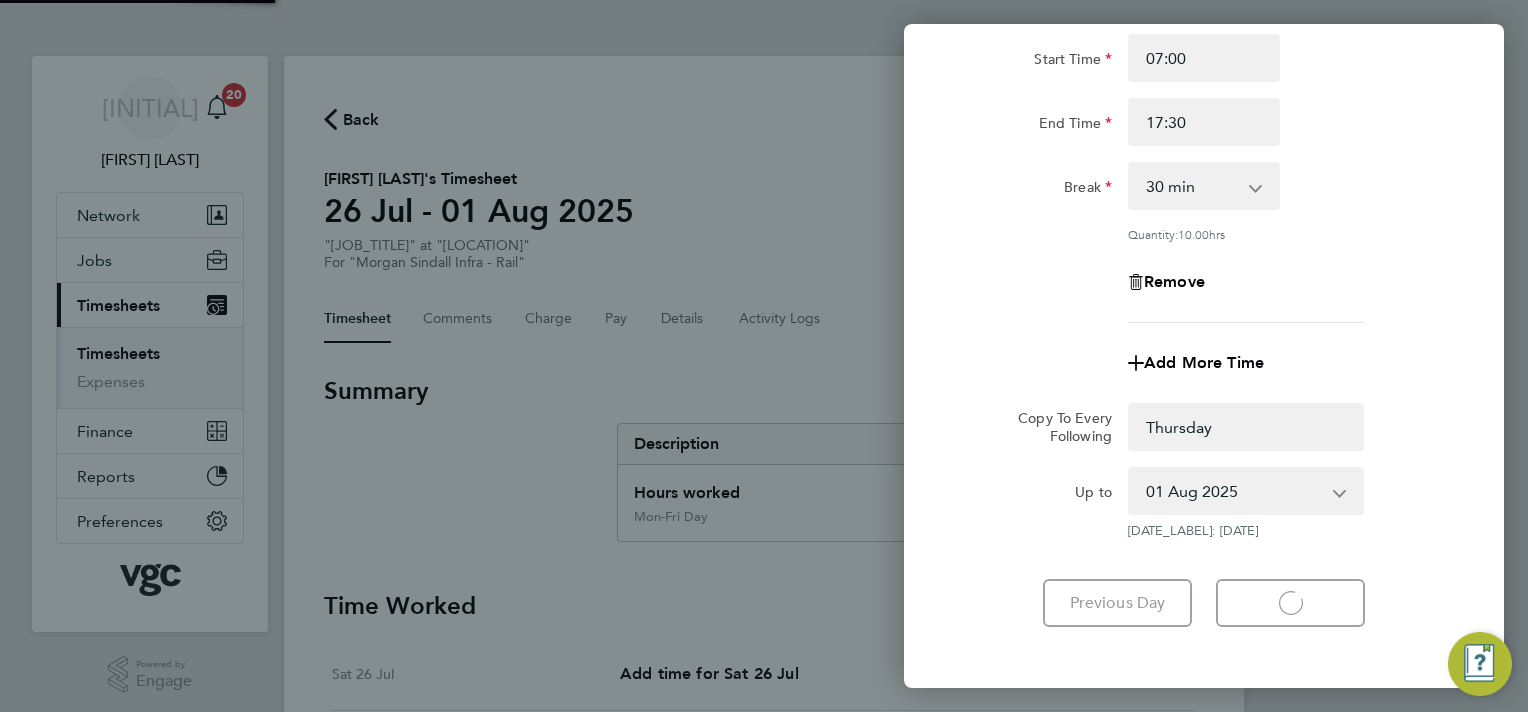 select on "0: null" 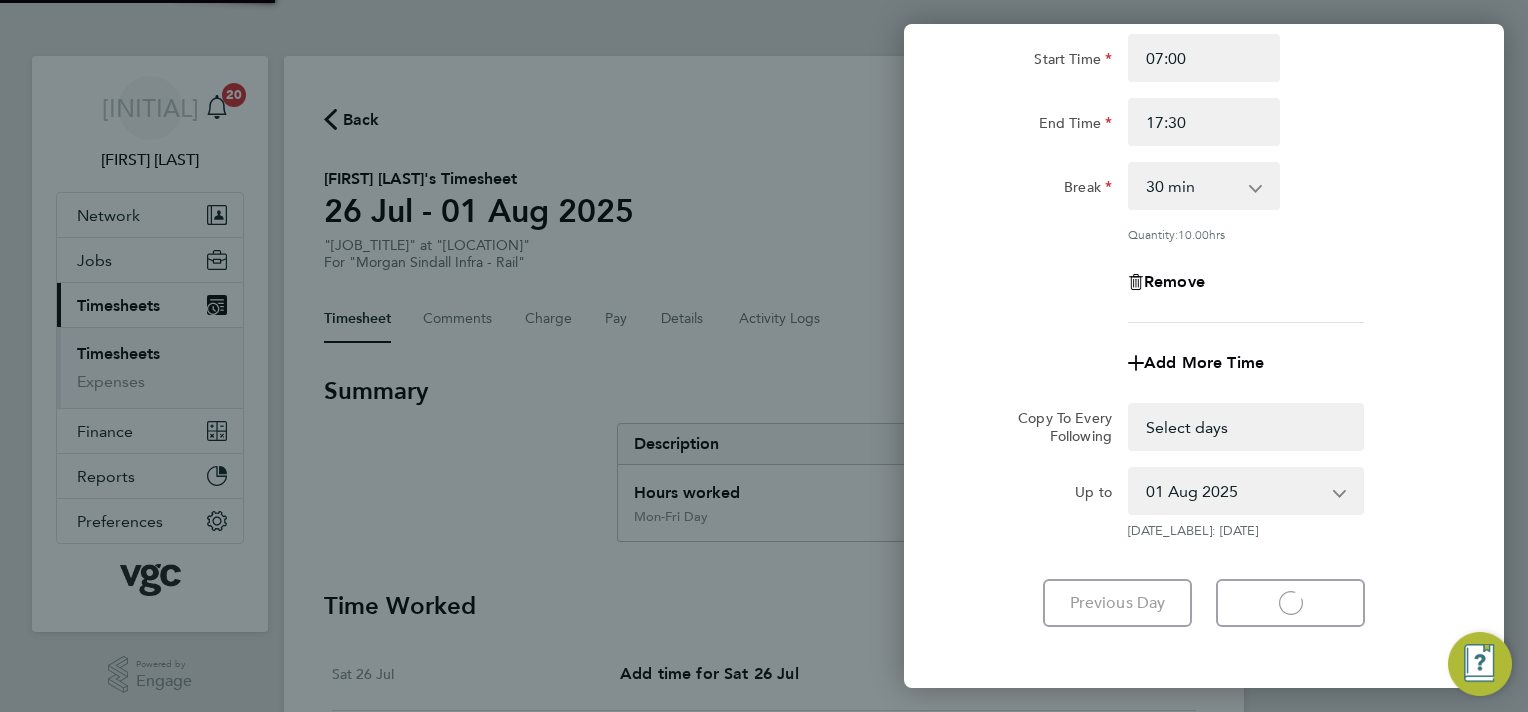 select on "30" 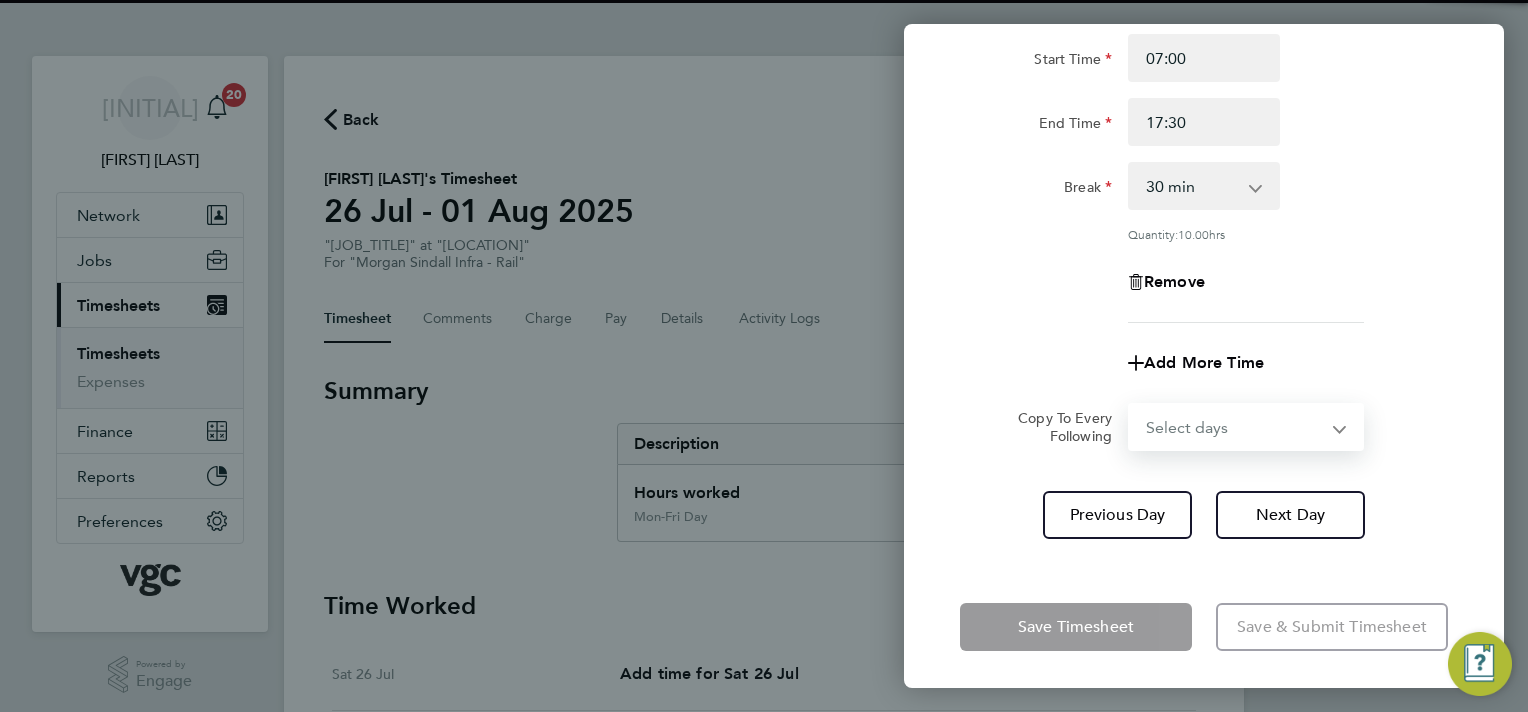 drag, startPoint x: 1333, startPoint y: 425, endPoint x: 1299, endPoint y: 440, distance: 37.161808 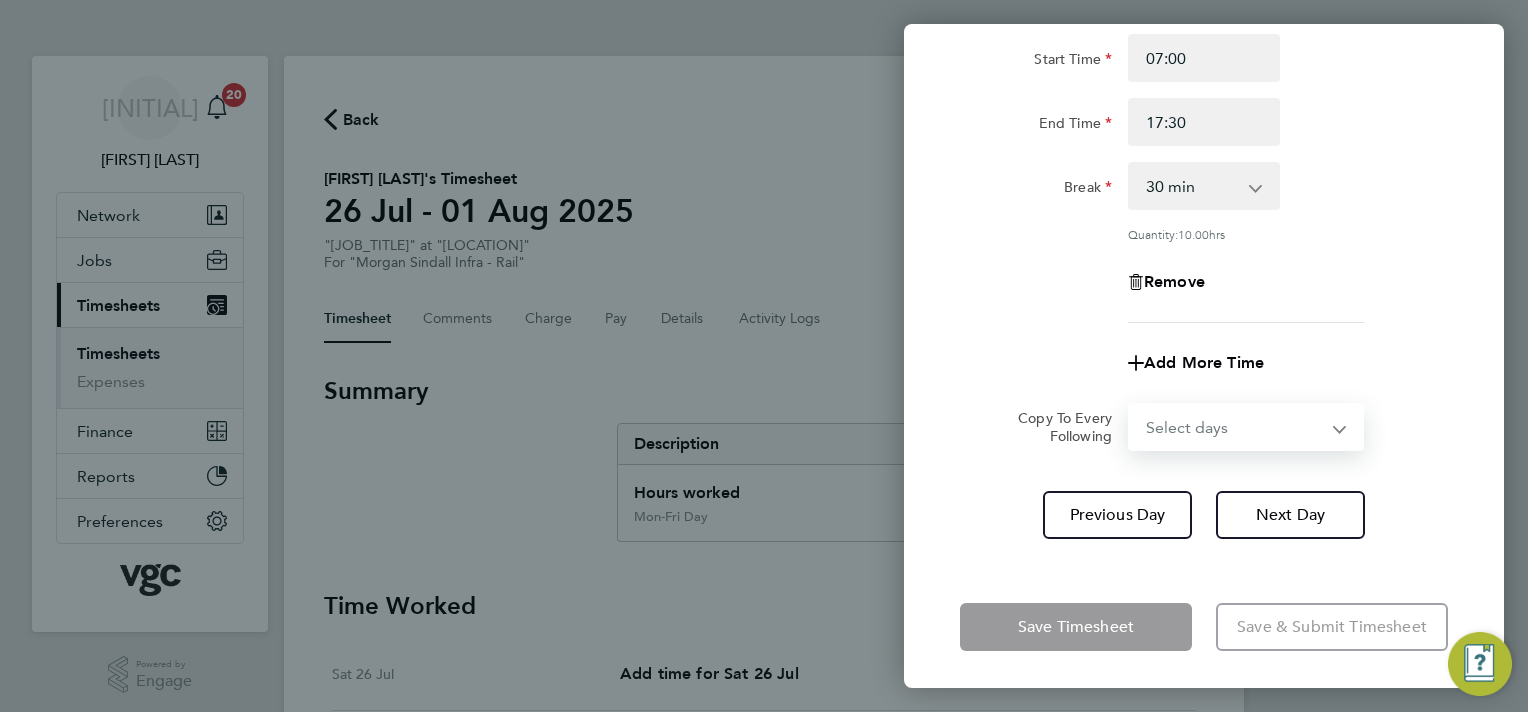select on "FRI" 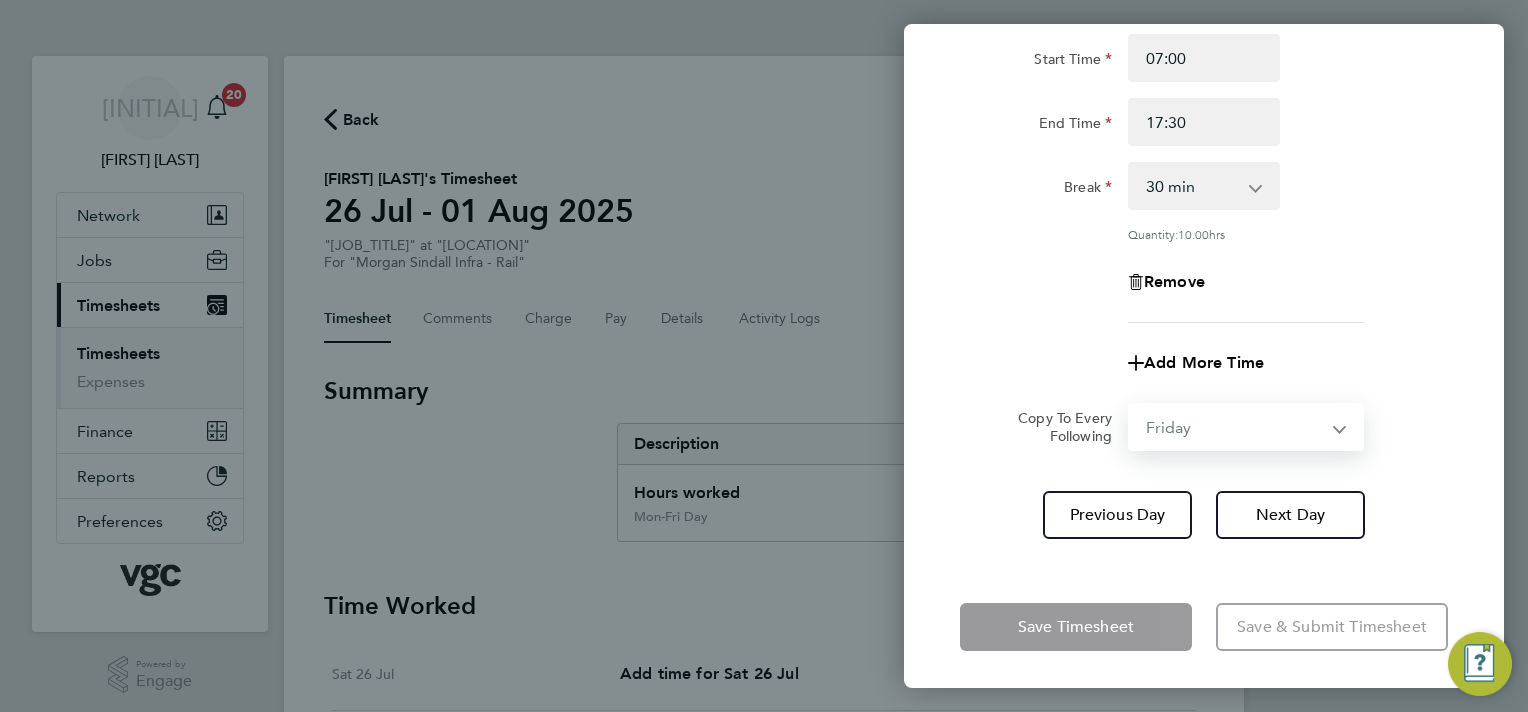 click on "Select days   Friday" at bounding box center (1235, 427) 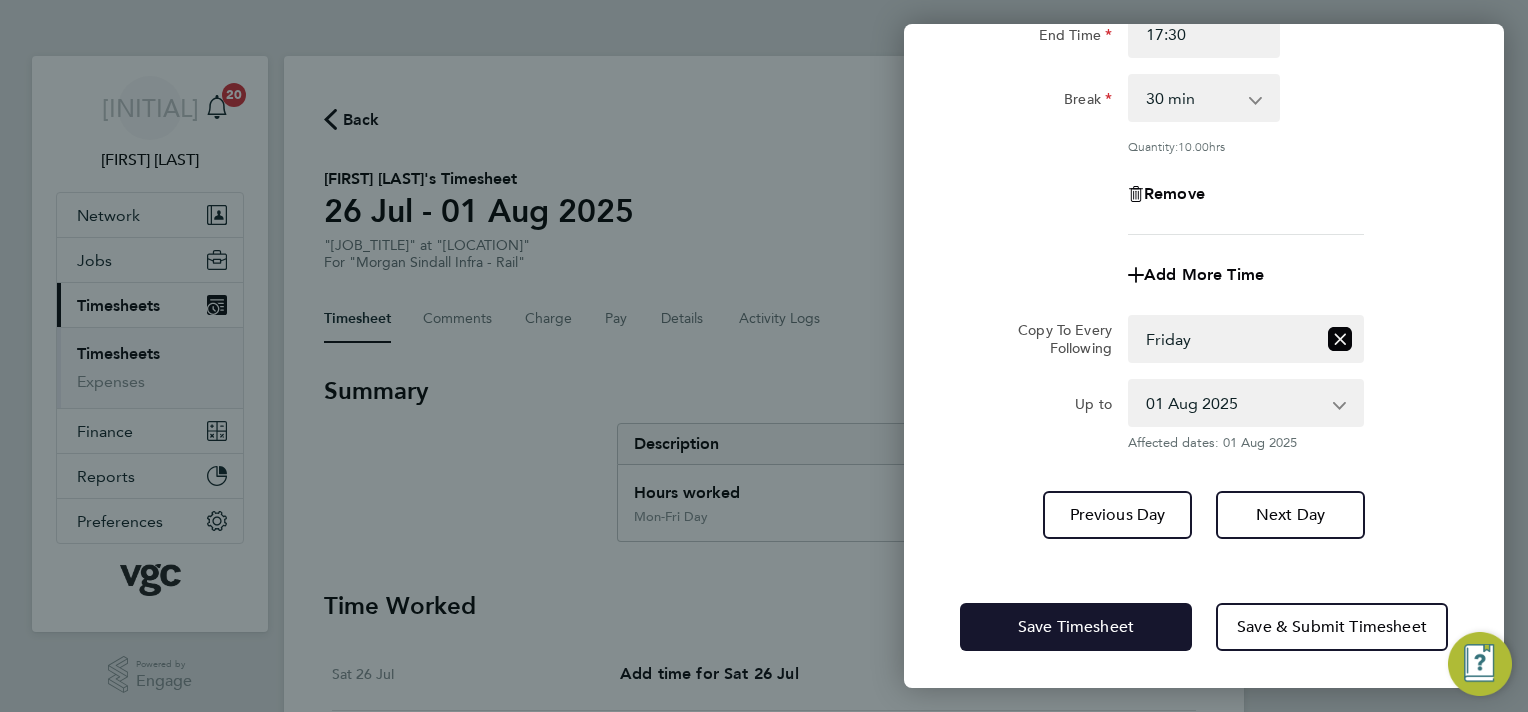 click on "Save Timesheet" 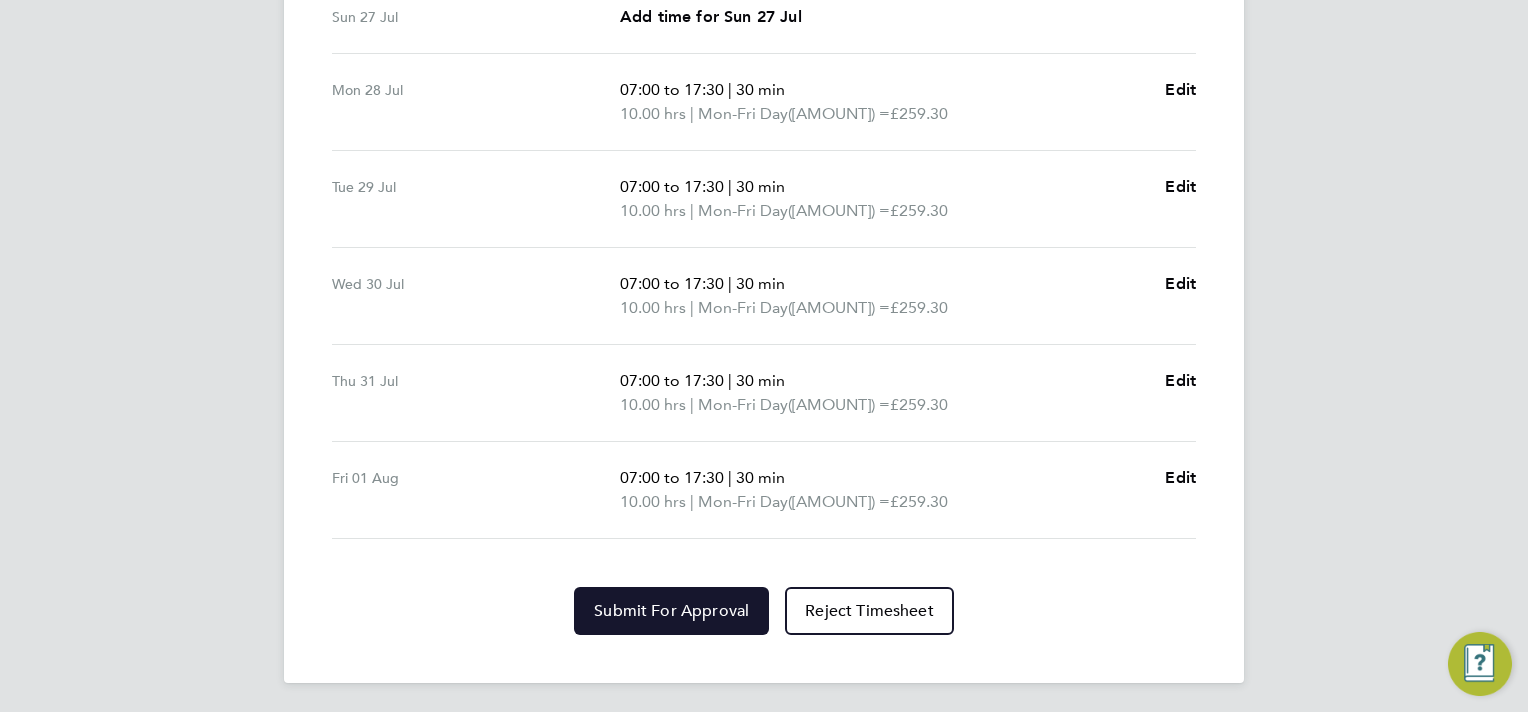 click on "Submit For Approval" 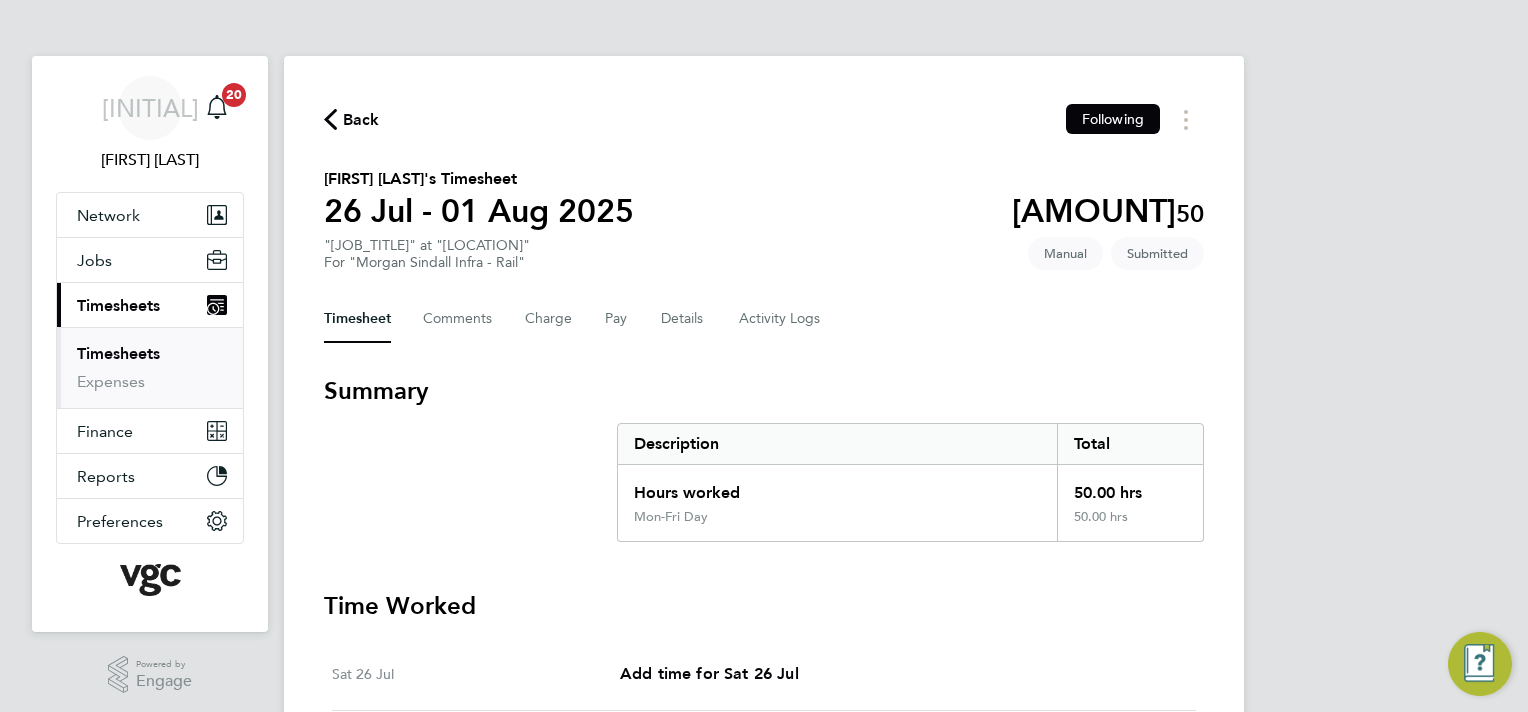 click on "Timesheets" at bounding box center [118, 353] 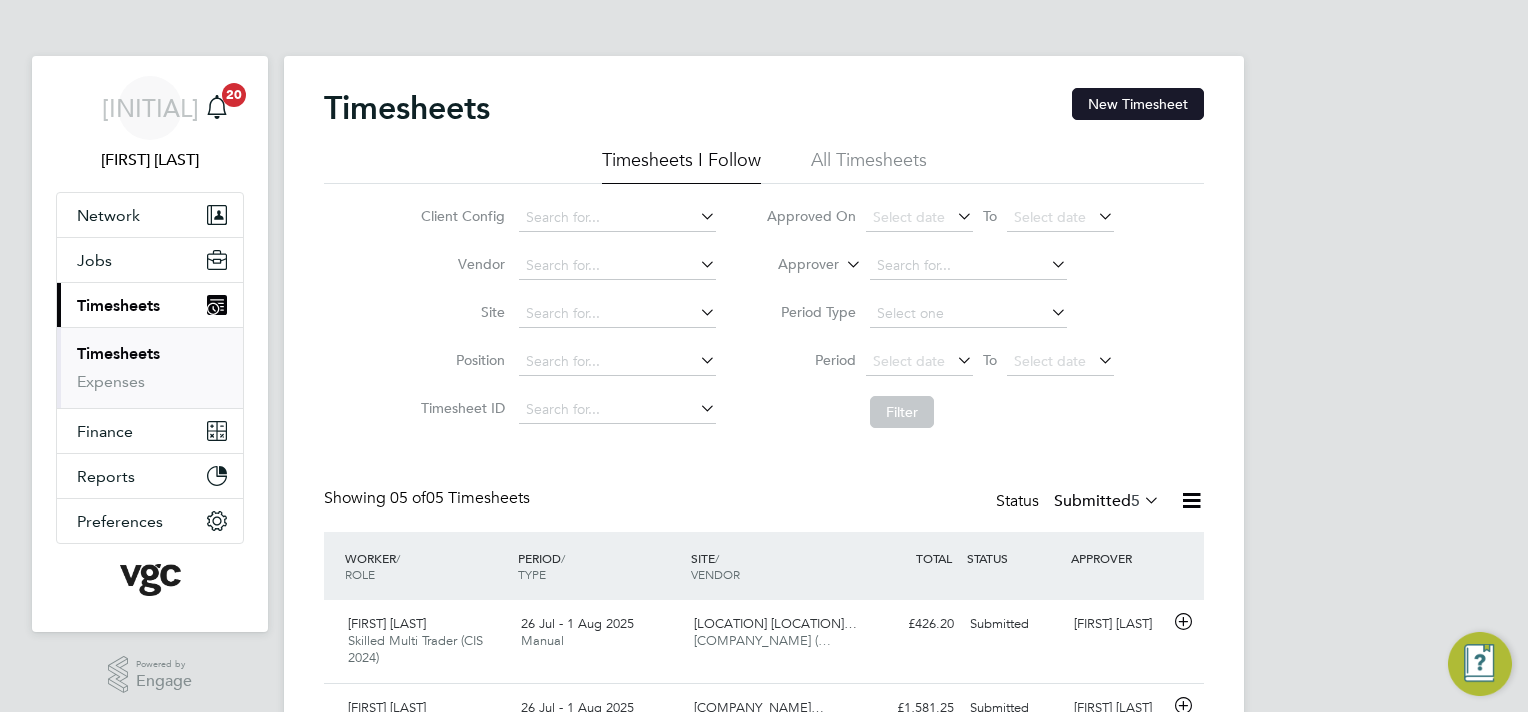 drag, startPoint x: 1098, startPoint y: 104, endPoint x: 1053, endPoint y: 128, distance: 51 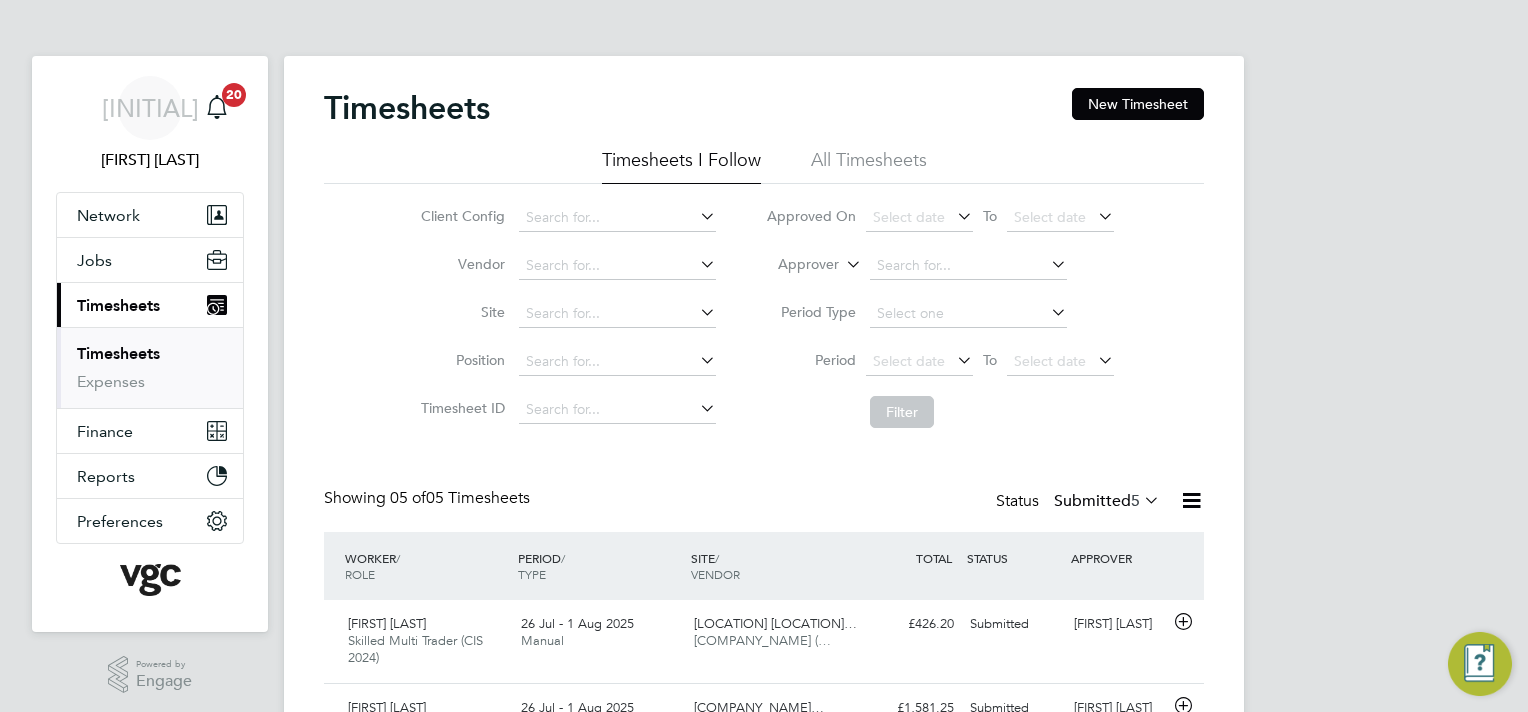 click on "New Timesheet" 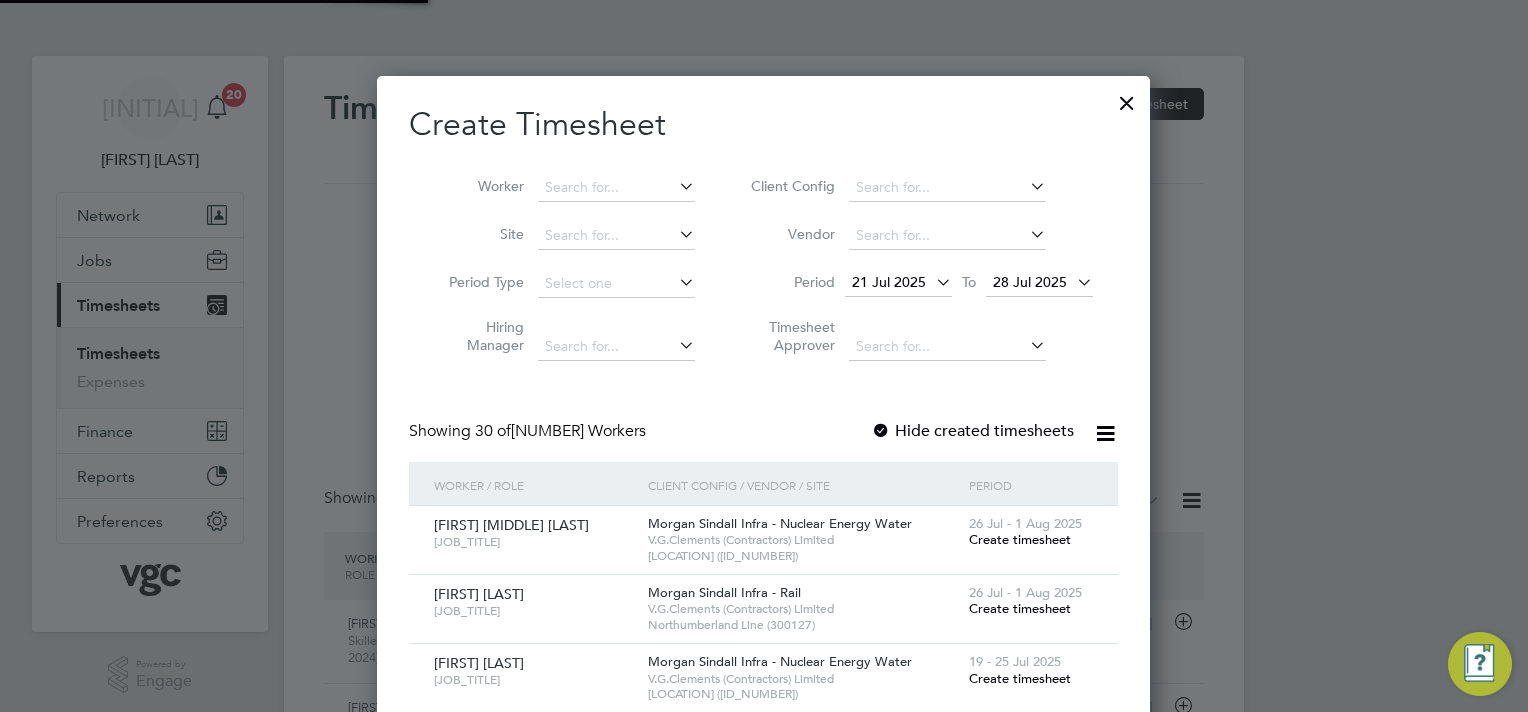 click on "Worker" at bounding box center [564, 188] 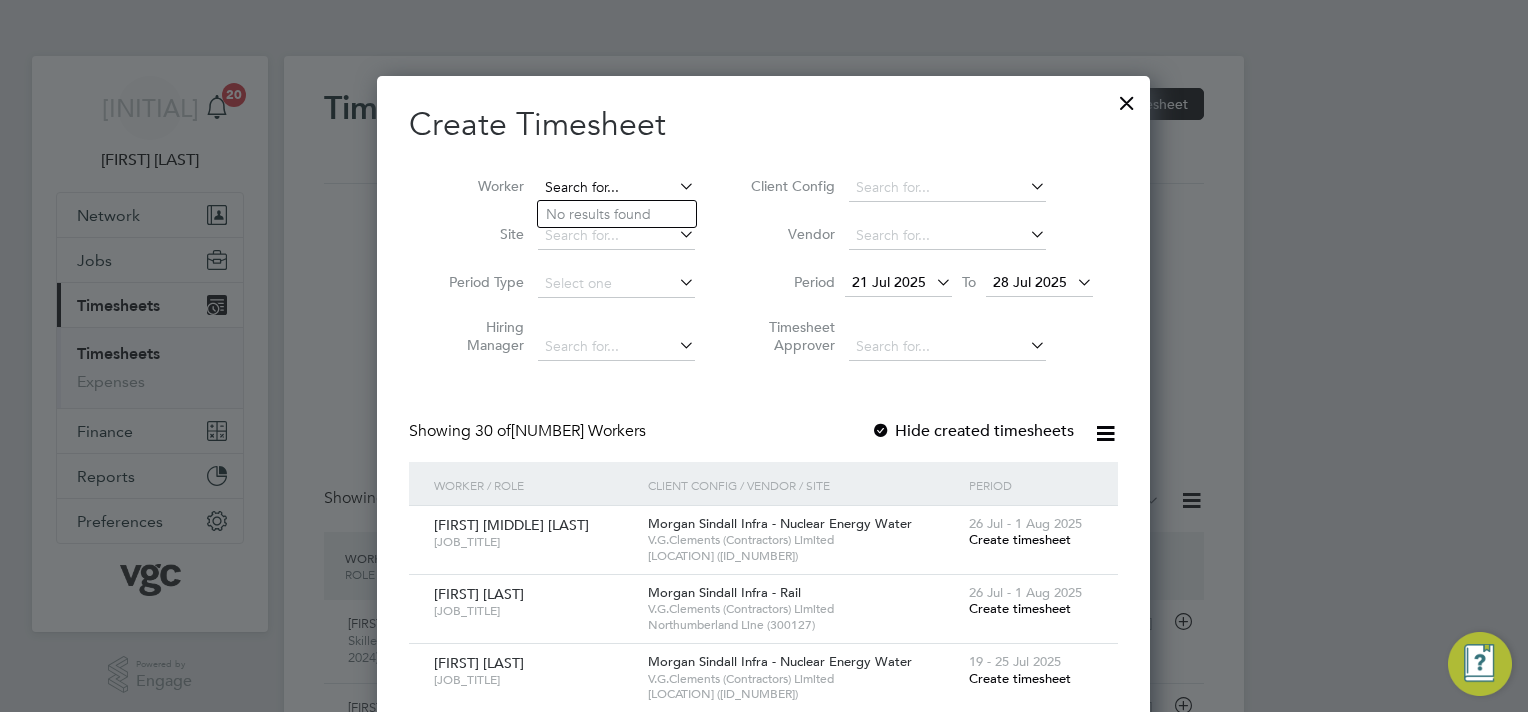 click at bounding box center [616, 188] 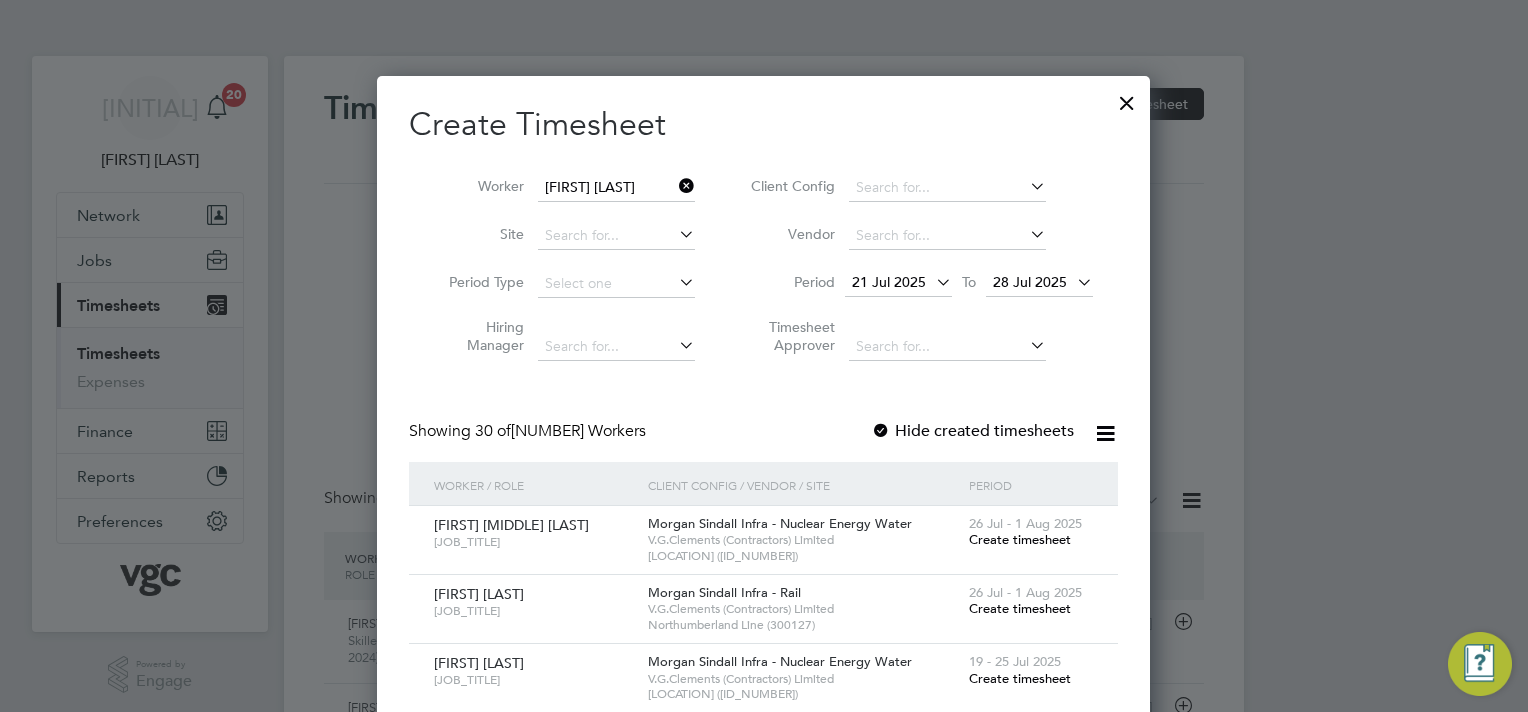 click on "[FIRST] [FIRST] [LAST]" 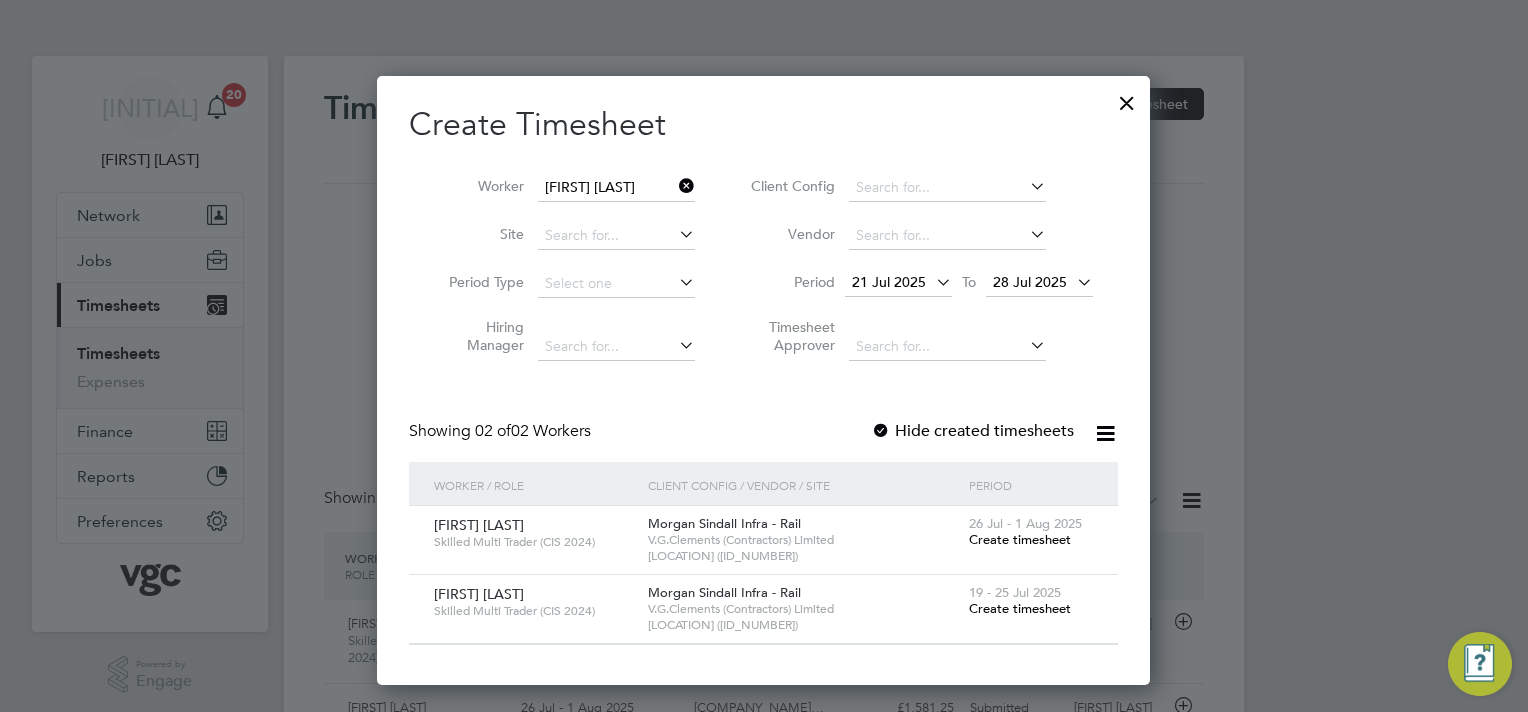click on "Create timesheet" at bounding box center (1020, 539) 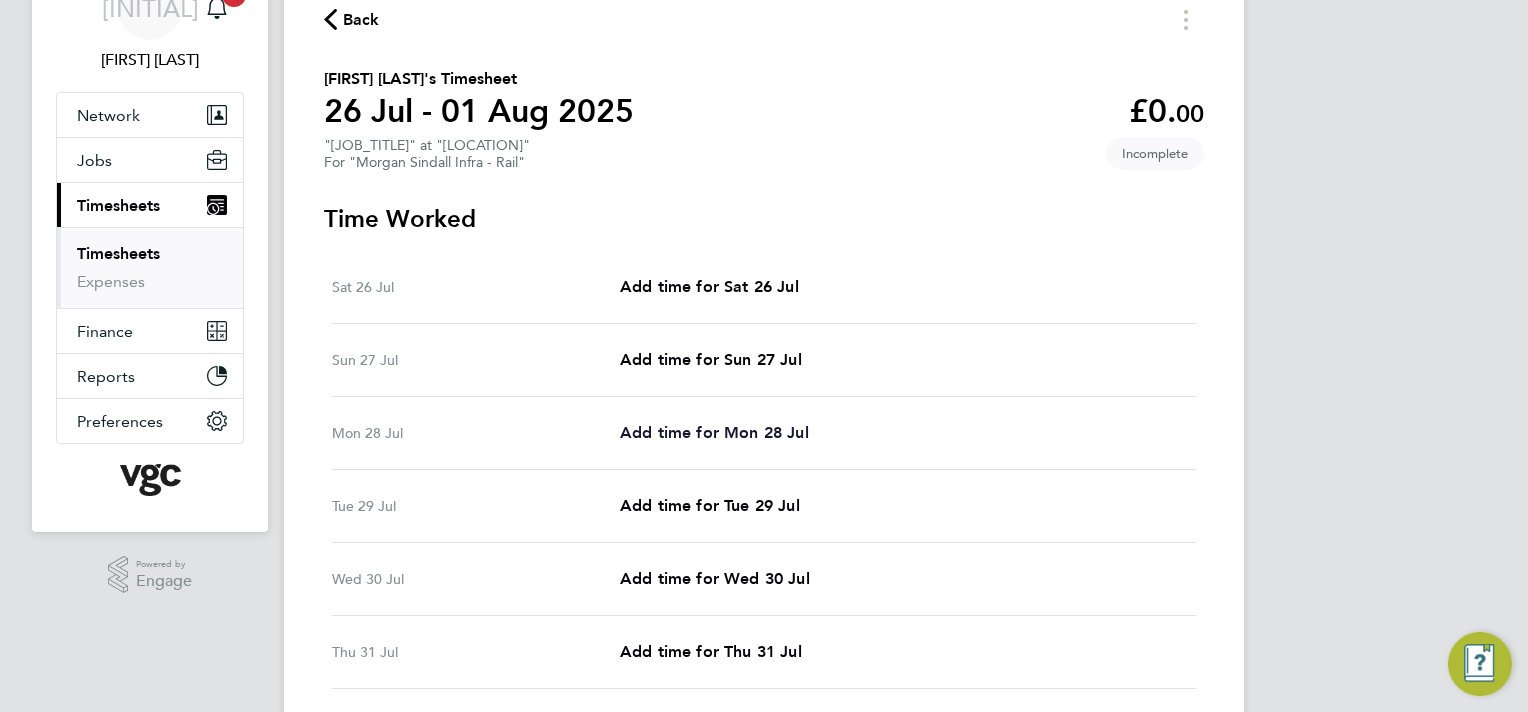 click on "Add time for Mon 28 Jul" at bounding box center (714, 432) 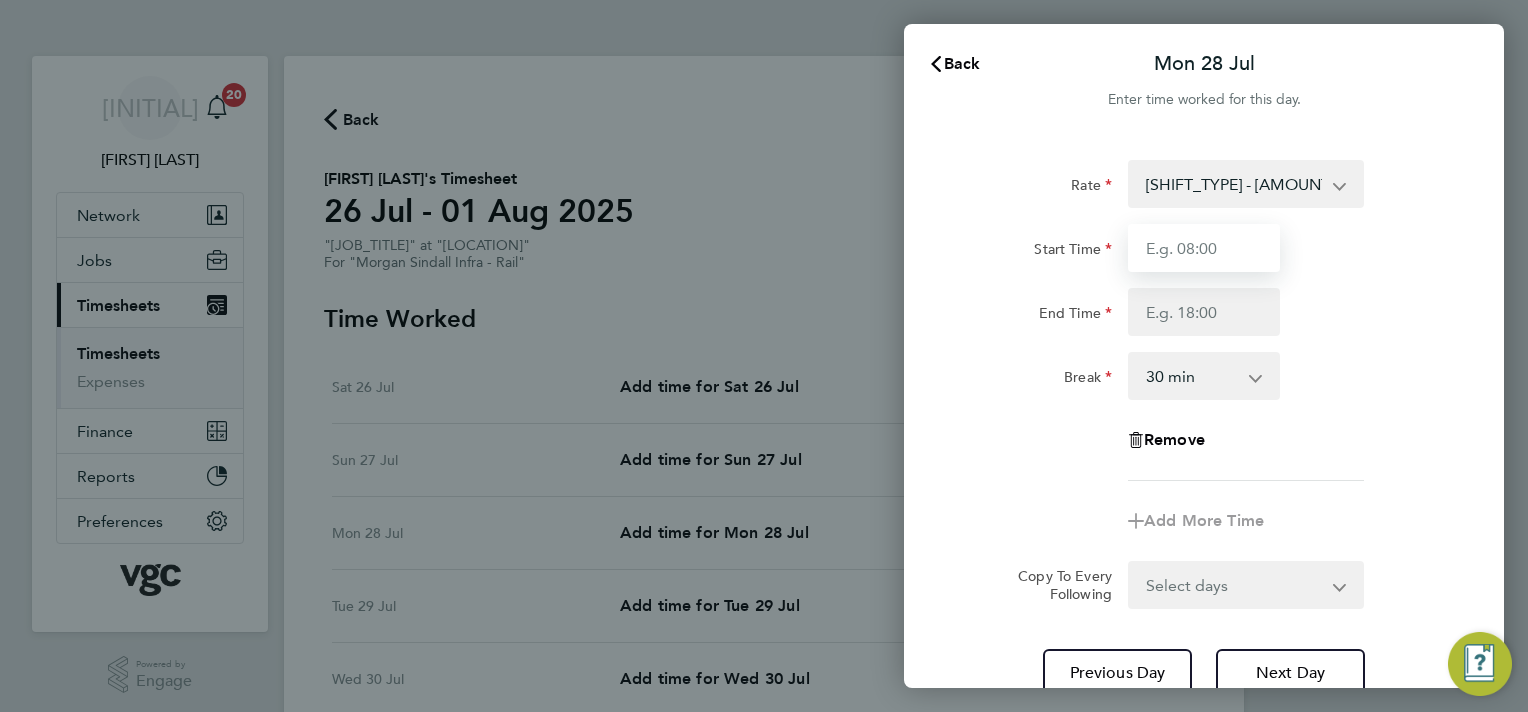 click on "Start Time" at bounding box center (1204, 248) 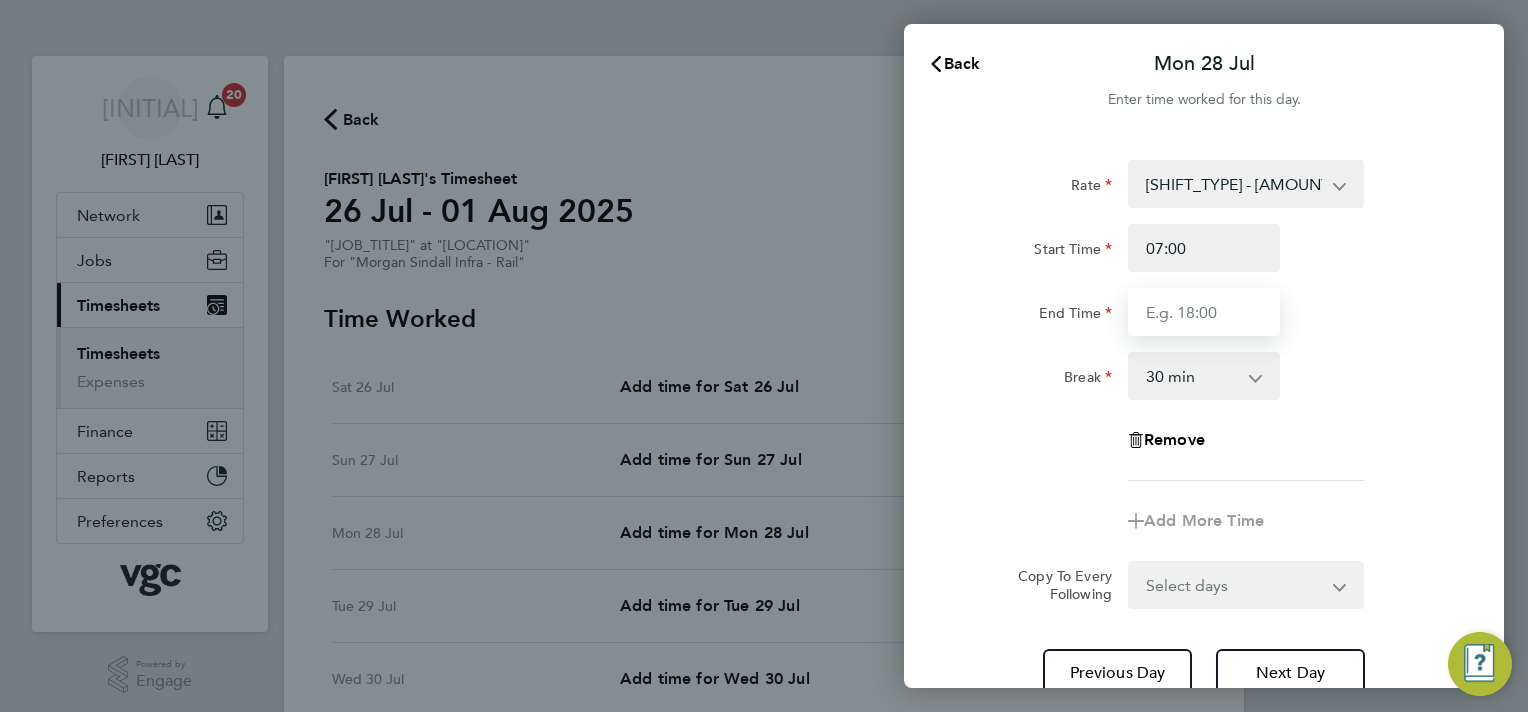 type on "17:30" 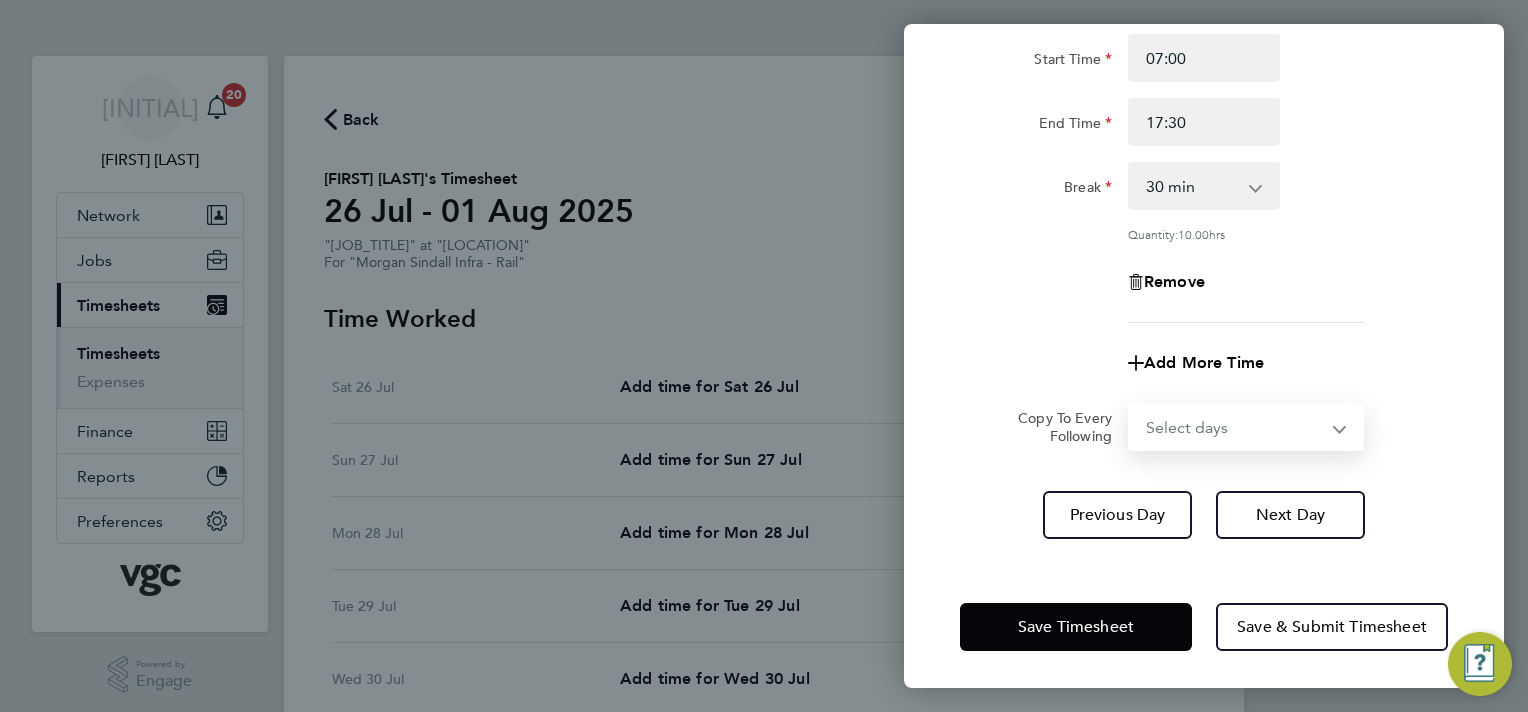 click on "Select days   Day   Tuesday   Wednesday   Thursday   Friday" at bounding box center (1235, 427) 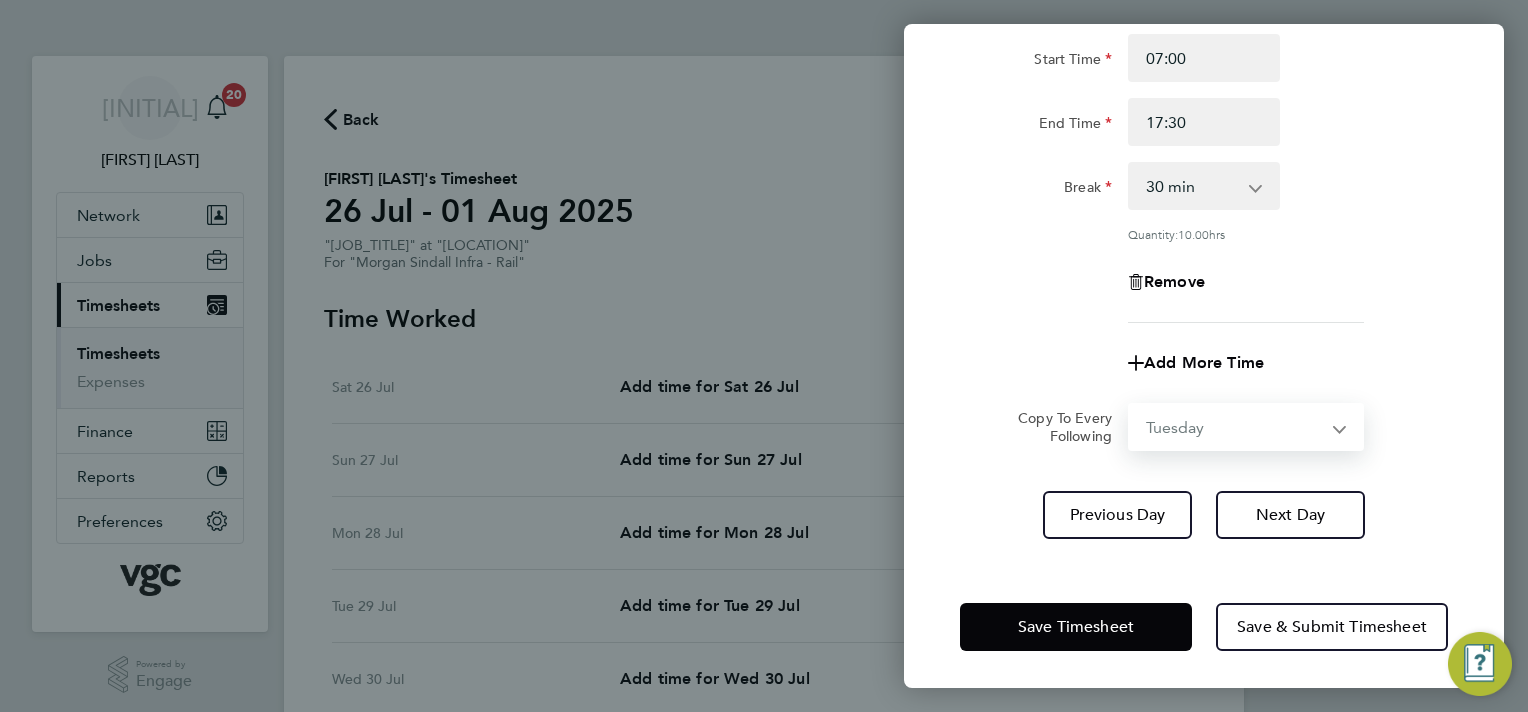 click on "Select days   Day   Tuesday   Wednesday   Thursday   Friday" at bounding box center (1235, 427) 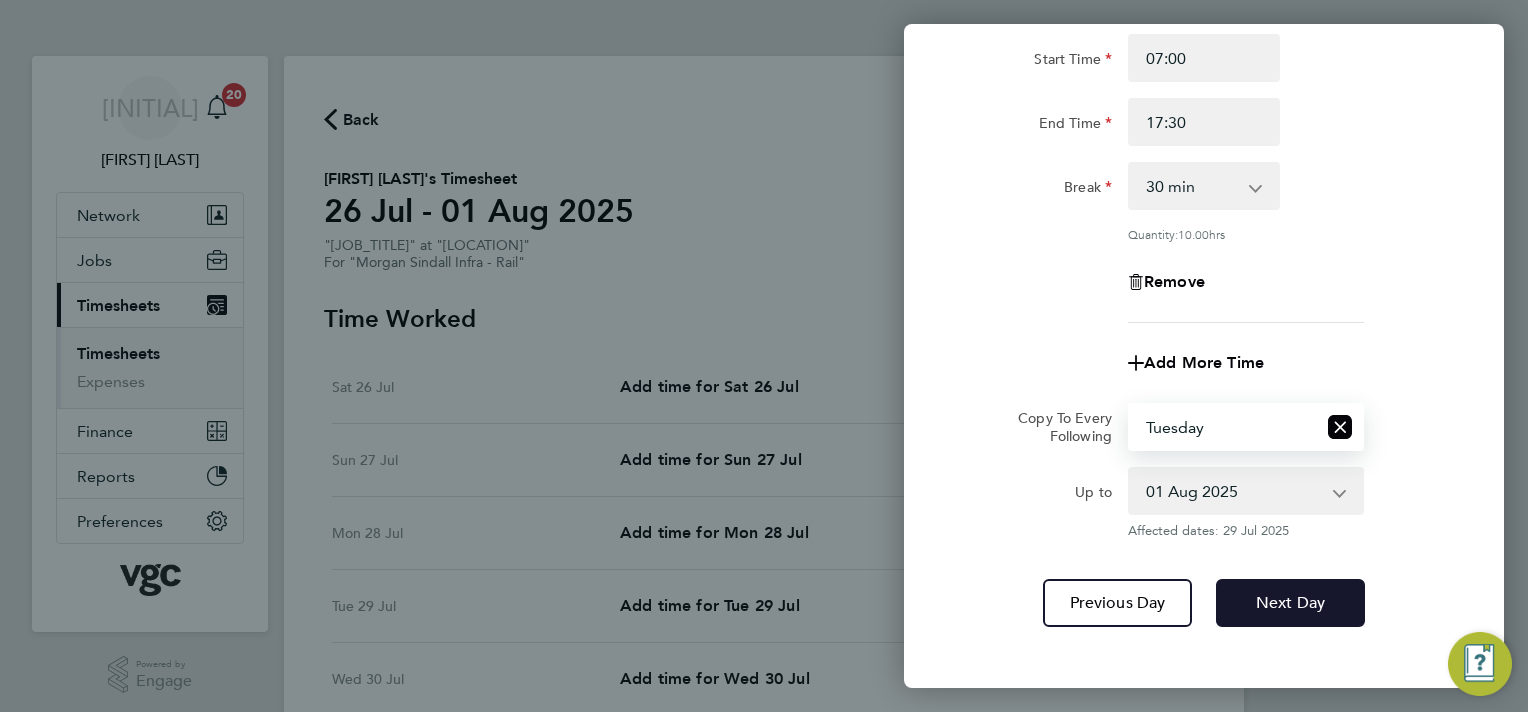 click on "Next Day" 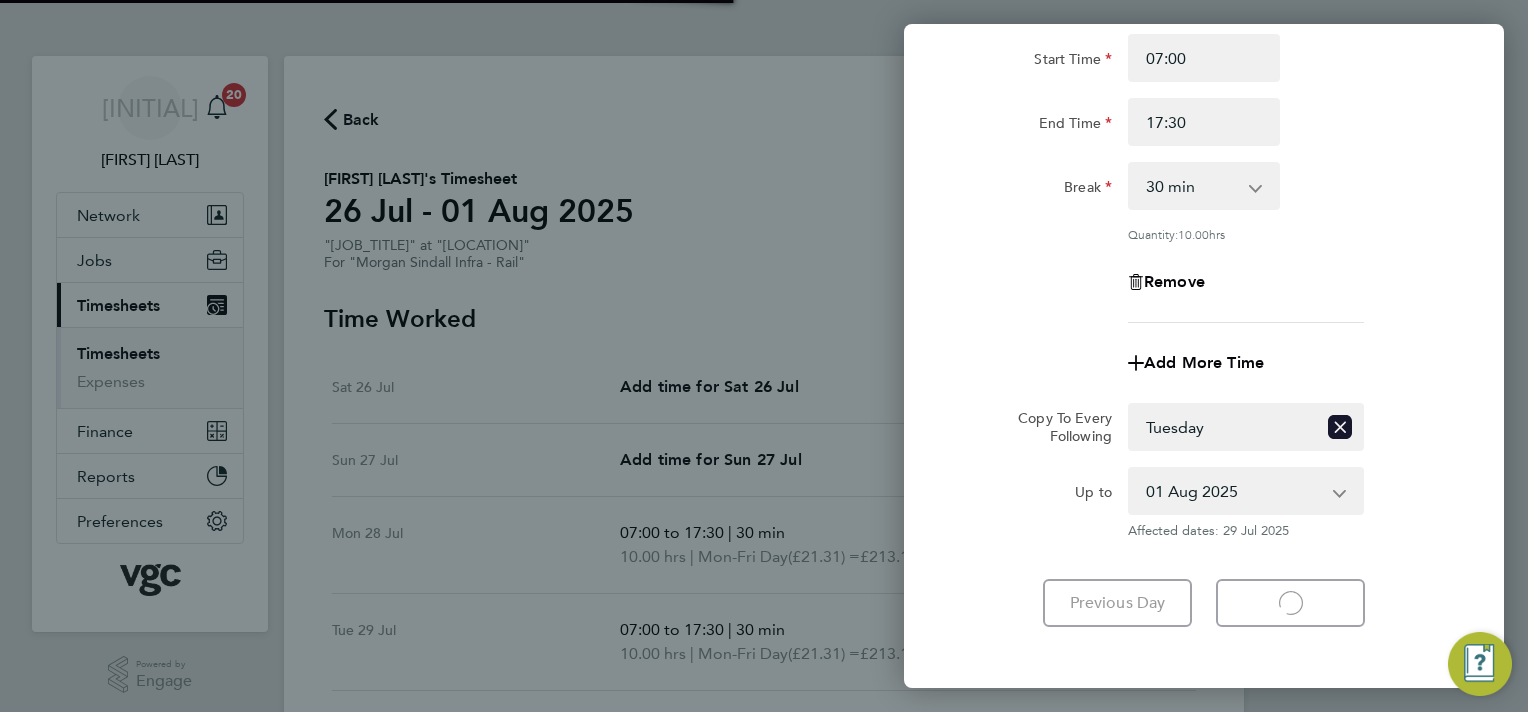 select on "30" 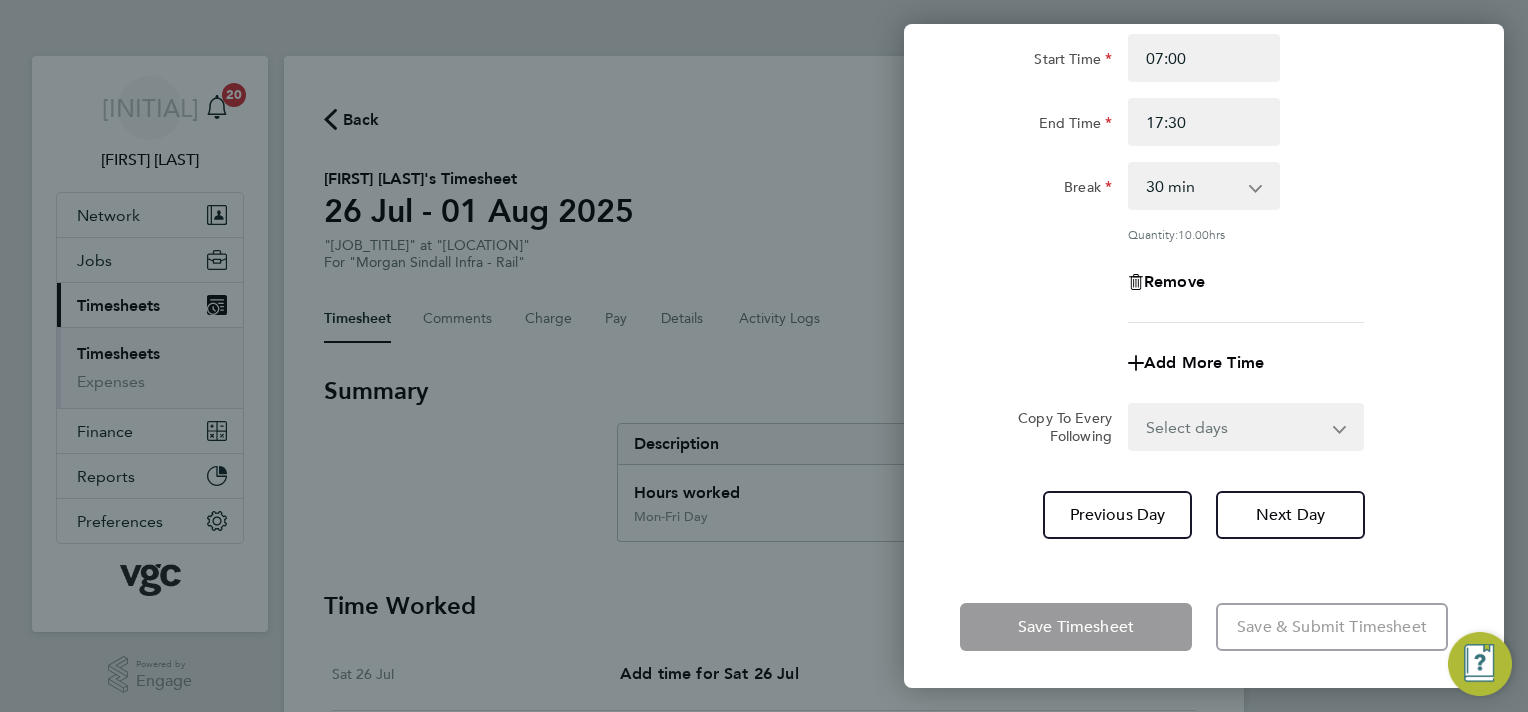click on "Select days   Day   Wednesday   Thursday   Friday" at bounding box center (1235, 427) 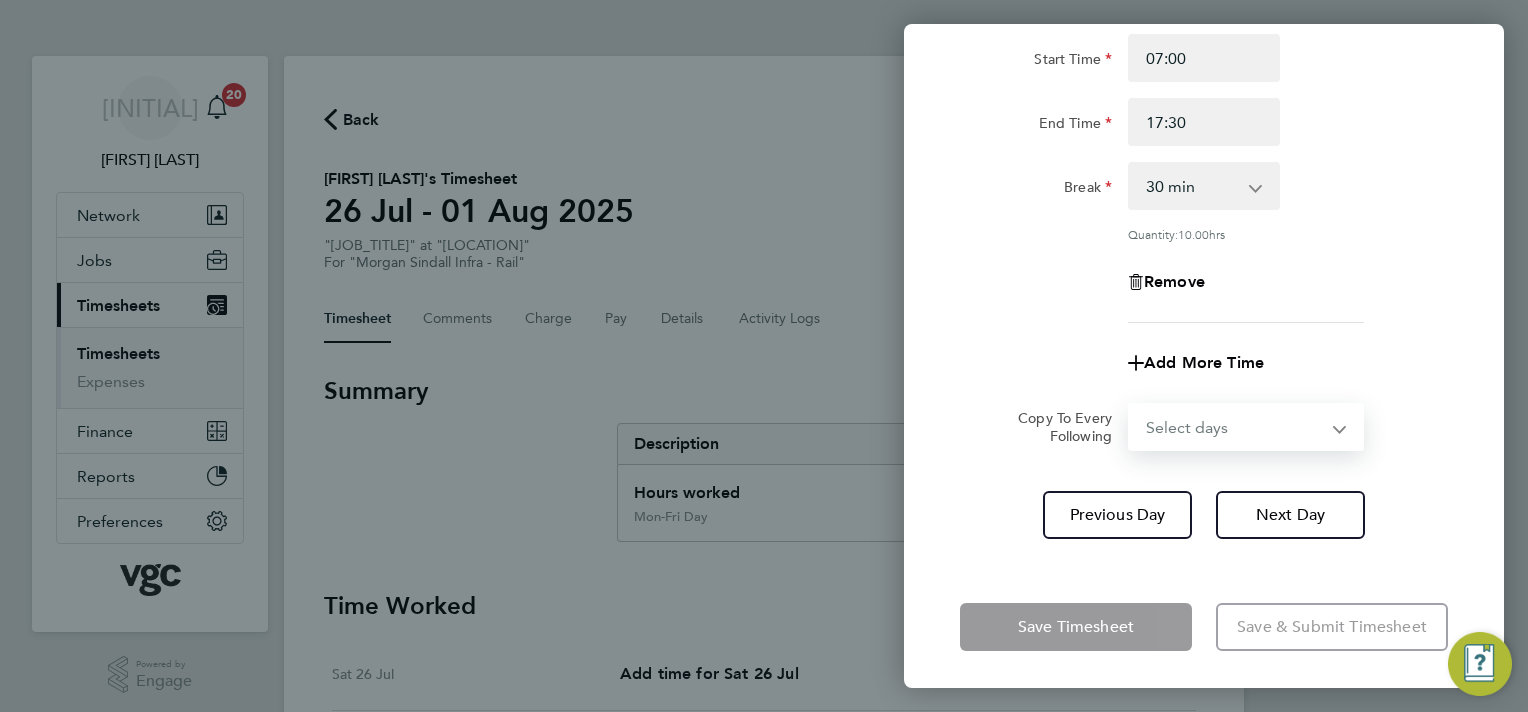 select on "WED" 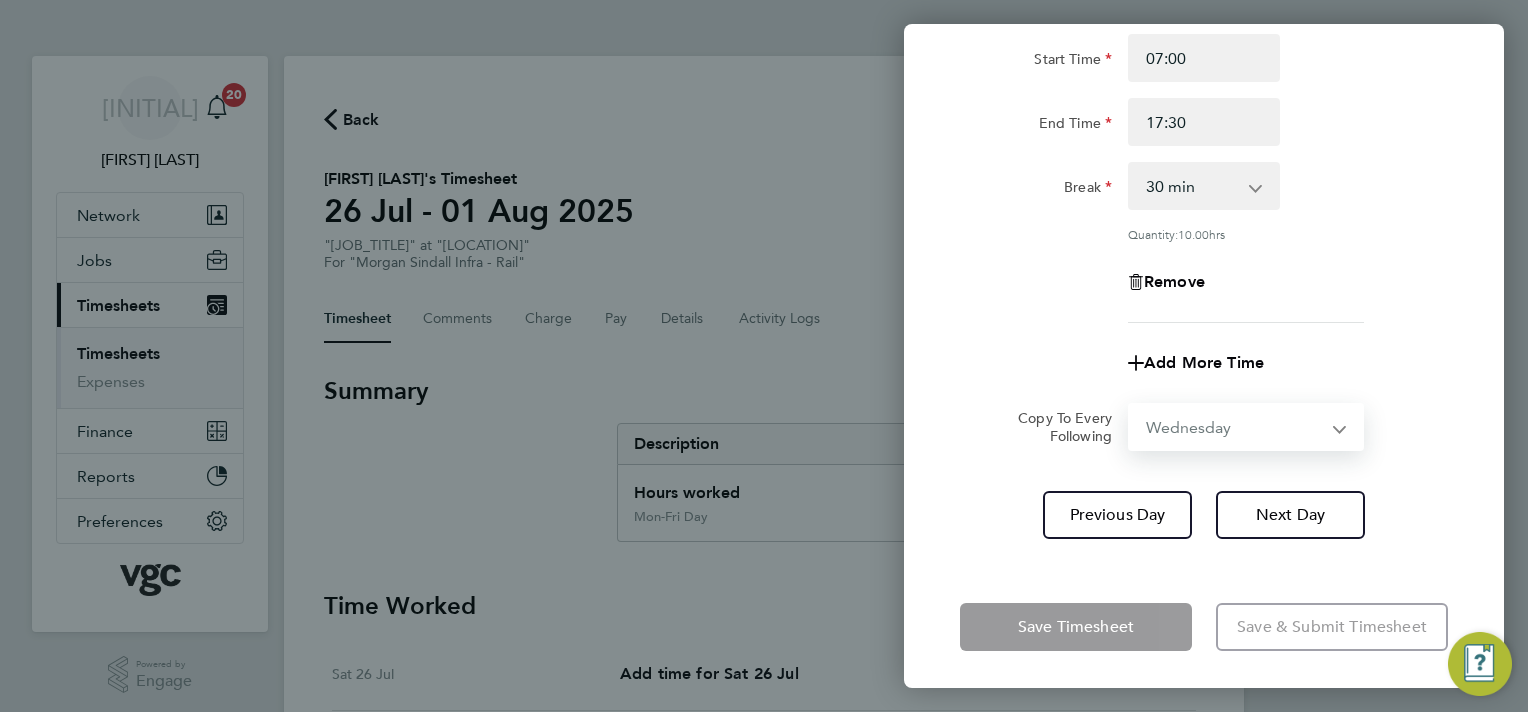 click on "Select days   Day   Wednesday   Thursday   Friday" at bounding box center (1235, 427) 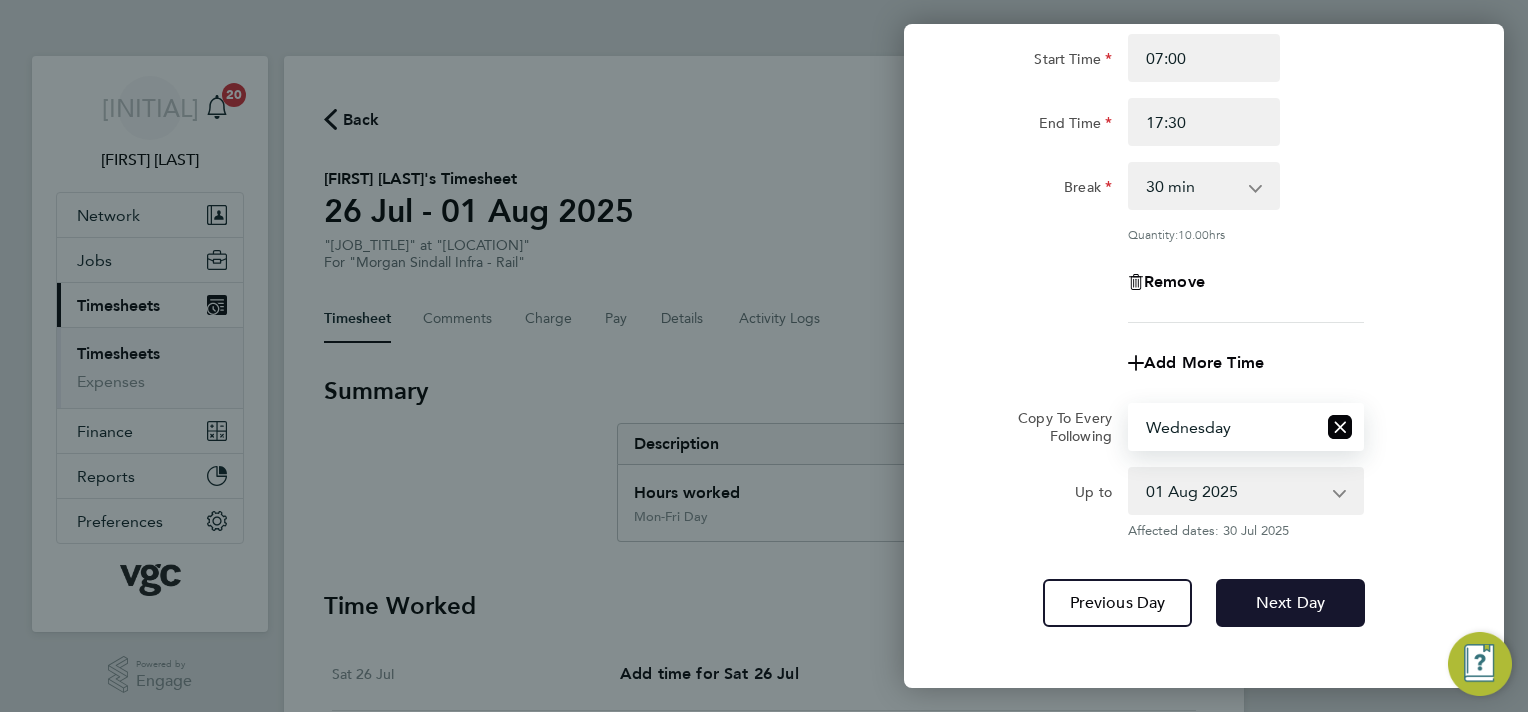 click on "Next Day" 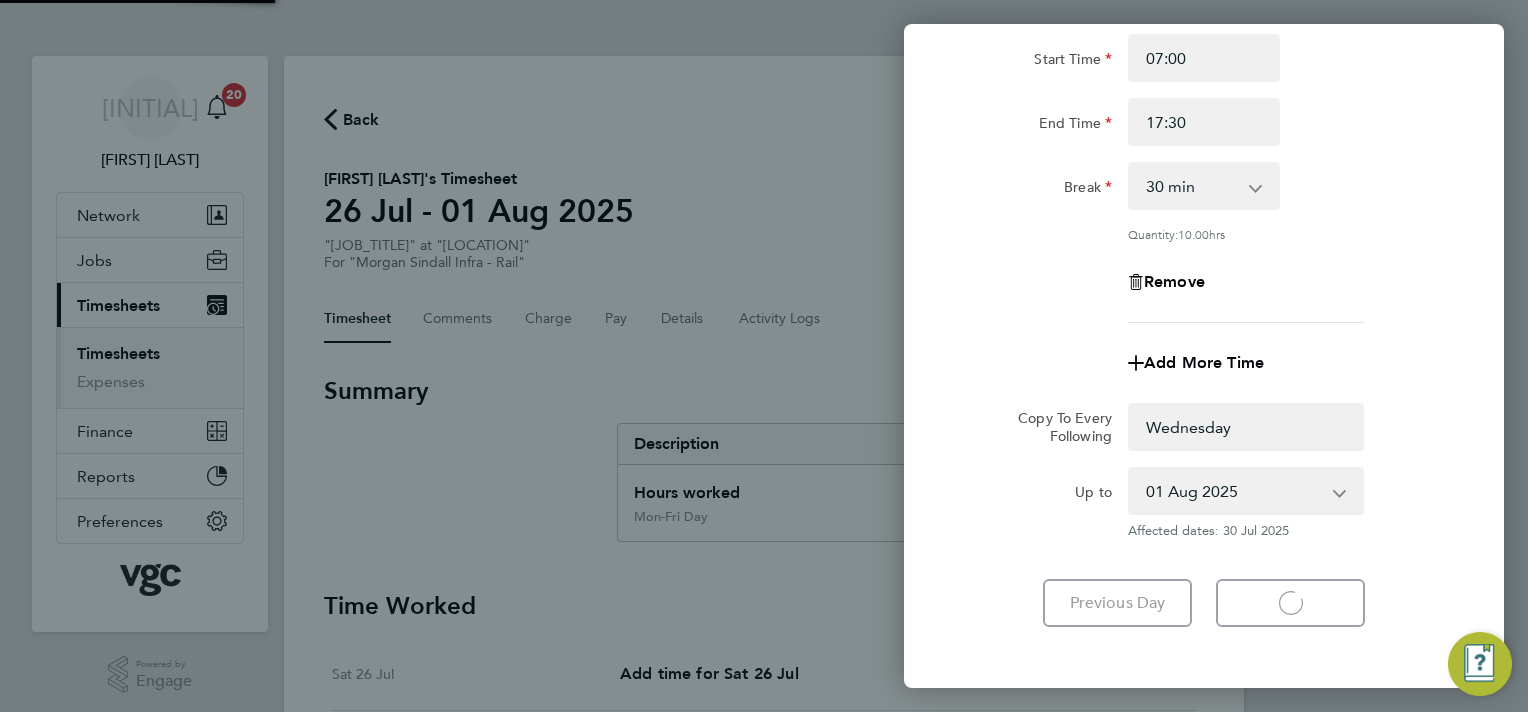 select on "0: null" 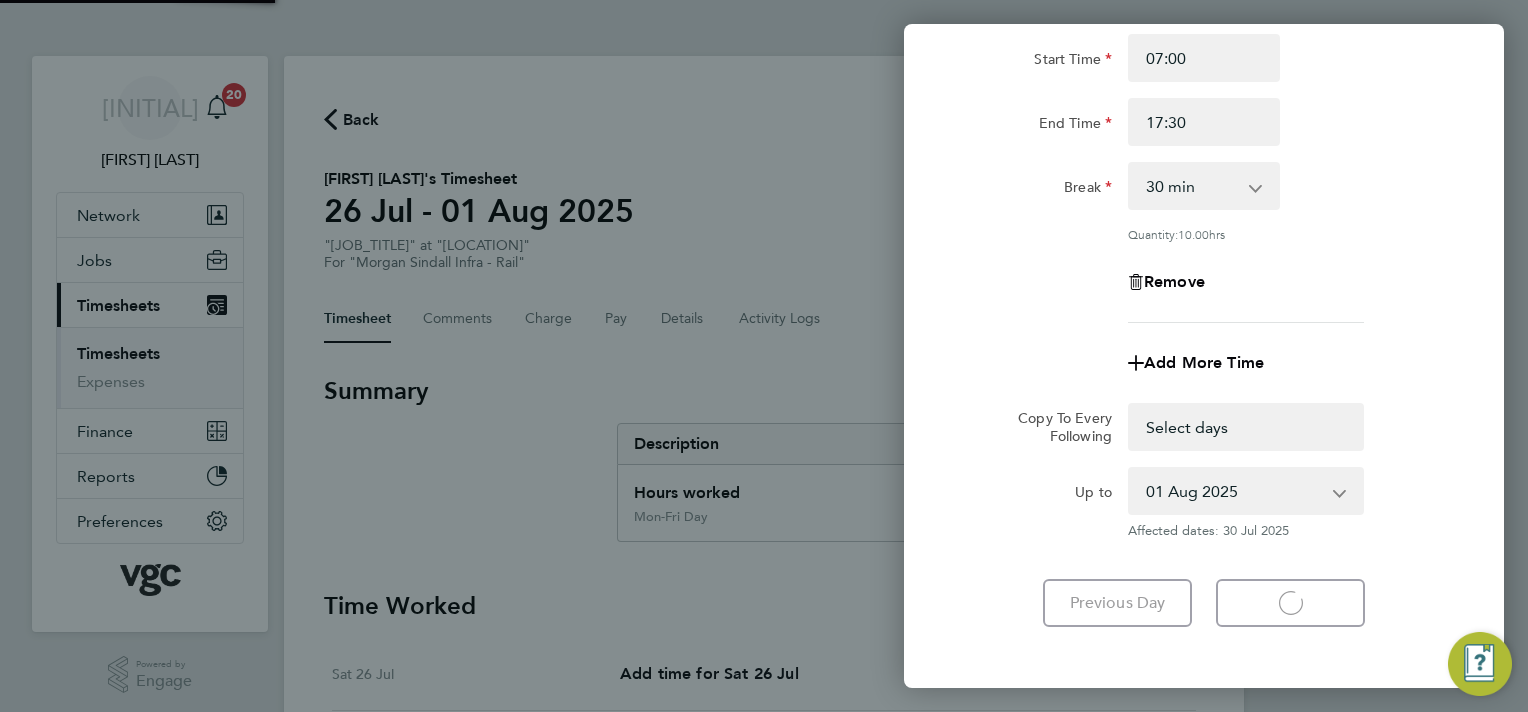 select on "30" 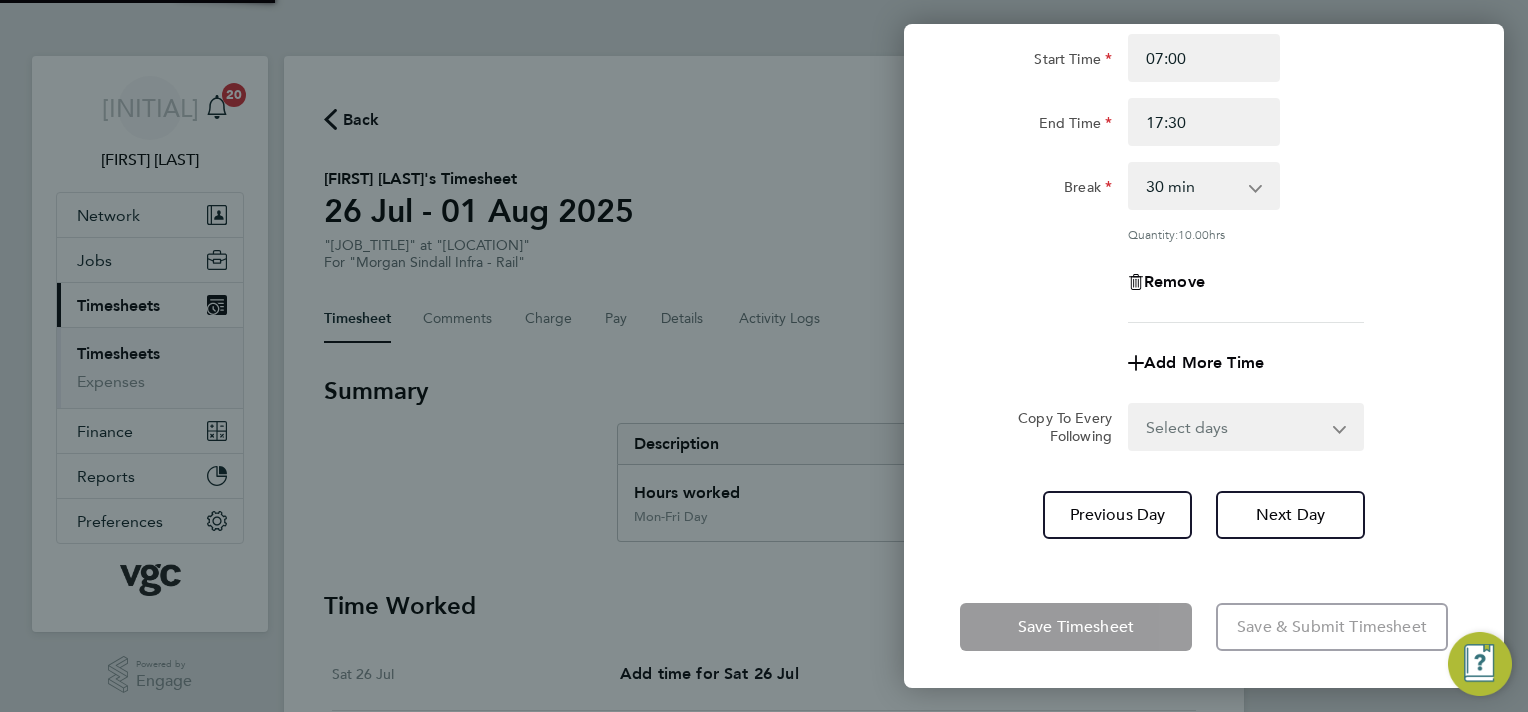 click on "Select days   Day   Thursday   Friday" at bounding box center [1235, 427] 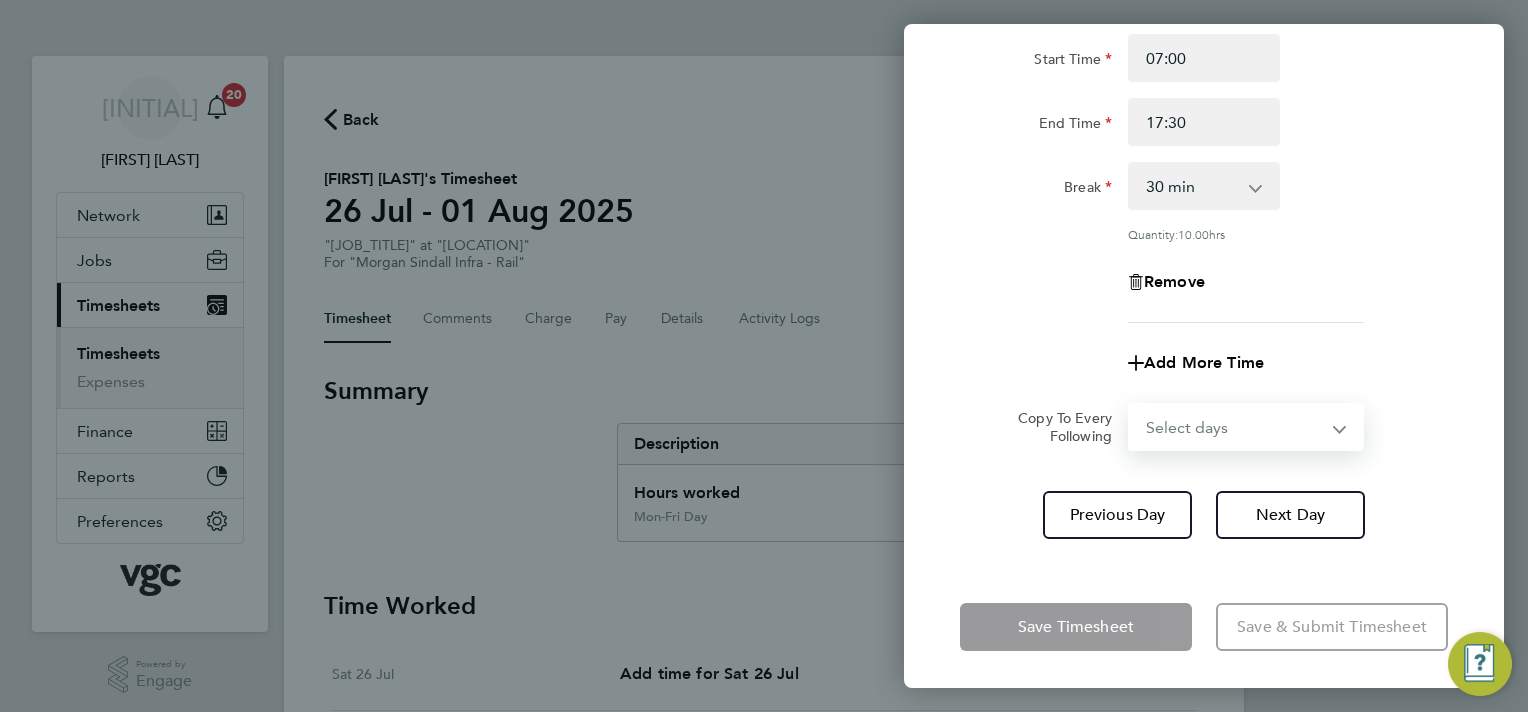 select on "THU" 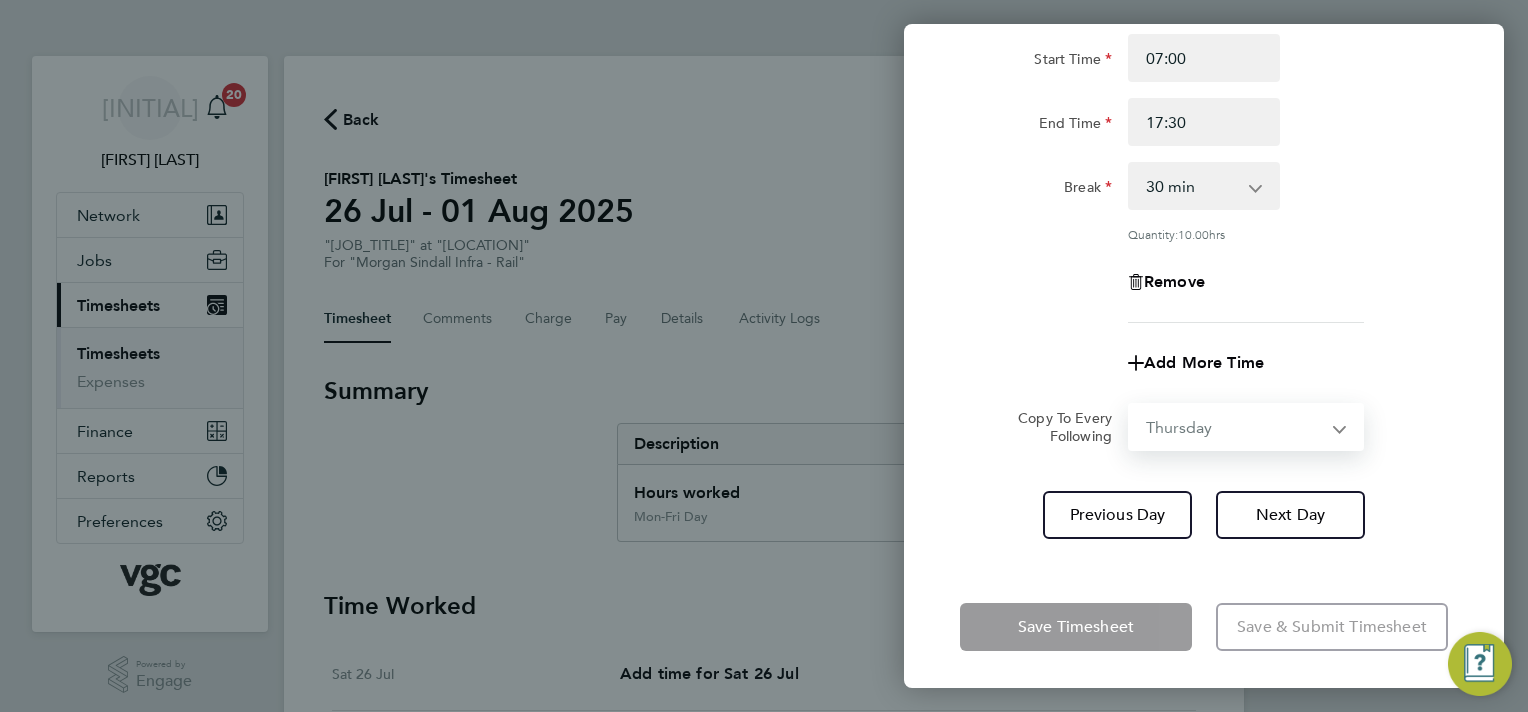 click on "Select days   Day   Thursday   Friday" at bounding box center [1235, 427] 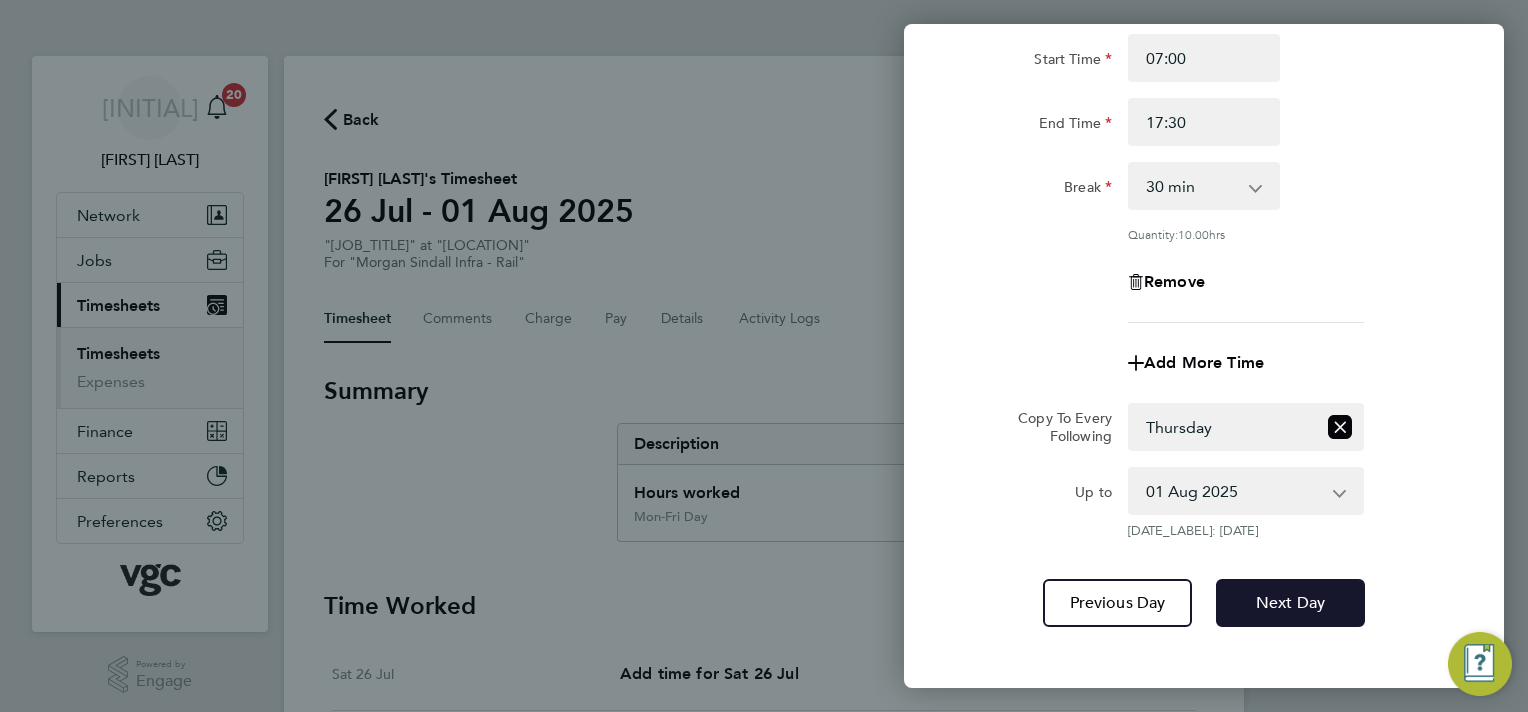click on "Next Day" 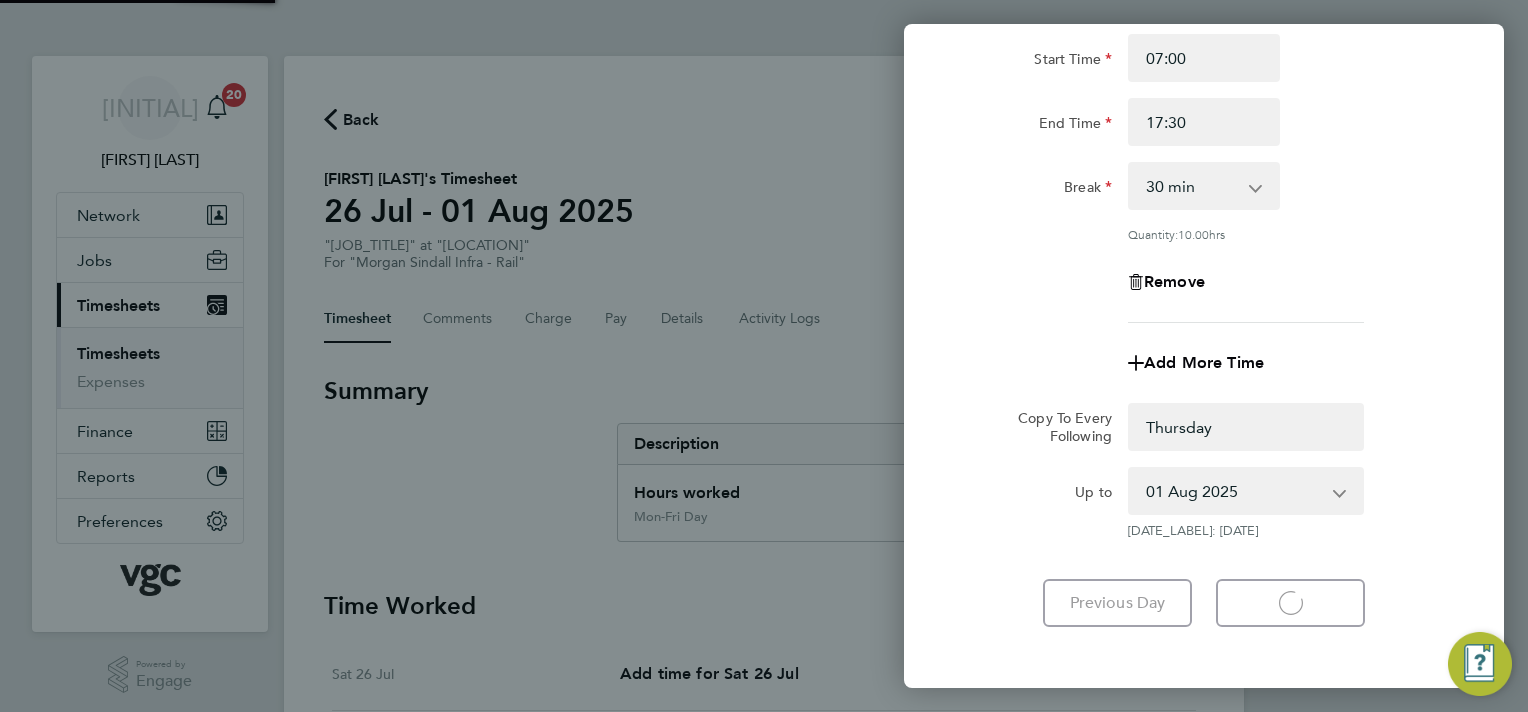select on "0: null" 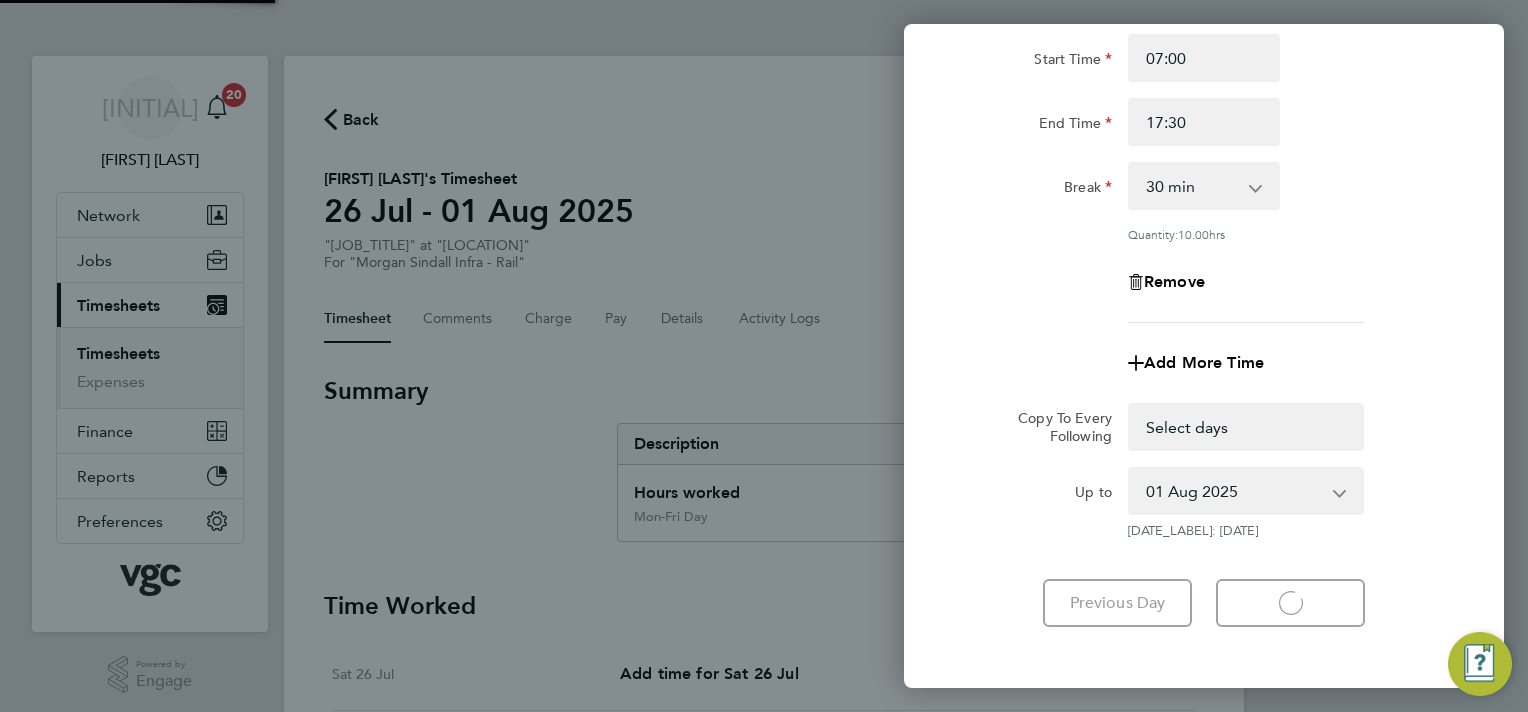 select on "30" 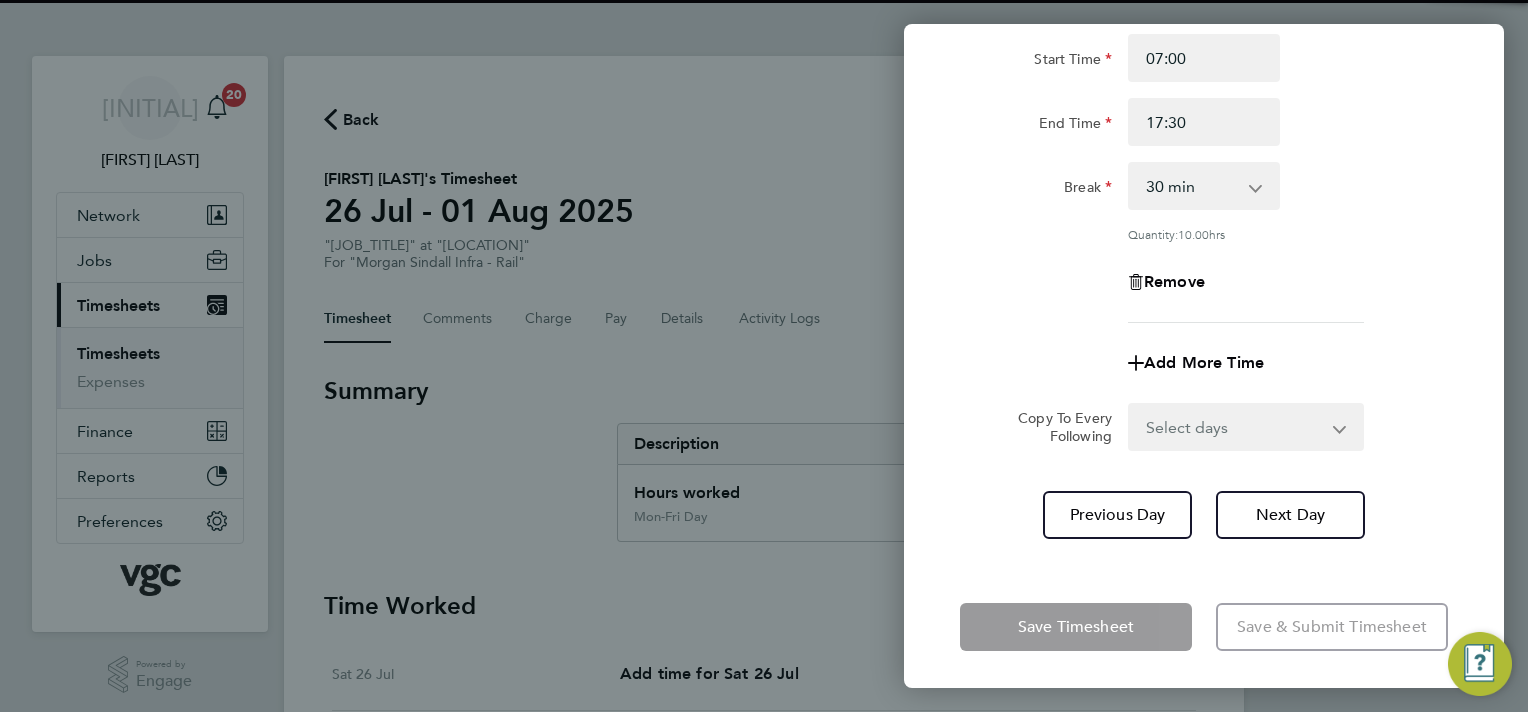 click on "Select days   Friday" at bounding box center (1235, 427) 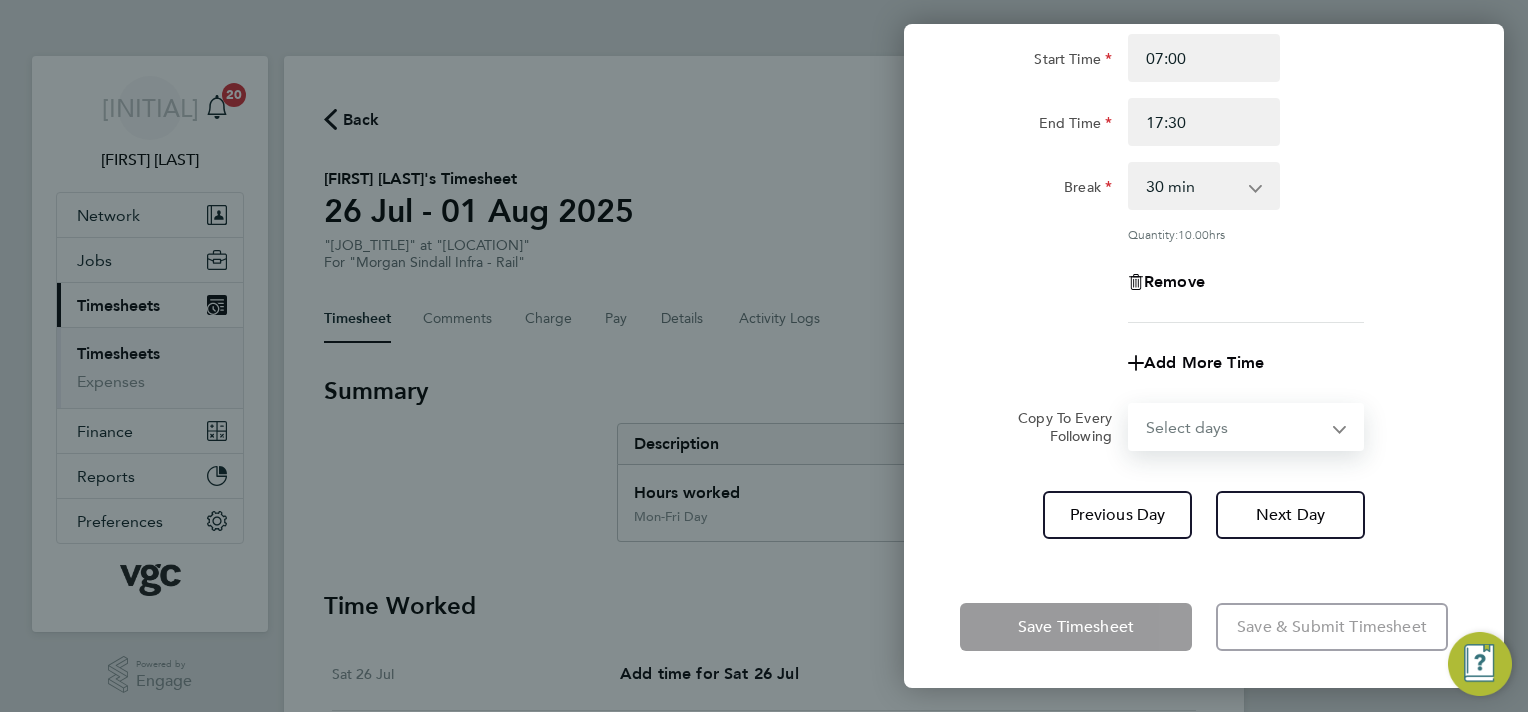 select on "FRI" 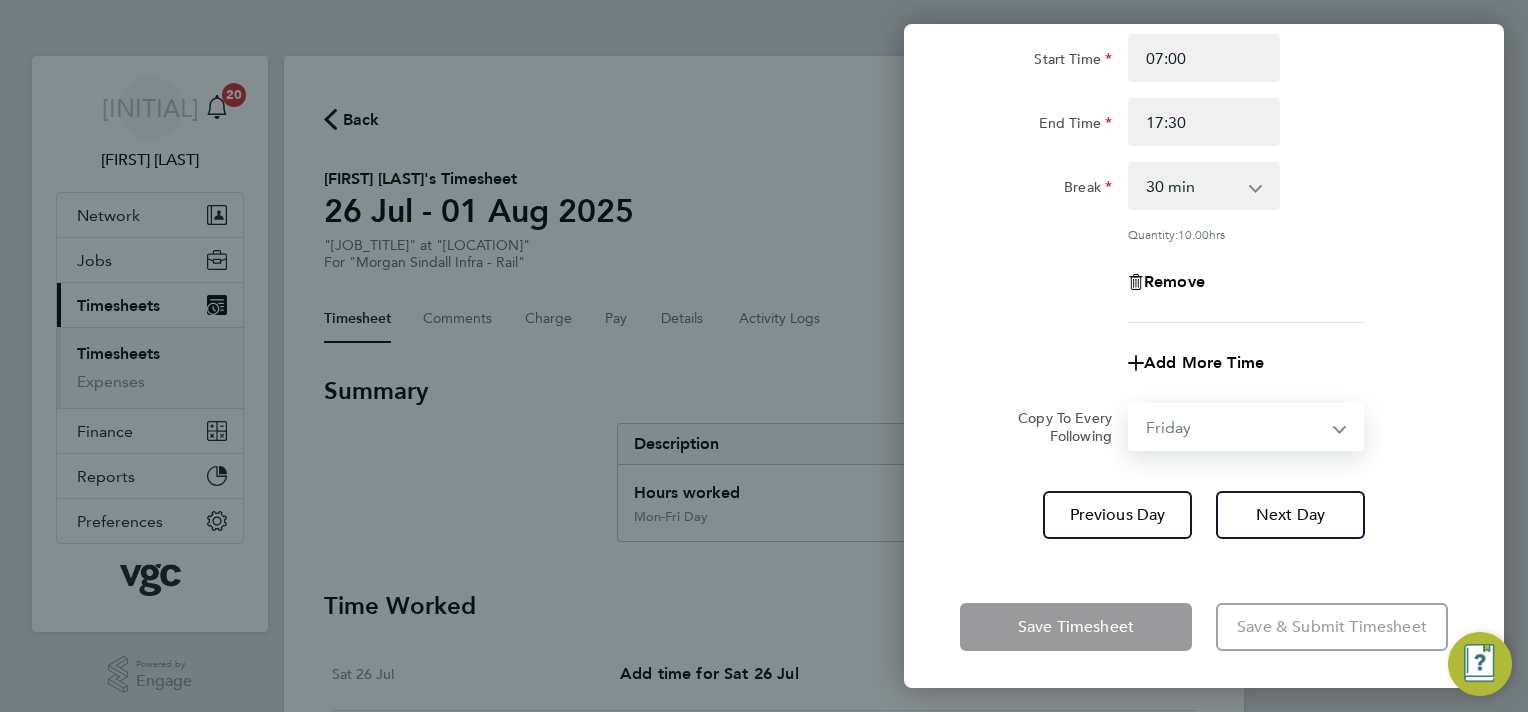click on "Select days   Friday" at bounding box center (1235, 427) 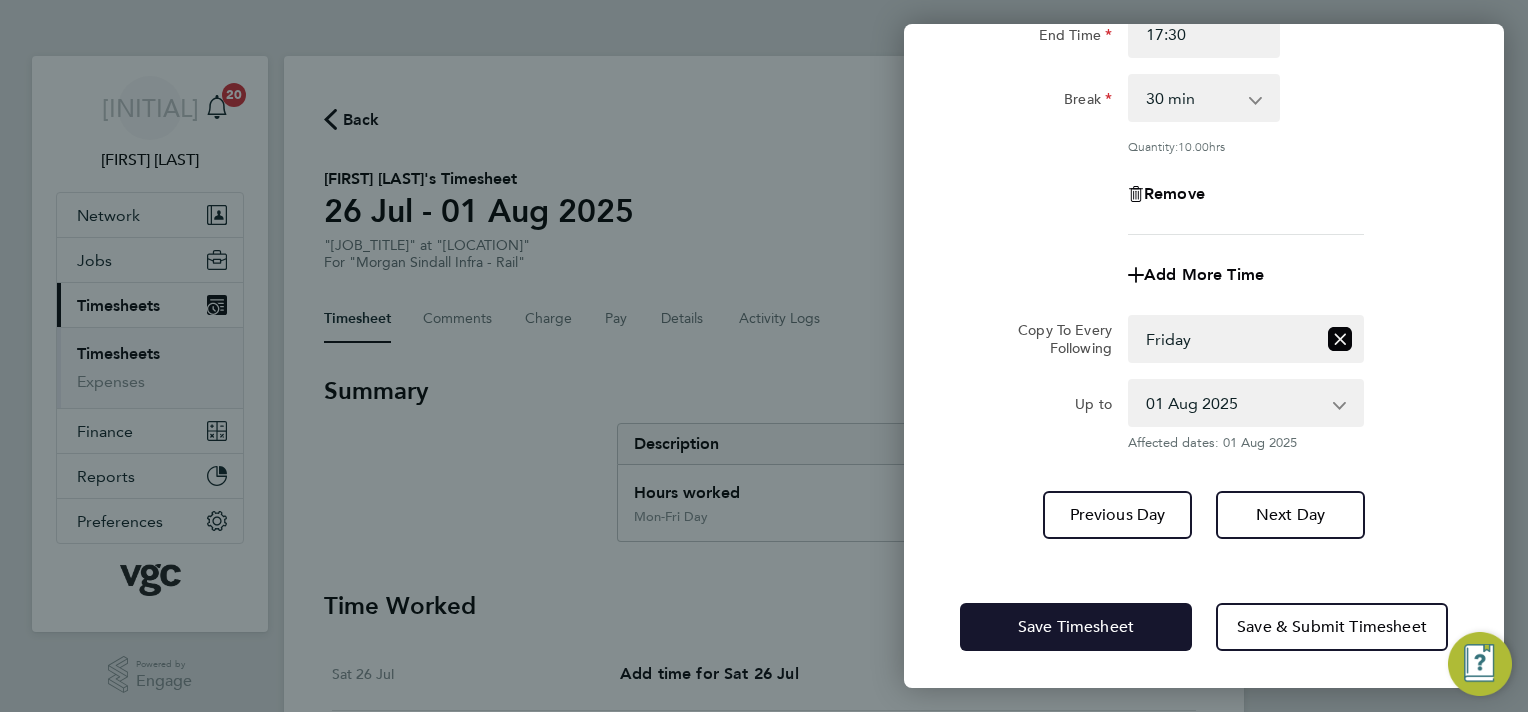 click on "Save Timesheet" 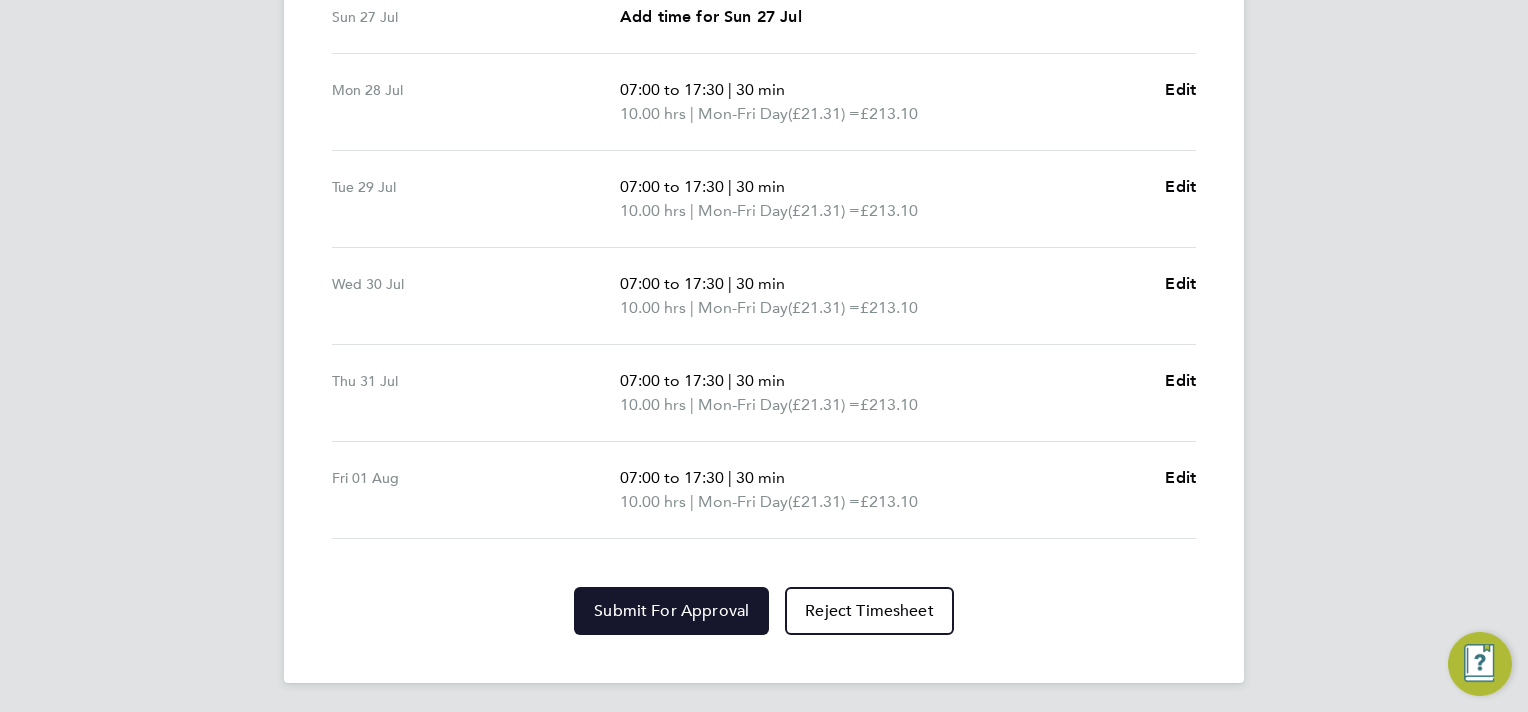 click on "Submit For Approval" 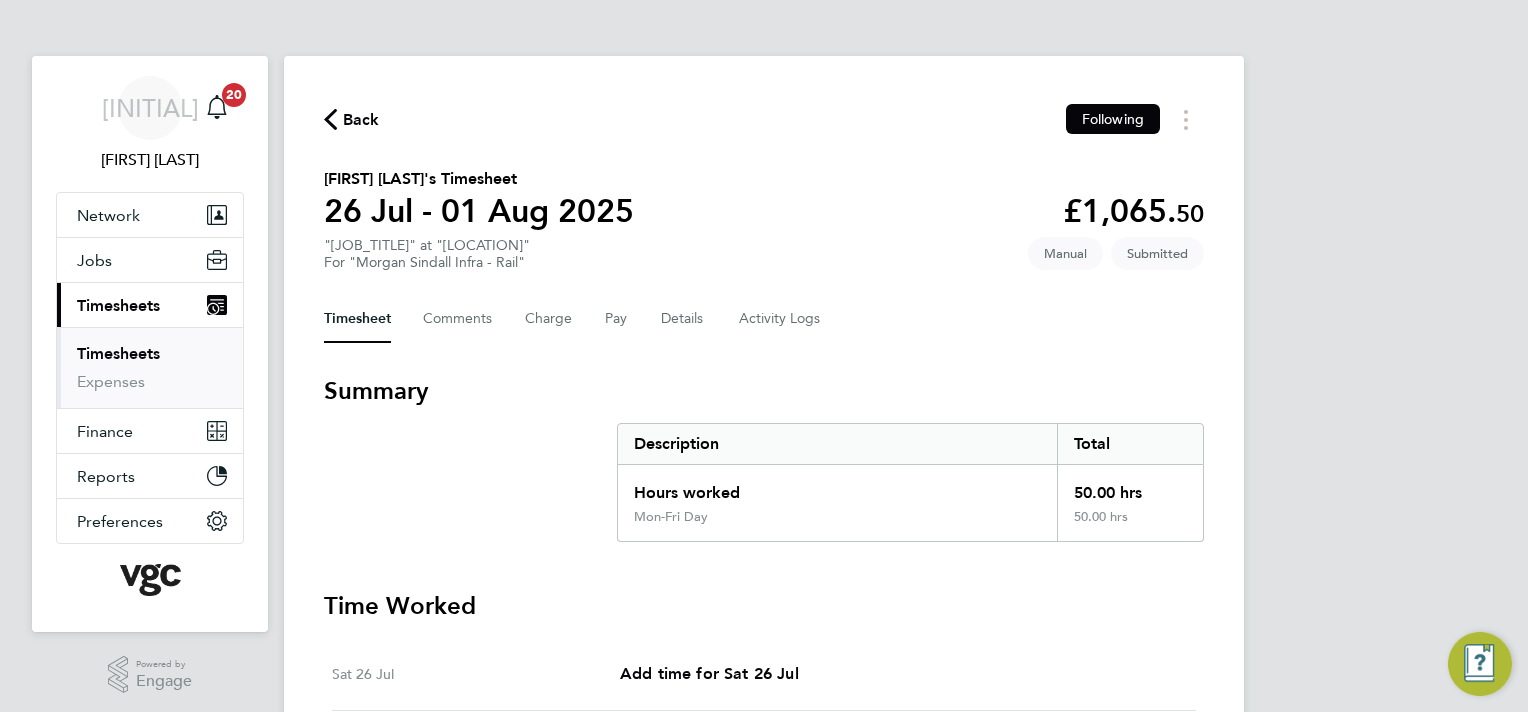 click on "Timesheets" at bounding box center (118, 353) 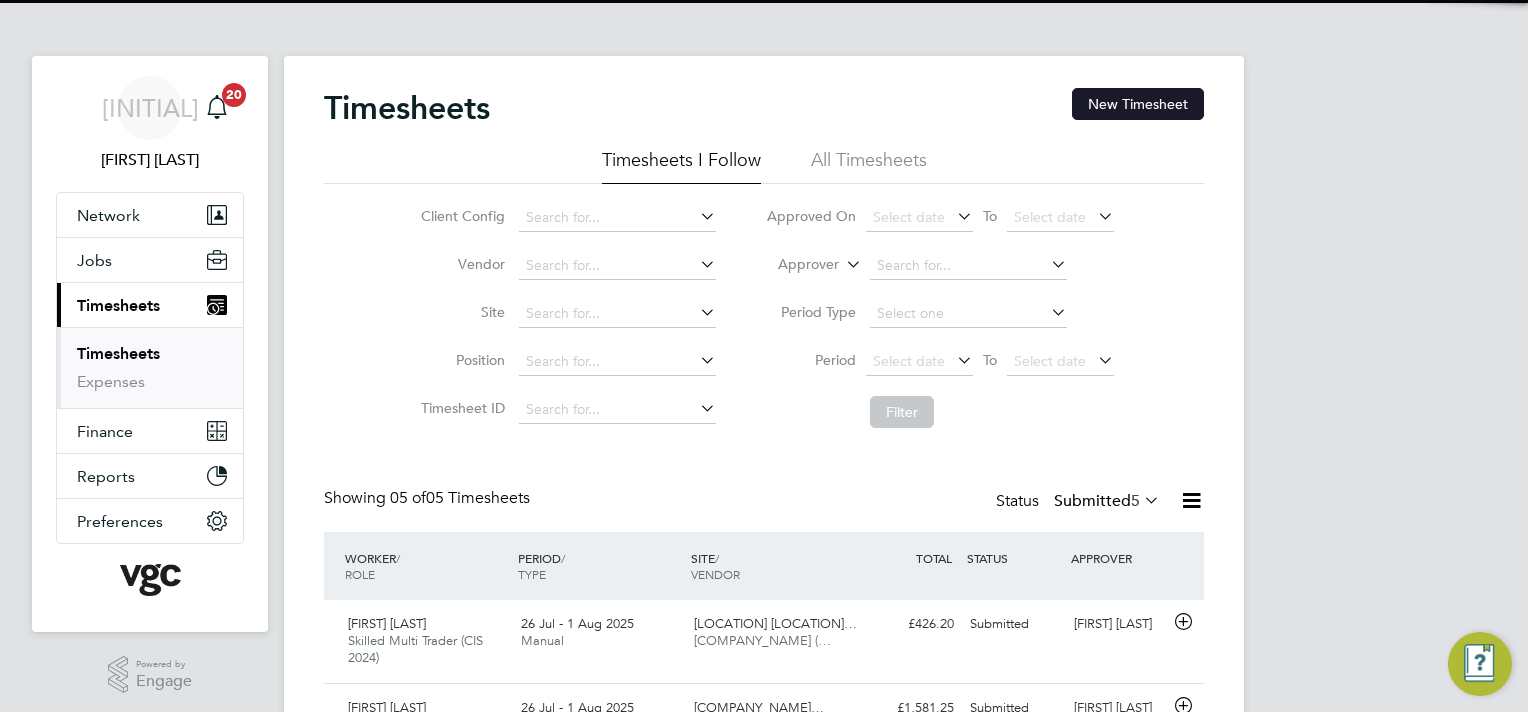 click on "New Timesheet" 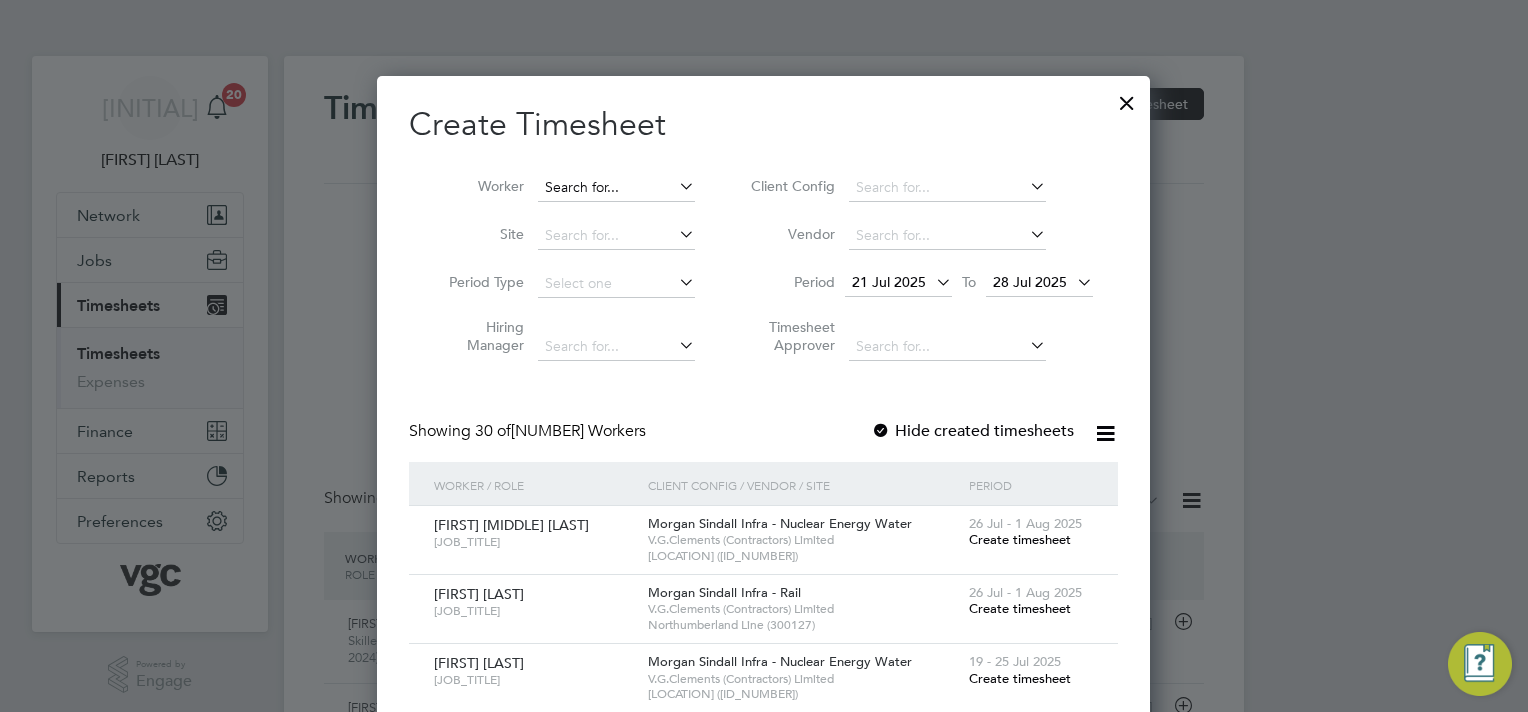 click at bounding box center [616, 188] 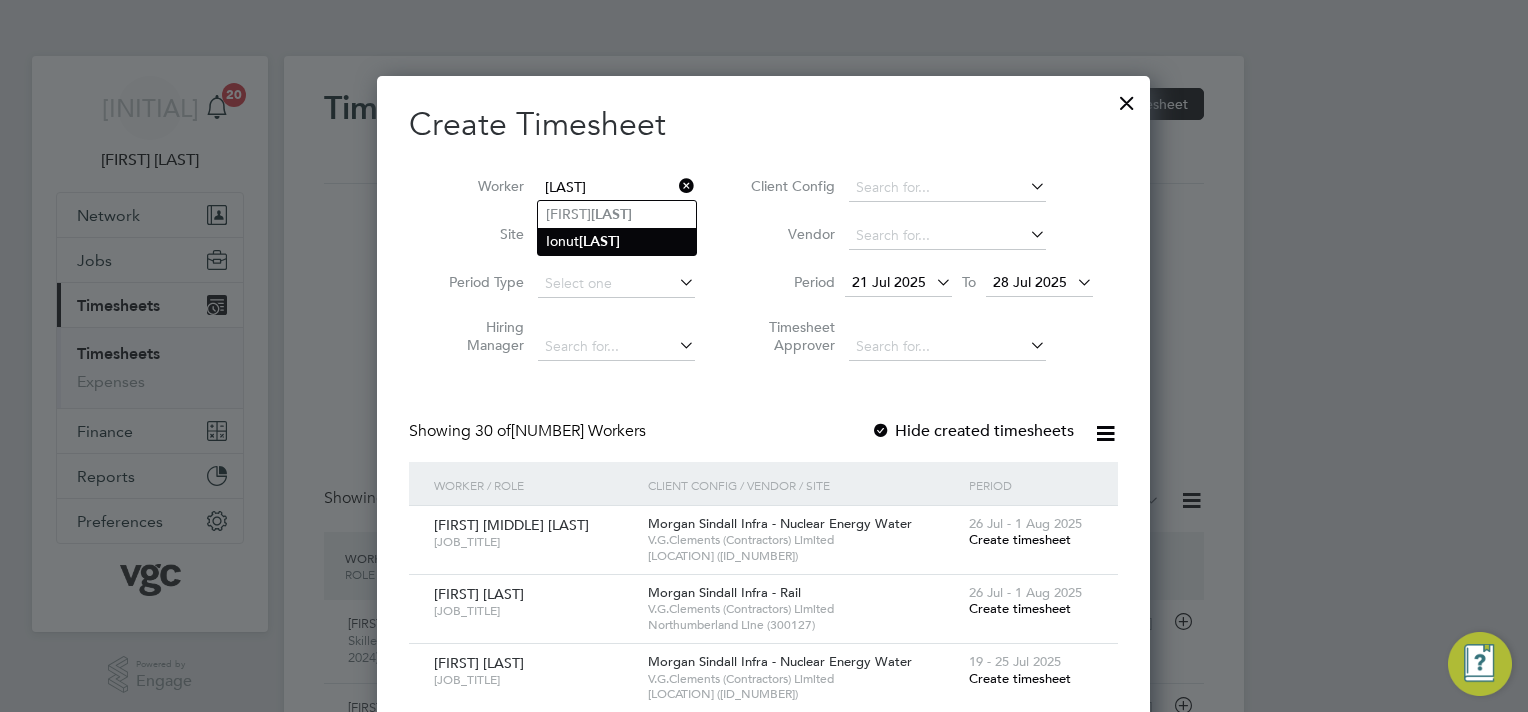 click on "[FIRST]  [LAST]" 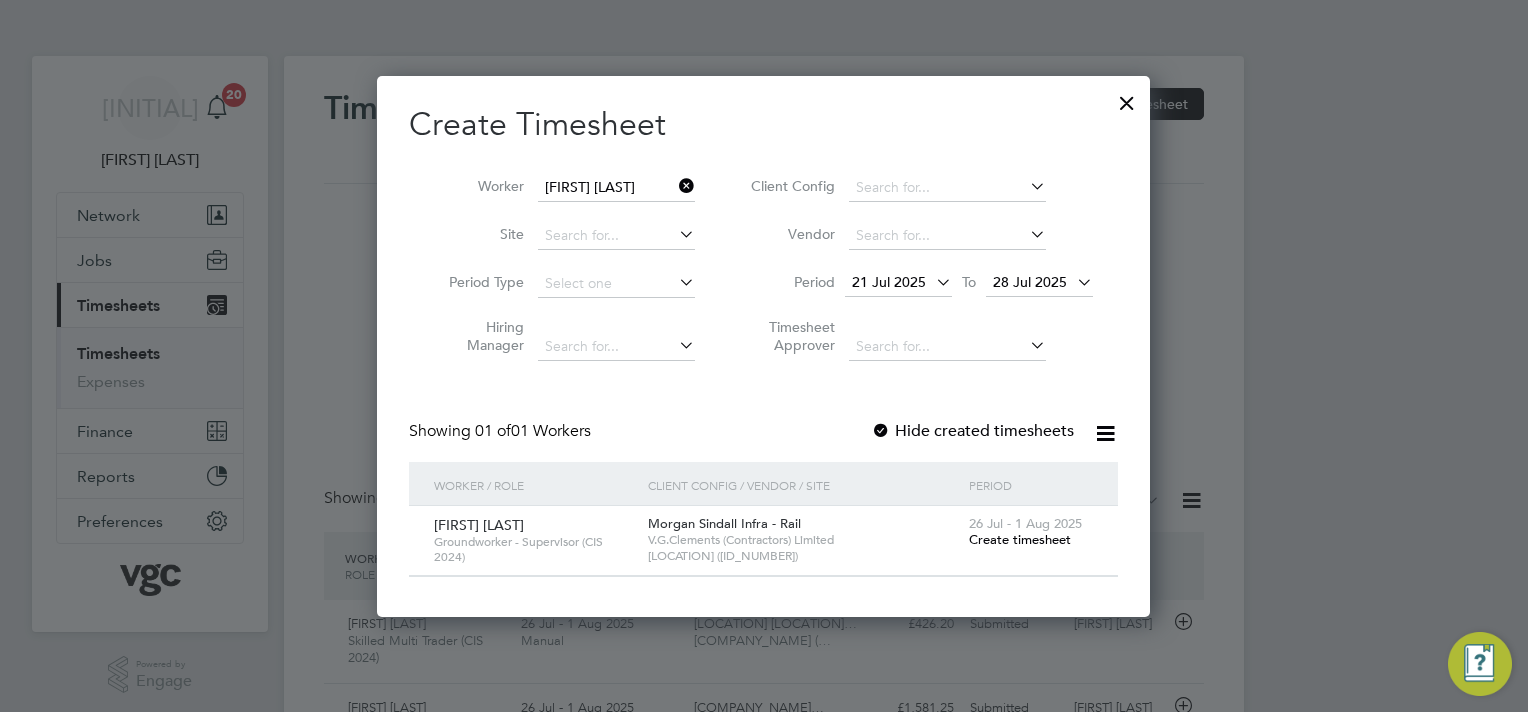 drag, startPoint x: 1000, startPoint y: 539, endPoint x: 995, endPoint y: 524, distance: 15.811388 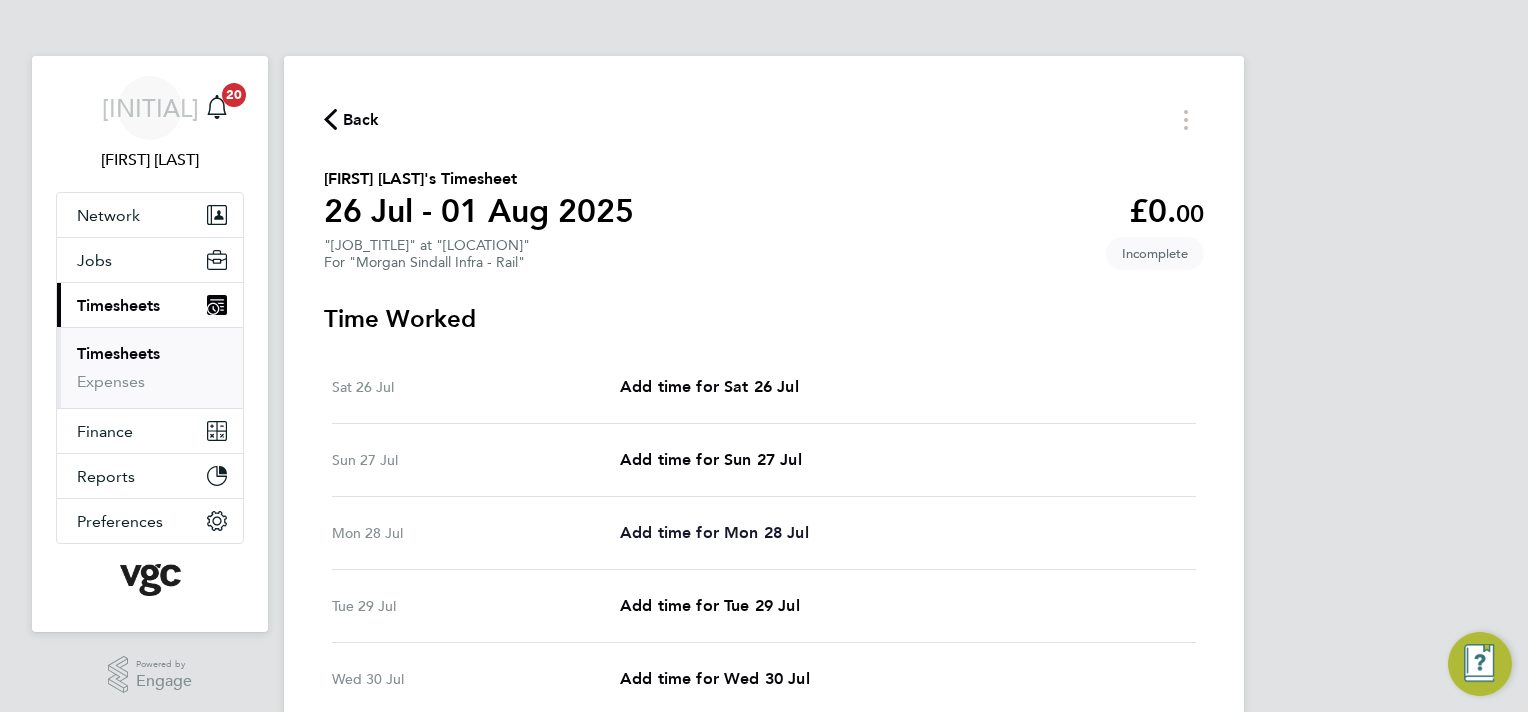 click on "Add time for Mon 28 Jul" at bounding box center (714, 532) 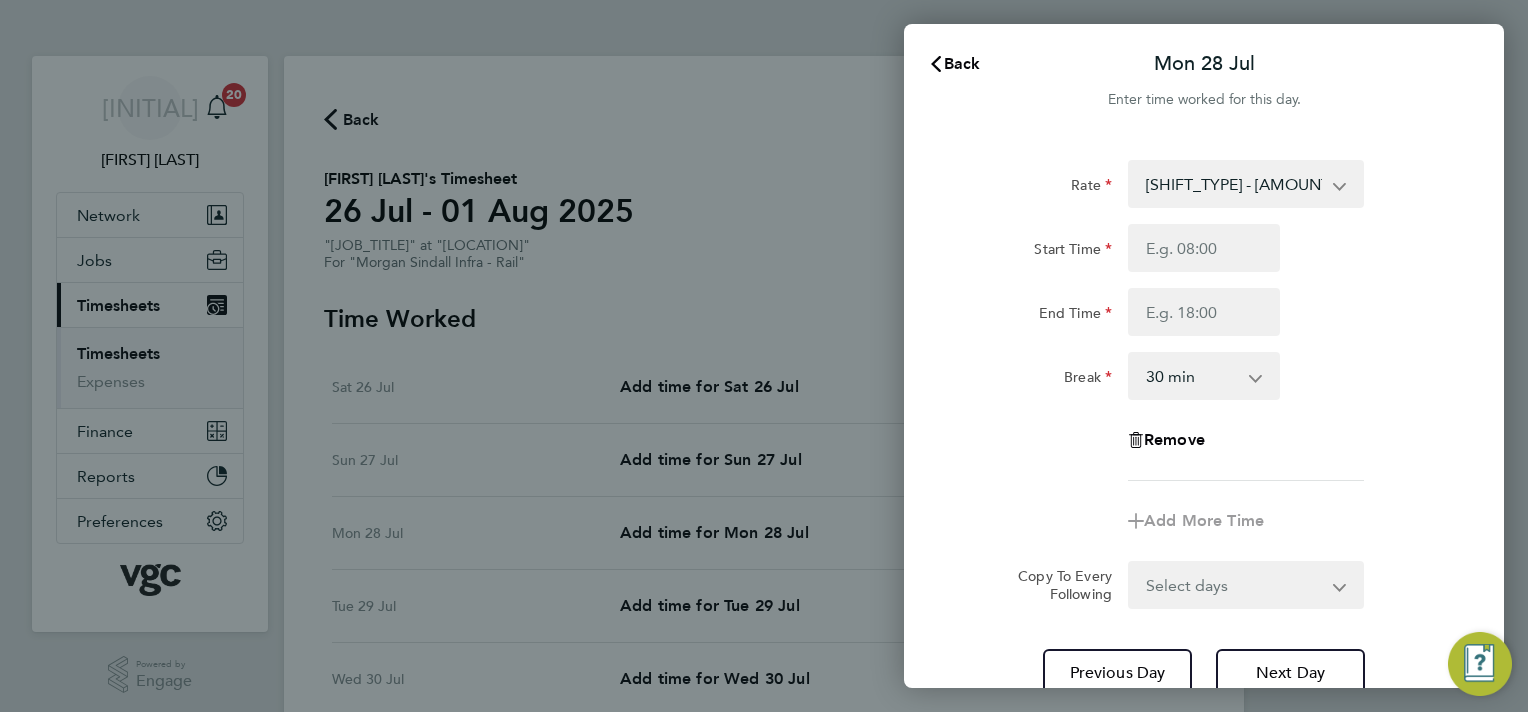 click on "[SHIFT_TYPE] - [AMOUNT]   [HOLIDAY] - [AMOUNT]   [RATE_TYPE] - [AMOUNT]   [HOLIDAY] - [AMOUNT]   [SHIFT_TYPE] - [AMOUNT]   [SHIFT_TYPE] - [AMOUNT]" at bounding box center (1234, 184) 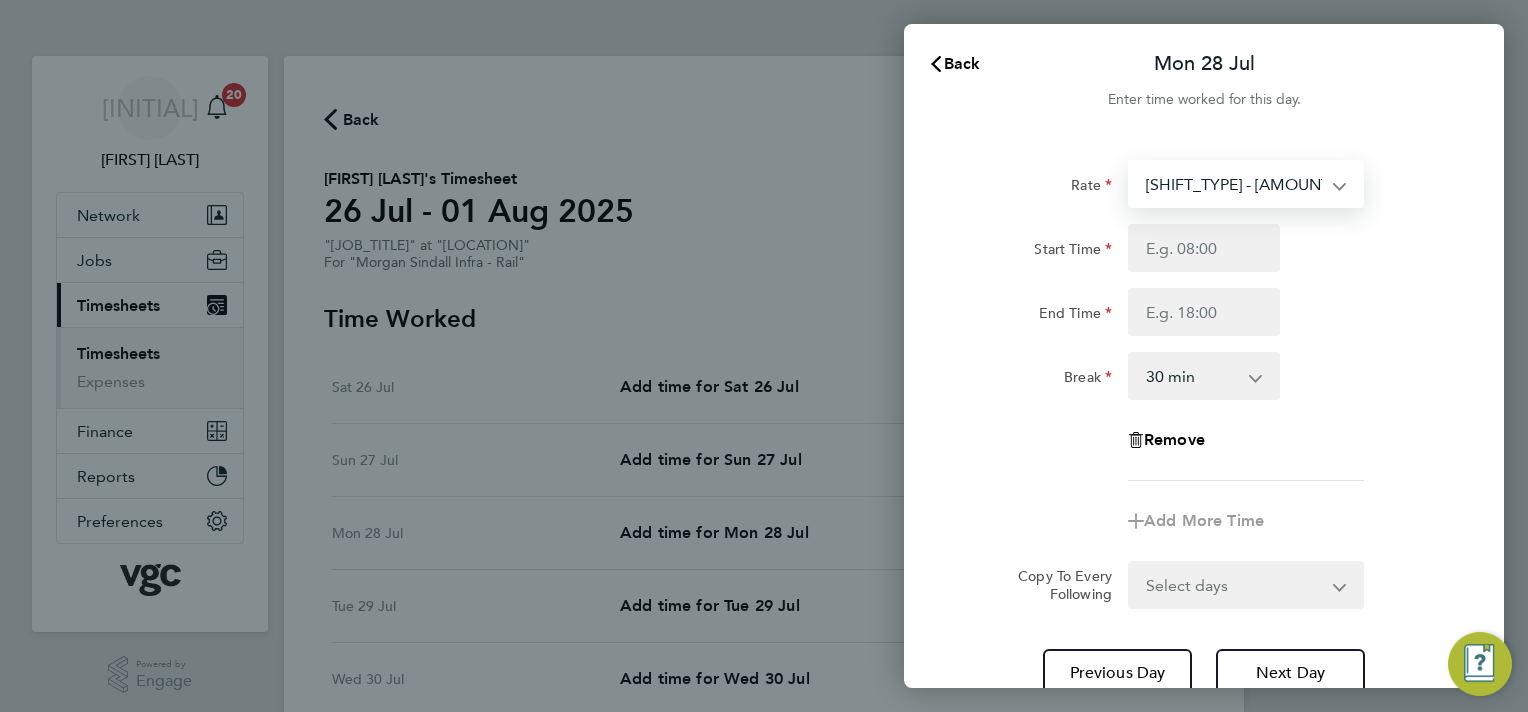 select on "30" 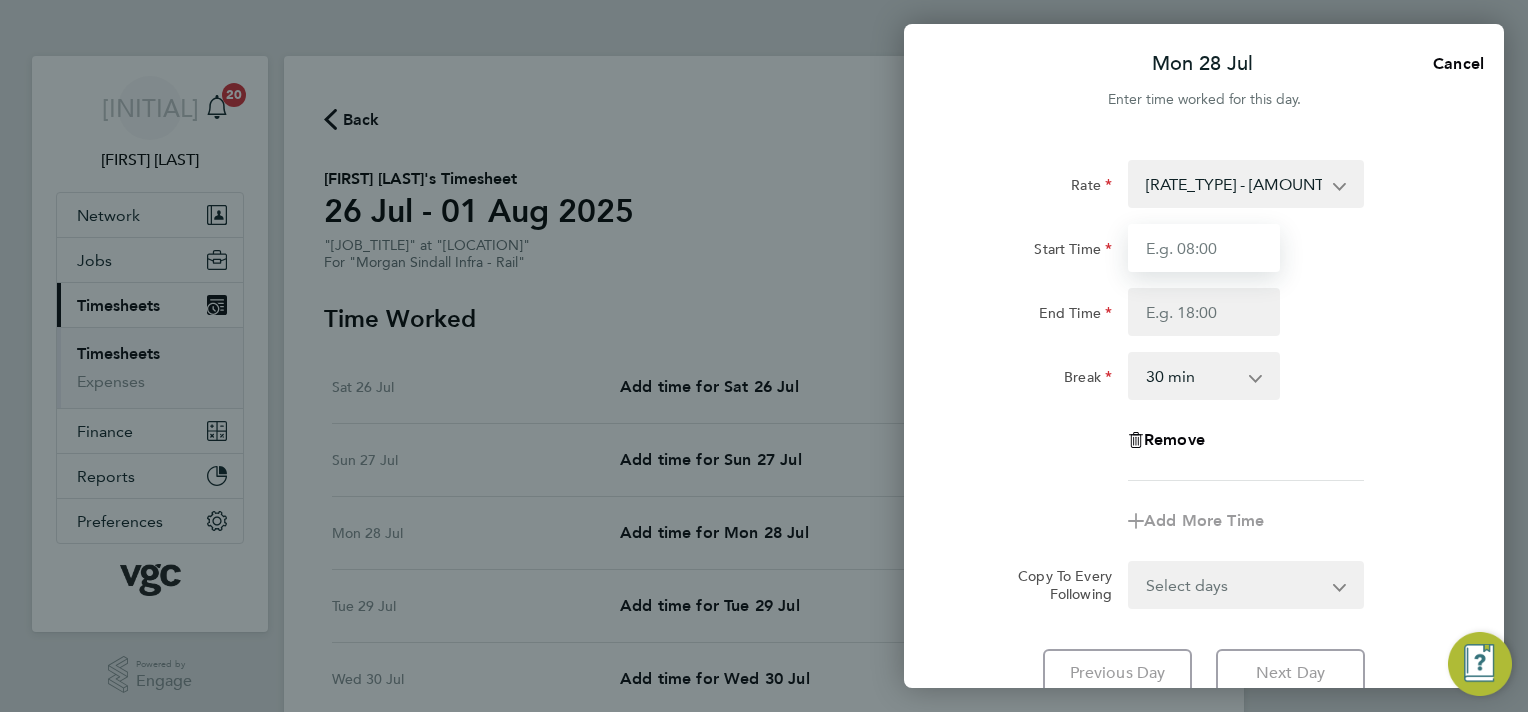 click on "Start Time" at bounding box center [1204, 248] 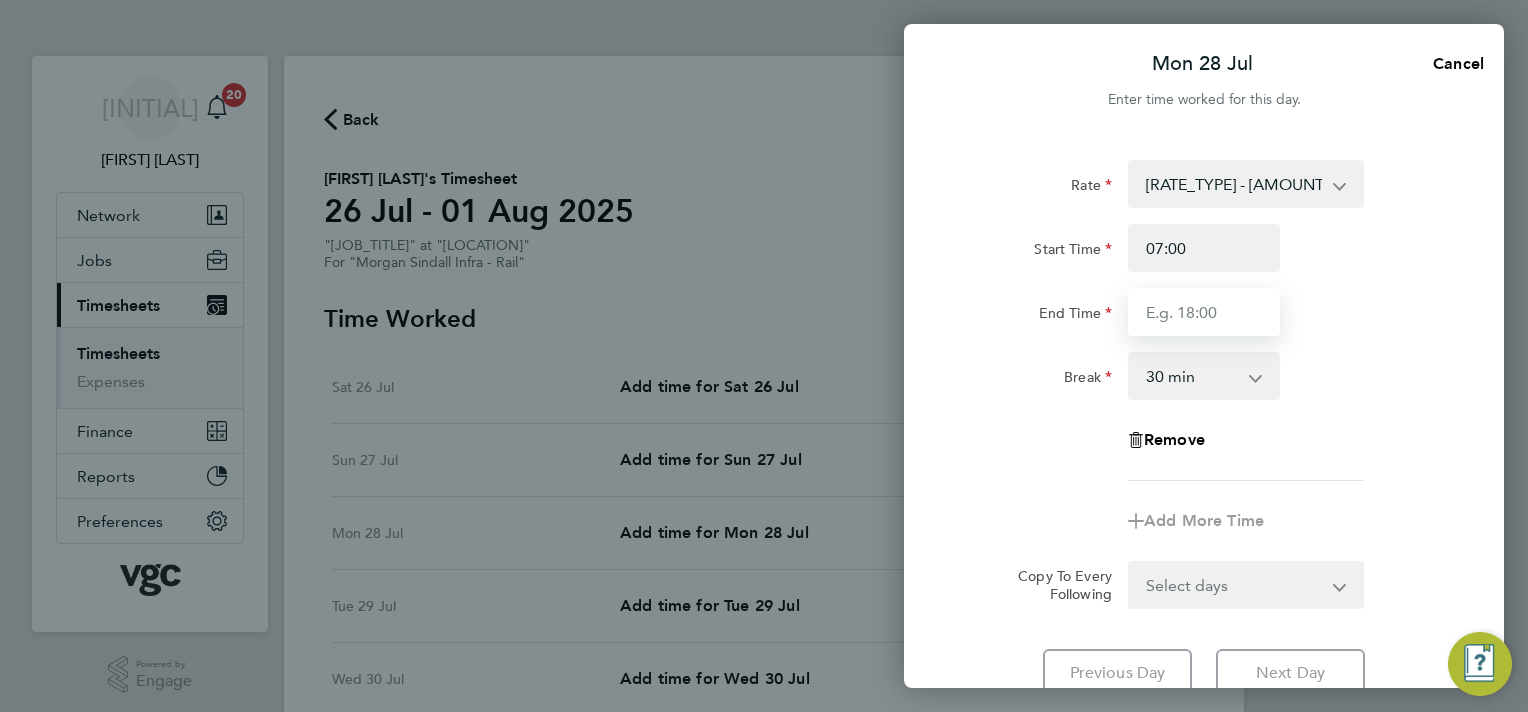 click on "End Time" at bounding box center [1204, 312] 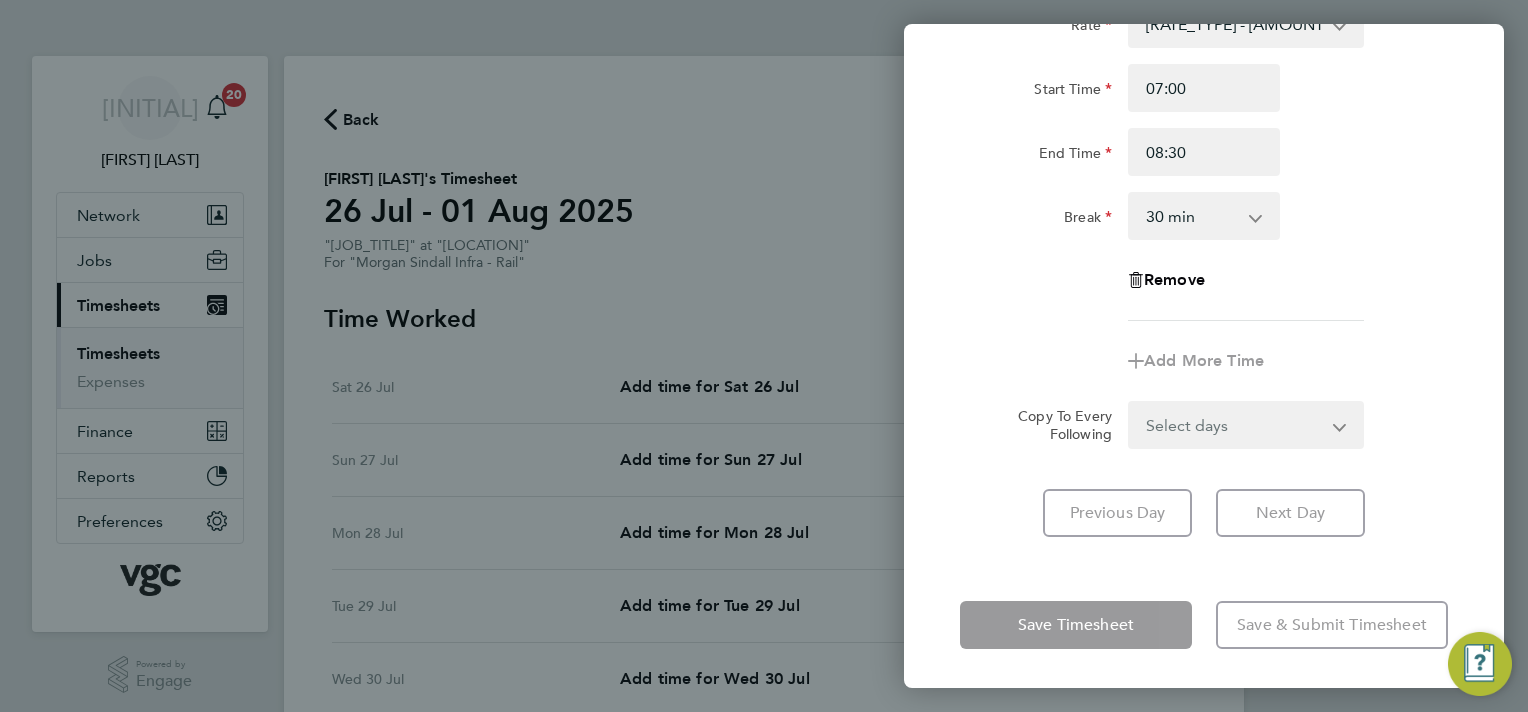 click on "[RATE_TYPE] - [AMOUNT]   [SHIFT_TYPE] - [AMOUNT]   [HOLIDAY] - [AMOUNT]   [HOLIDAY] - [AMOUNT]   [SHIFT_TYPE] - [AMOUNT]   [SHIFT_TYPE] - [AMOUNT]
[TIME_LABEL] [TIME] [TIME_LABEL] [TIME] [BREAK_LABEL] [BREAK_TIME] [BREAK_TIME] [BREAK_TIME] [BREAK_TIME] [BREAK_TIME] [BREAK_TIME] [BREAK_TIME]
[ACTION]
[ACTION]  [ACTION] [ACTION]   [DAY_LABEL]   [DAY]   [DAY]   [DAY]   [DAY]" 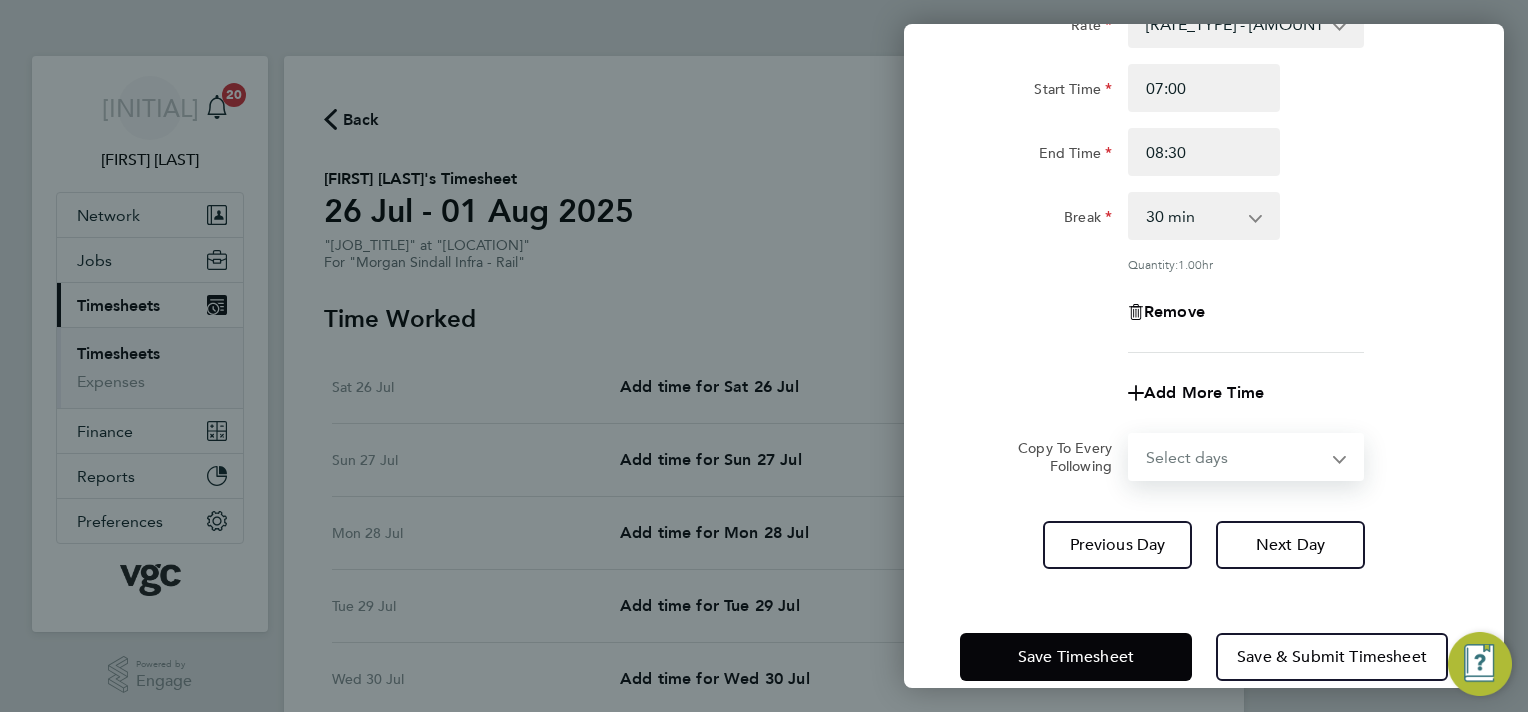 select on "TUE" 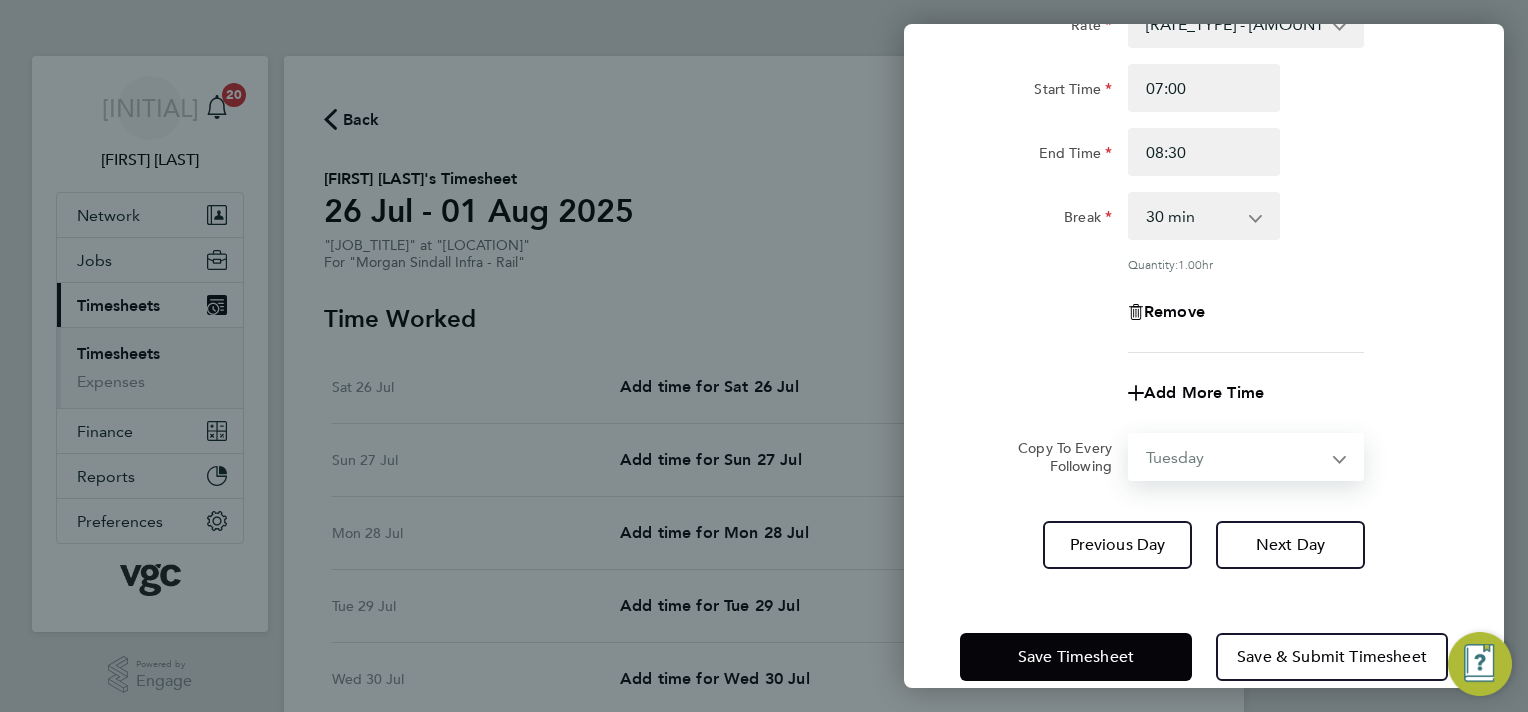 click on "Select days   Day   Tuesday   Wednesday   Thursday   Friday" at bounding box center (1235, 457) 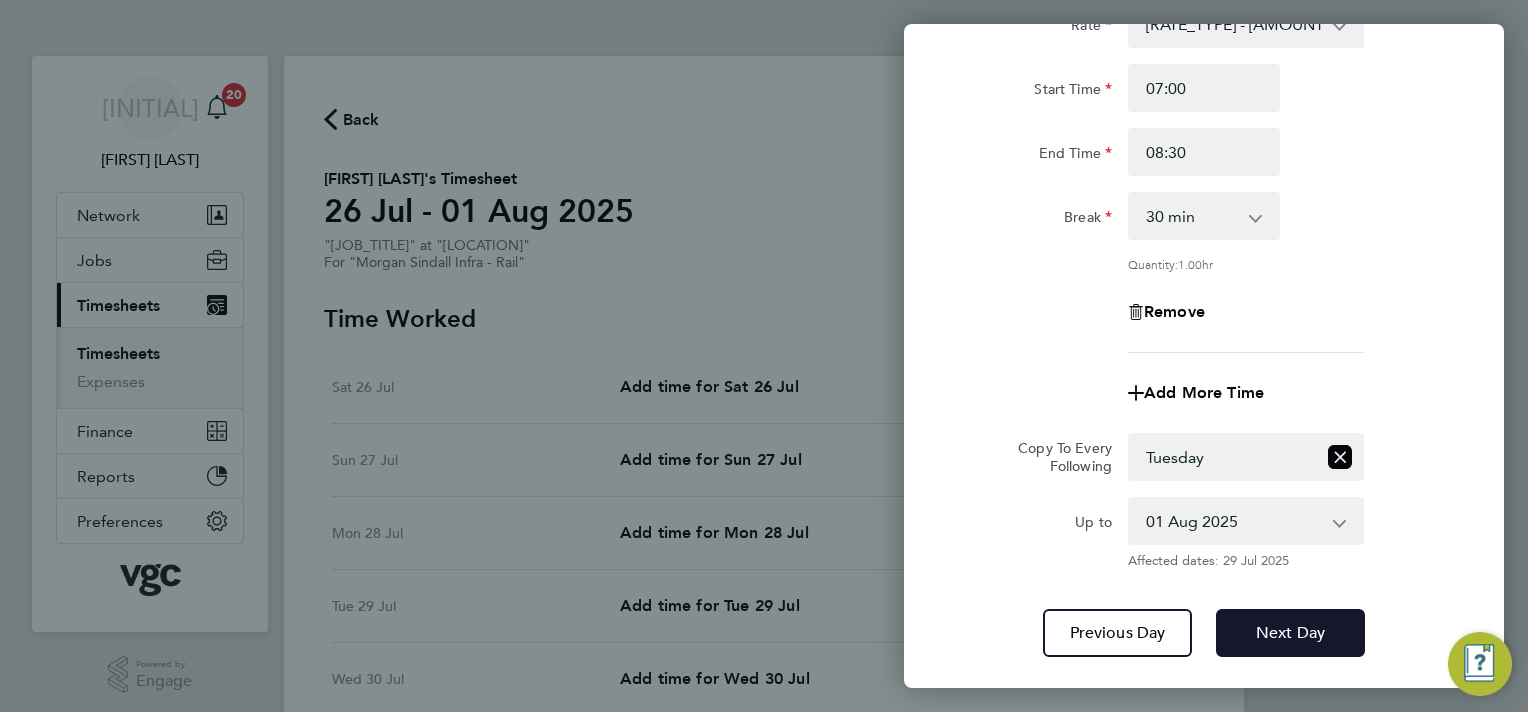 drag, startPoint x: 1285, startPoint y: 628, endPoint x: 1284, endPoint y: 602, distance: 26.019224 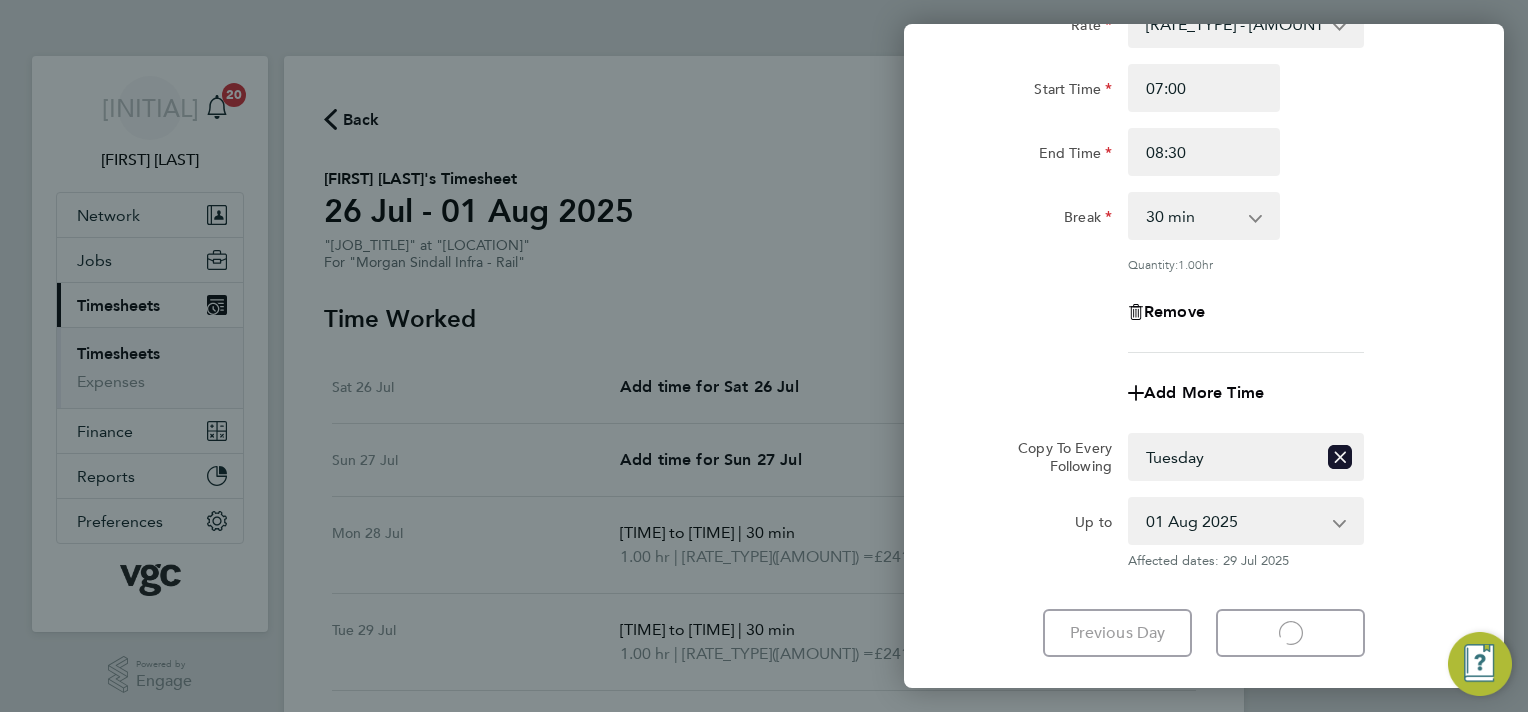 select on "30" 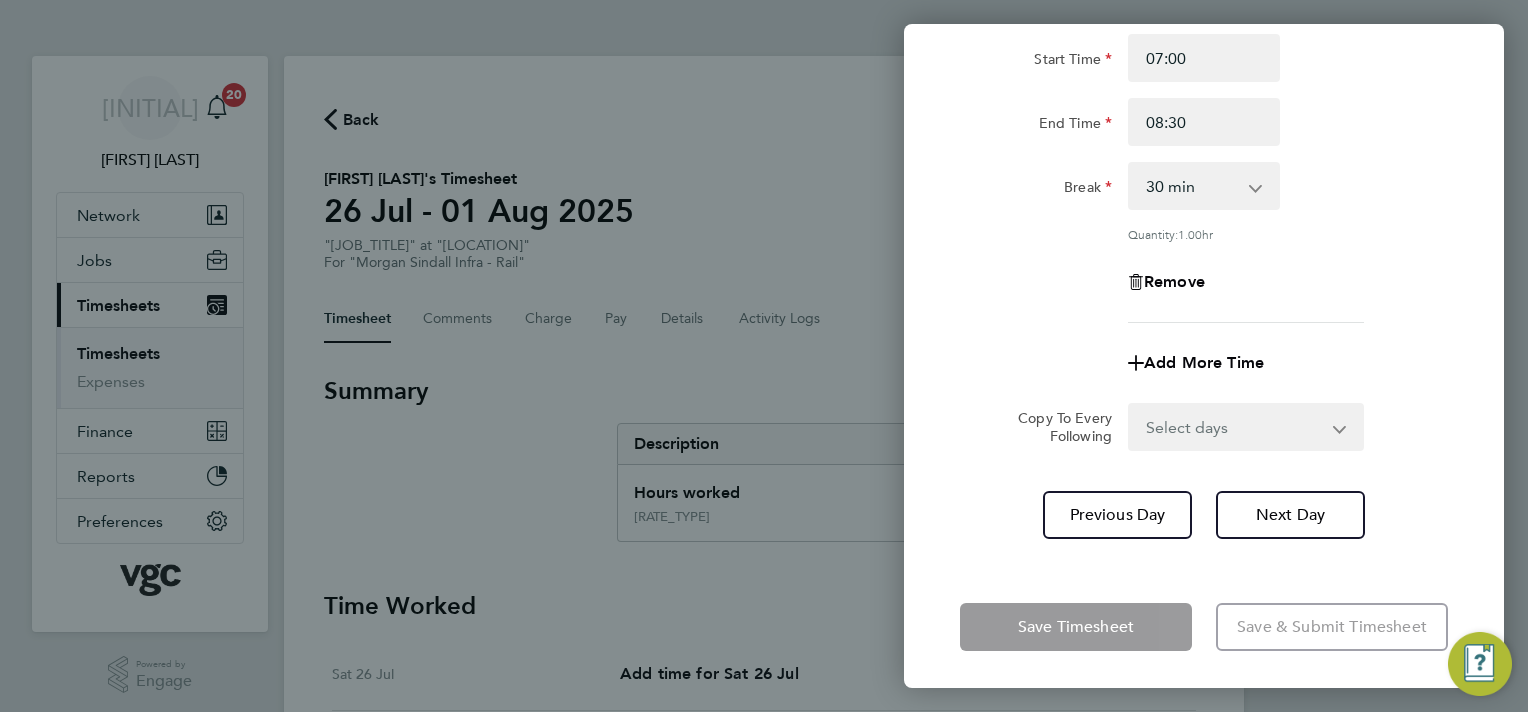 drag, startPoint x: 1334, startPoint y: 428, endPoint x: 1322, endPoint y: 440, distance: 16.970562 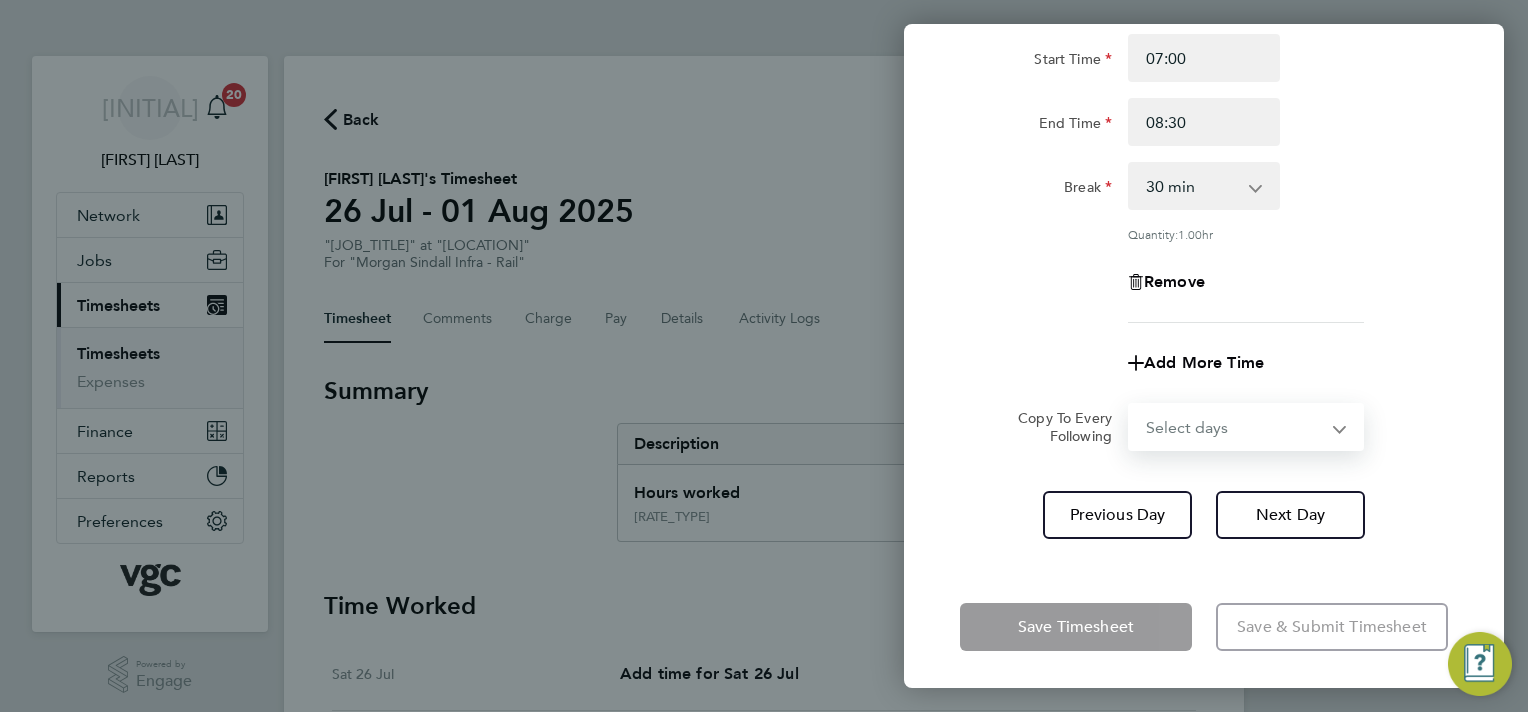 select on "WED" 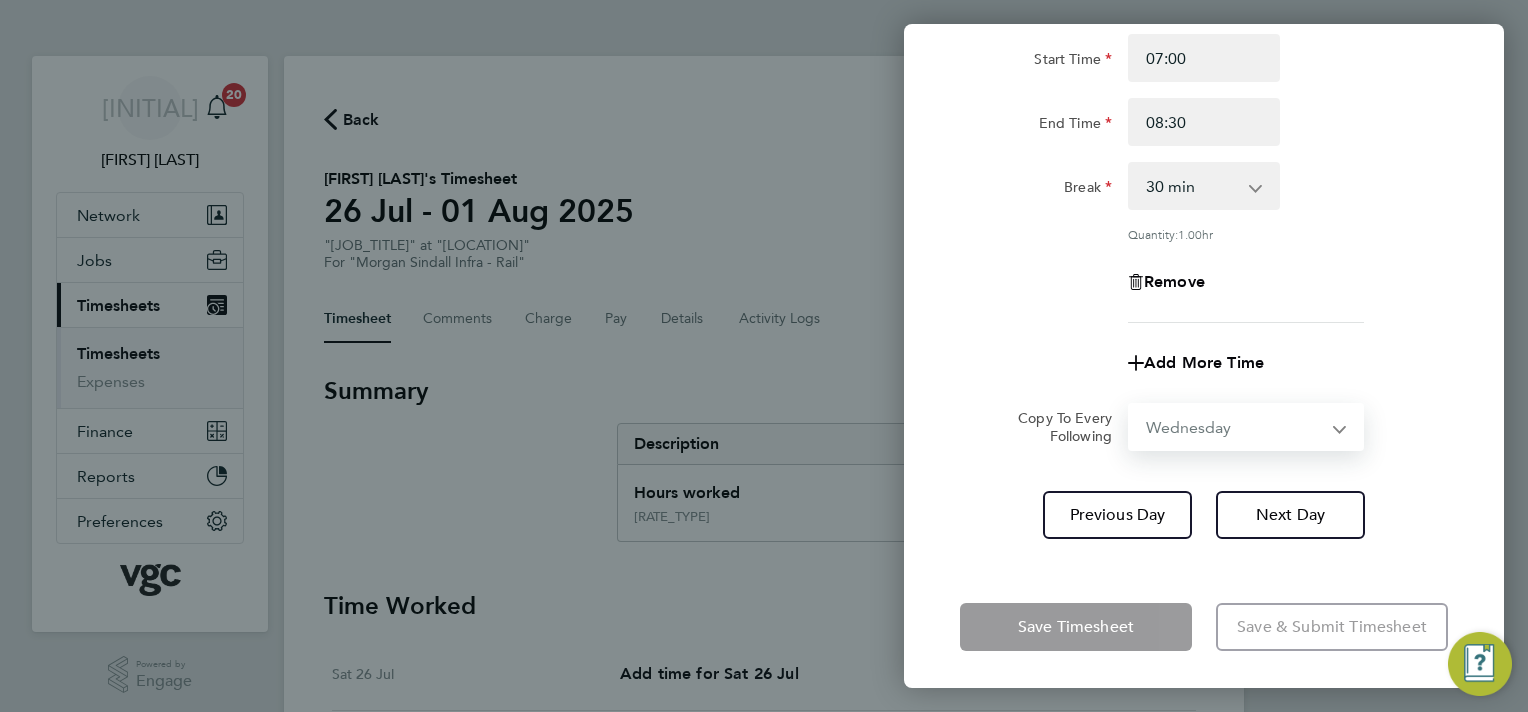 click on "Select days   Day   Wednesday   Thursday   Friday" at bounding box center [1235, 427] 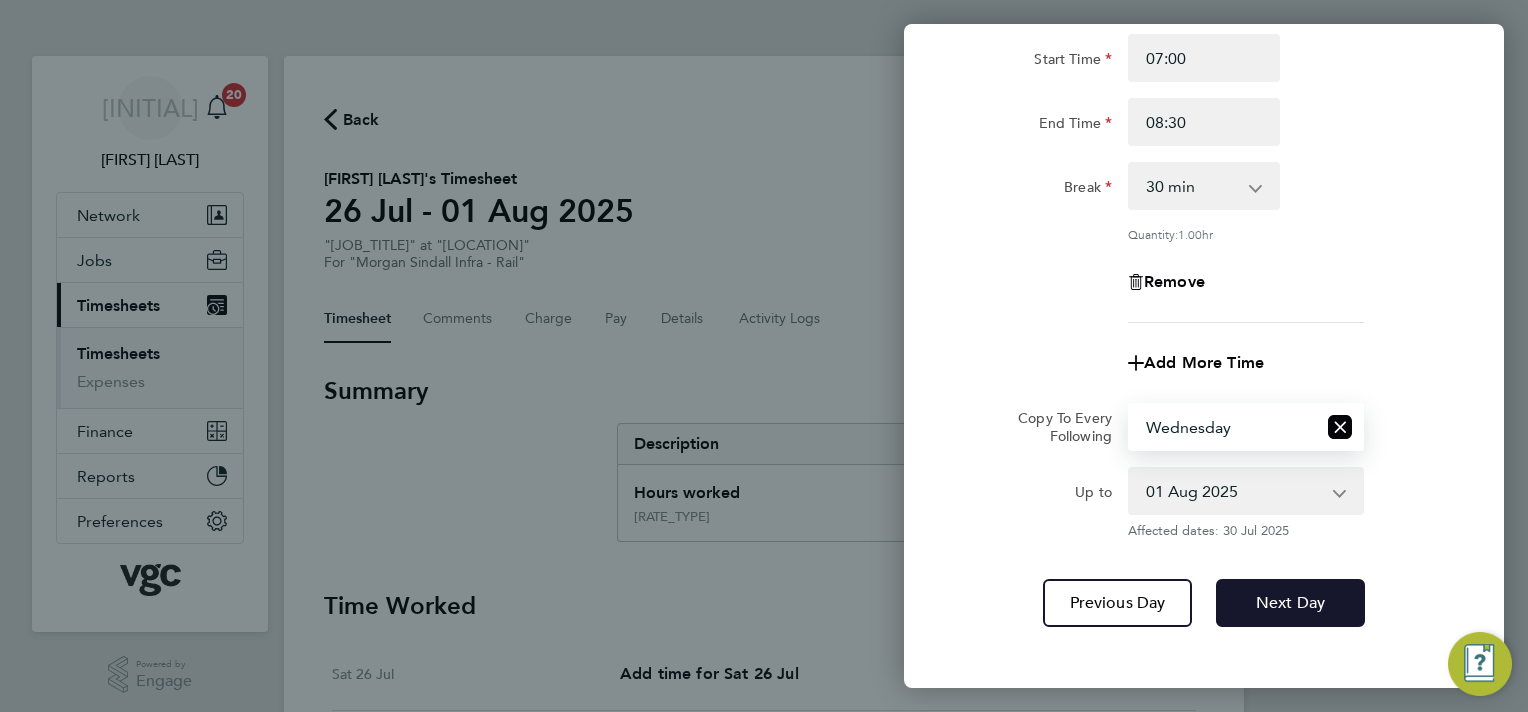 click on "Next Day" 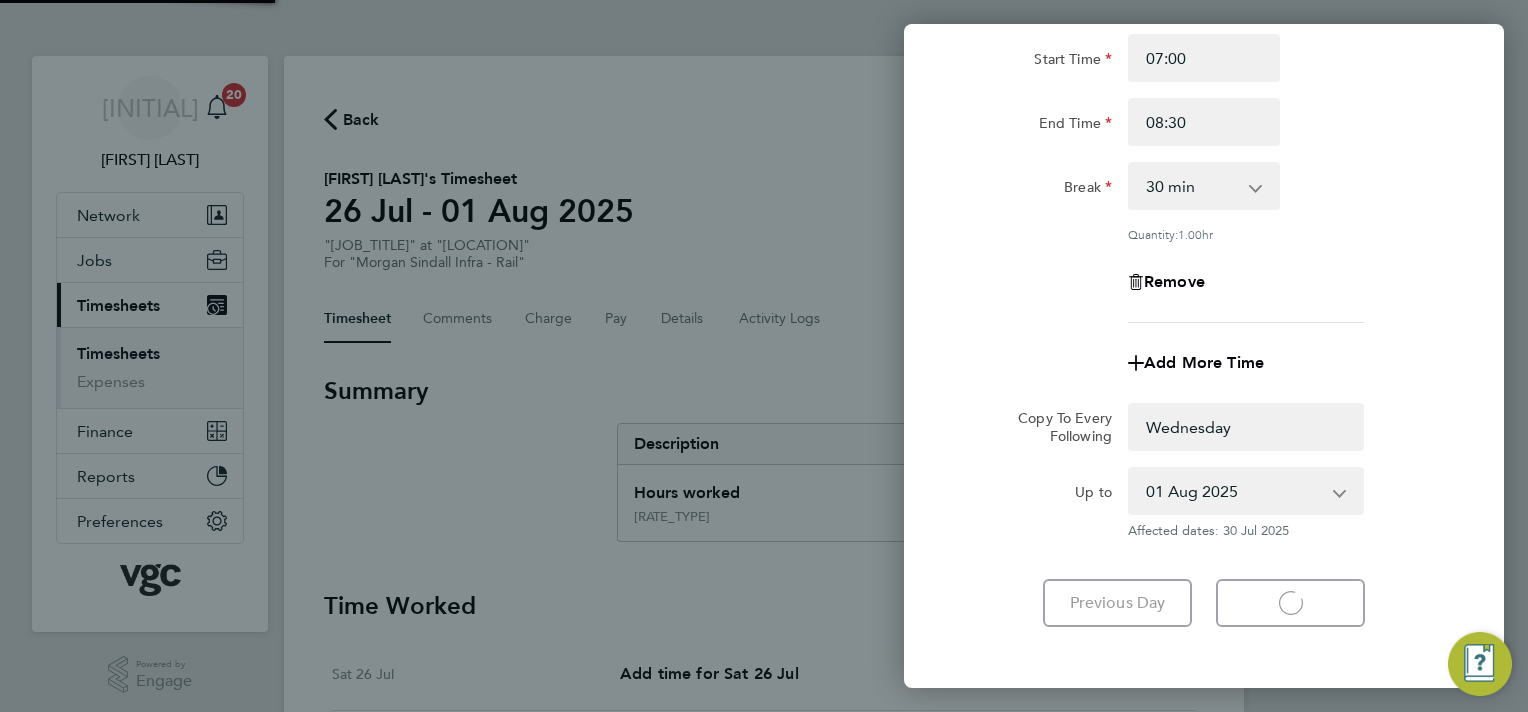 select on "0: null" 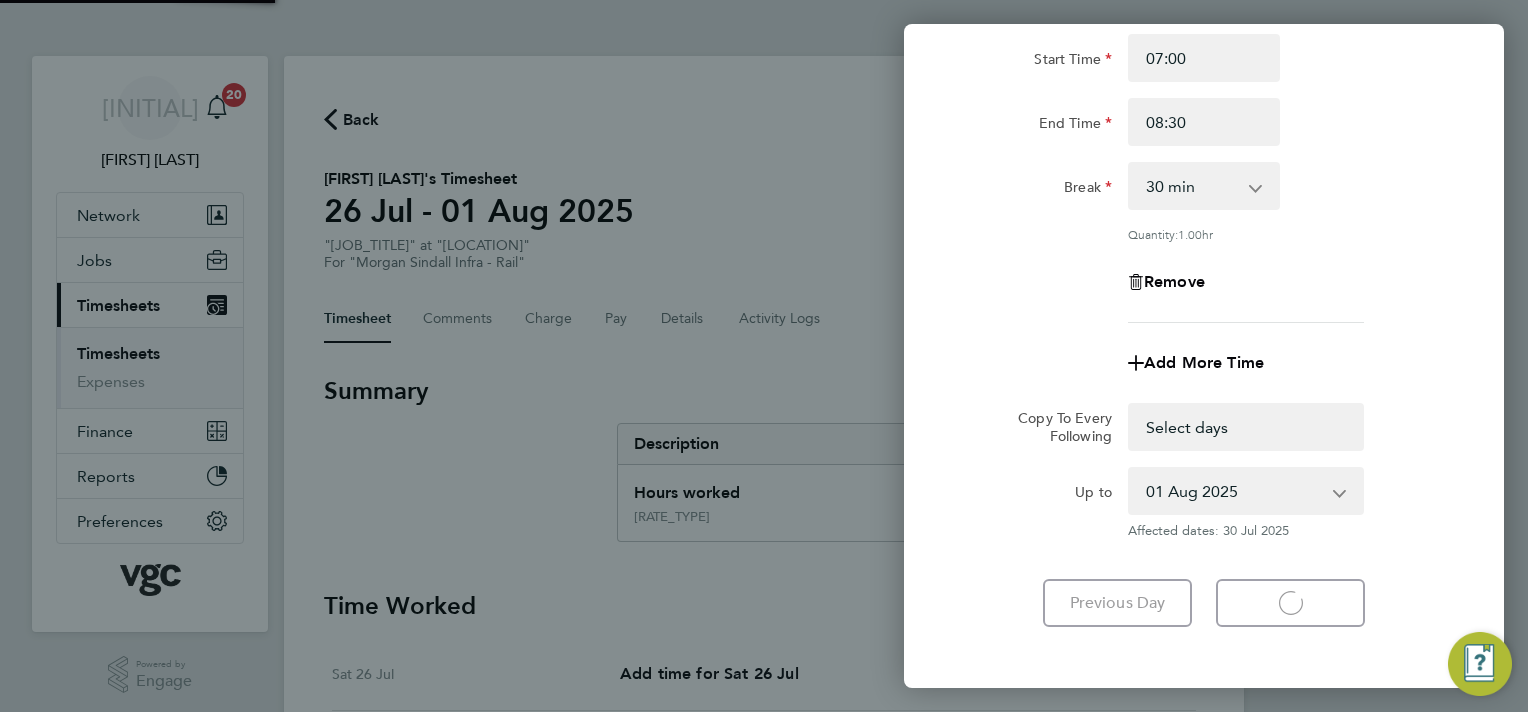 select on "30" 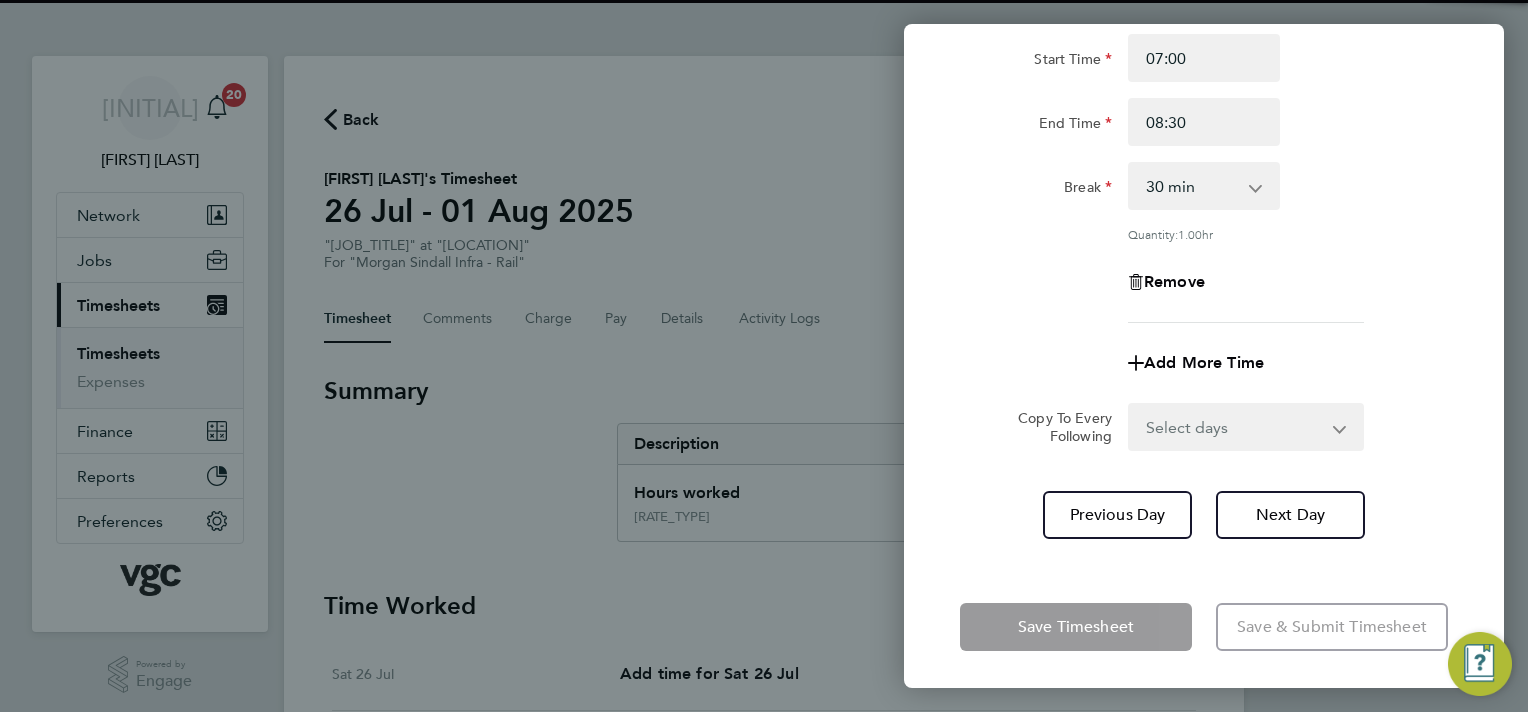 click on "Select days   Day   Thursday   Friday" at bounding box center [1235, 427] 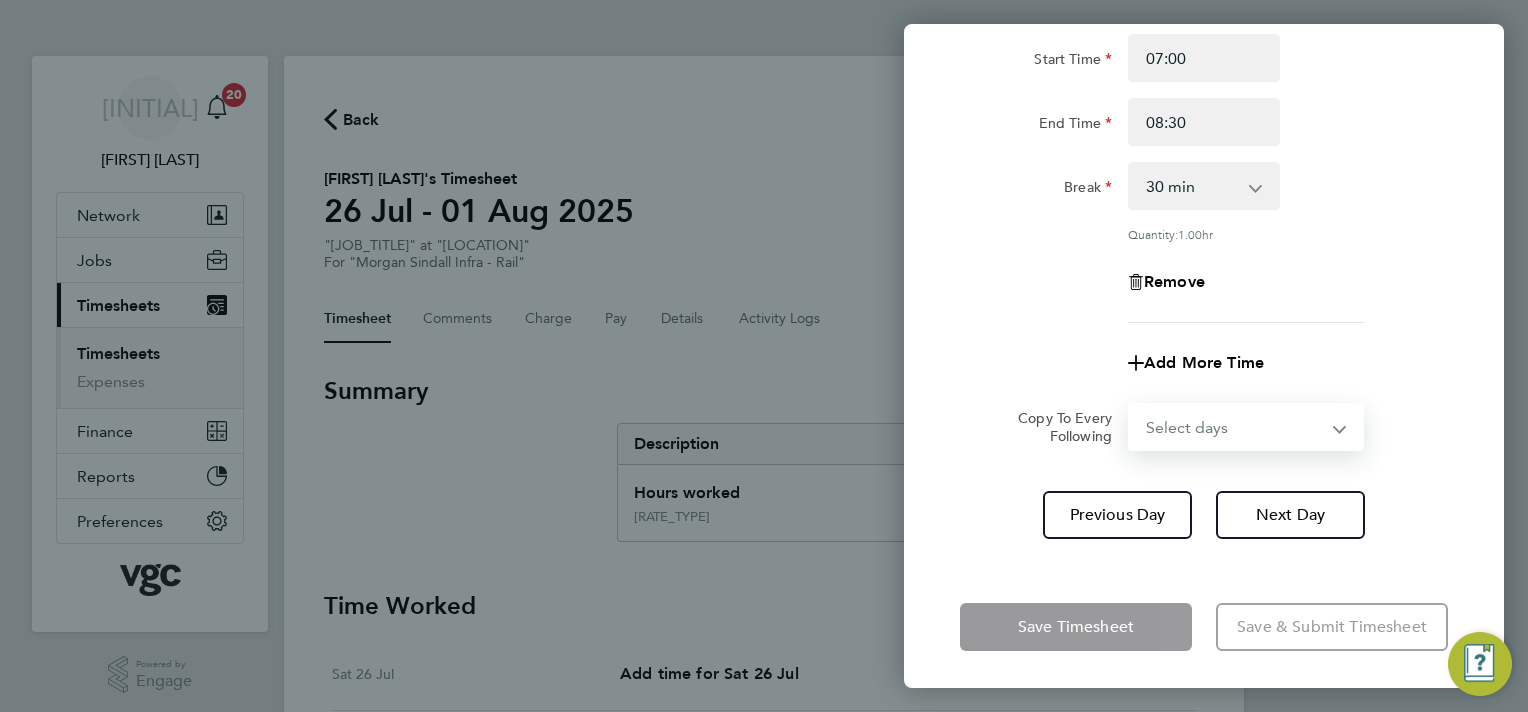 select on "THU" 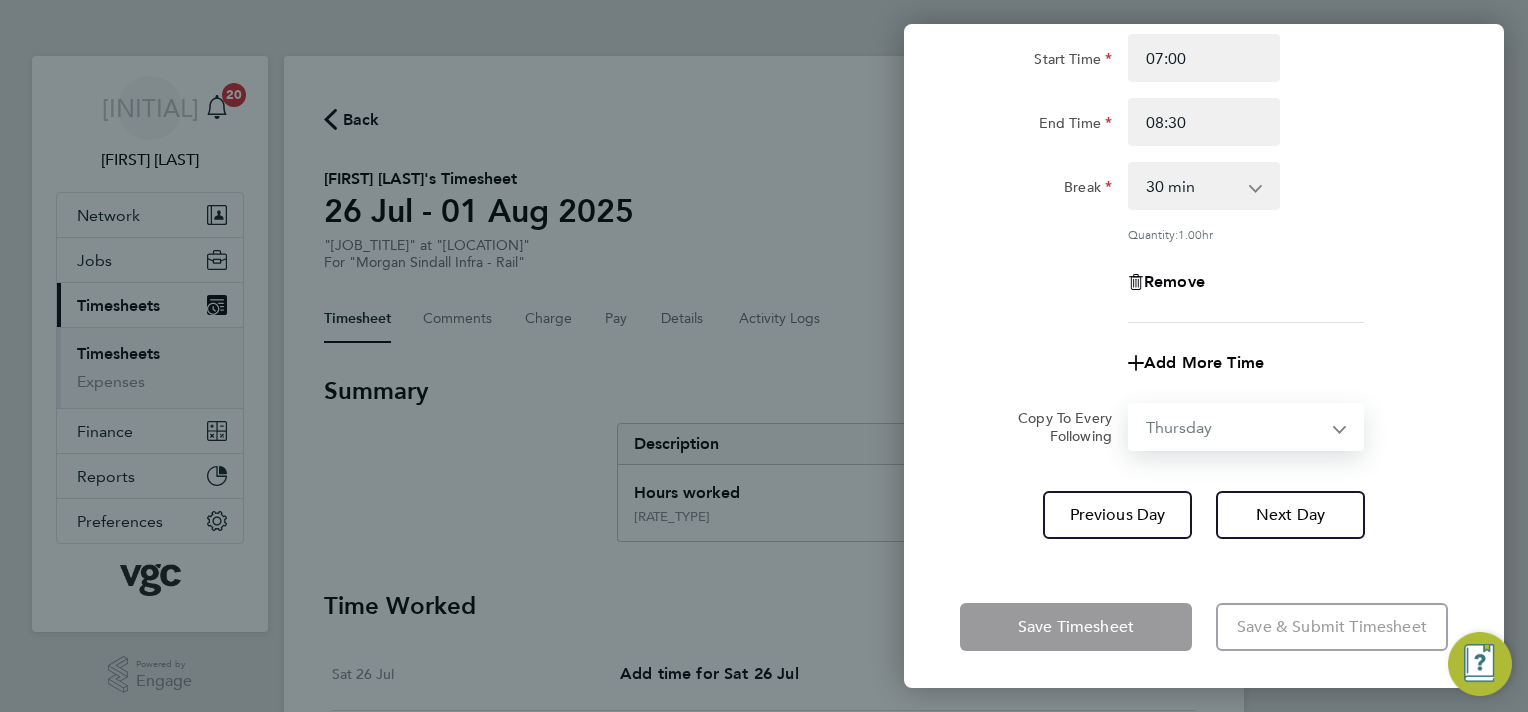 click on "Select days   Day   Thursday   Friday" at bounding box center (1235, 427) 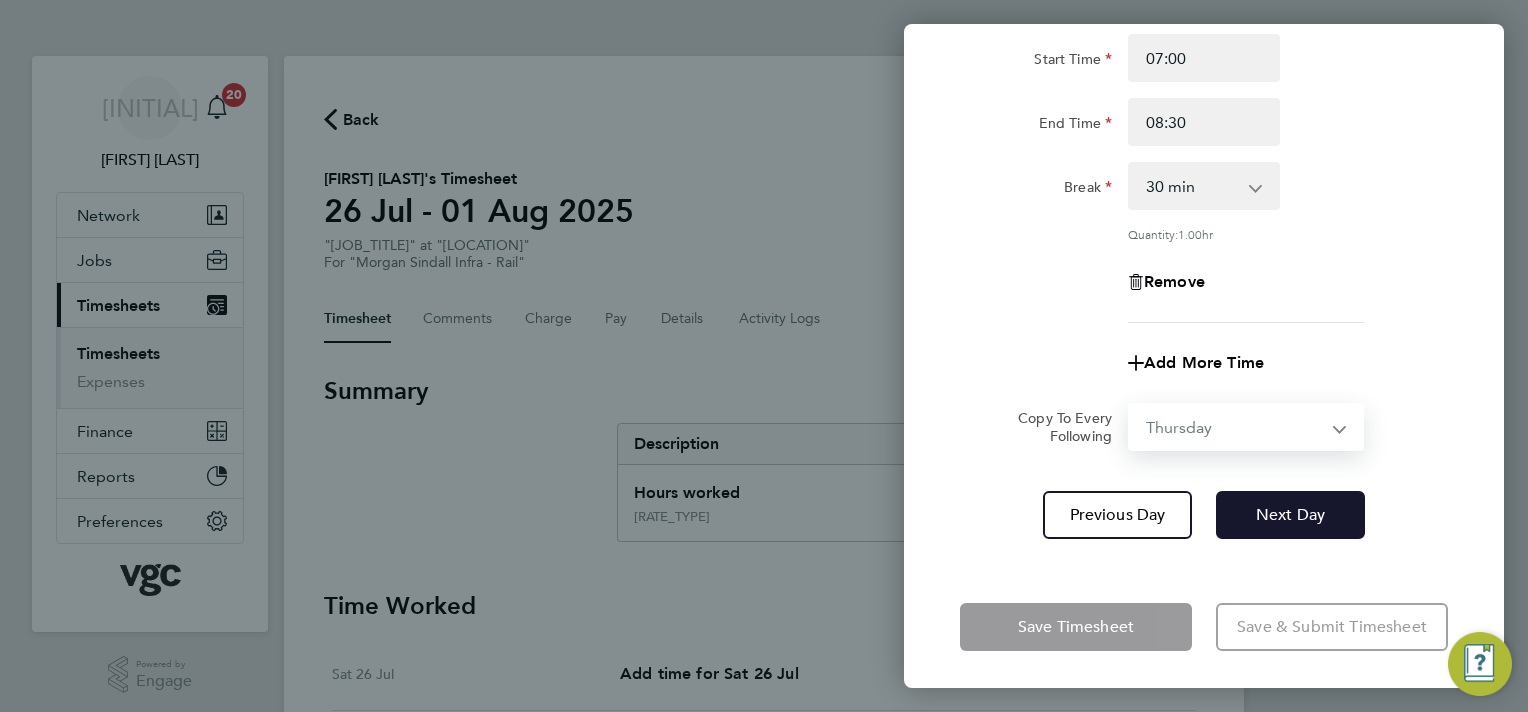 select on "2025-08-01" 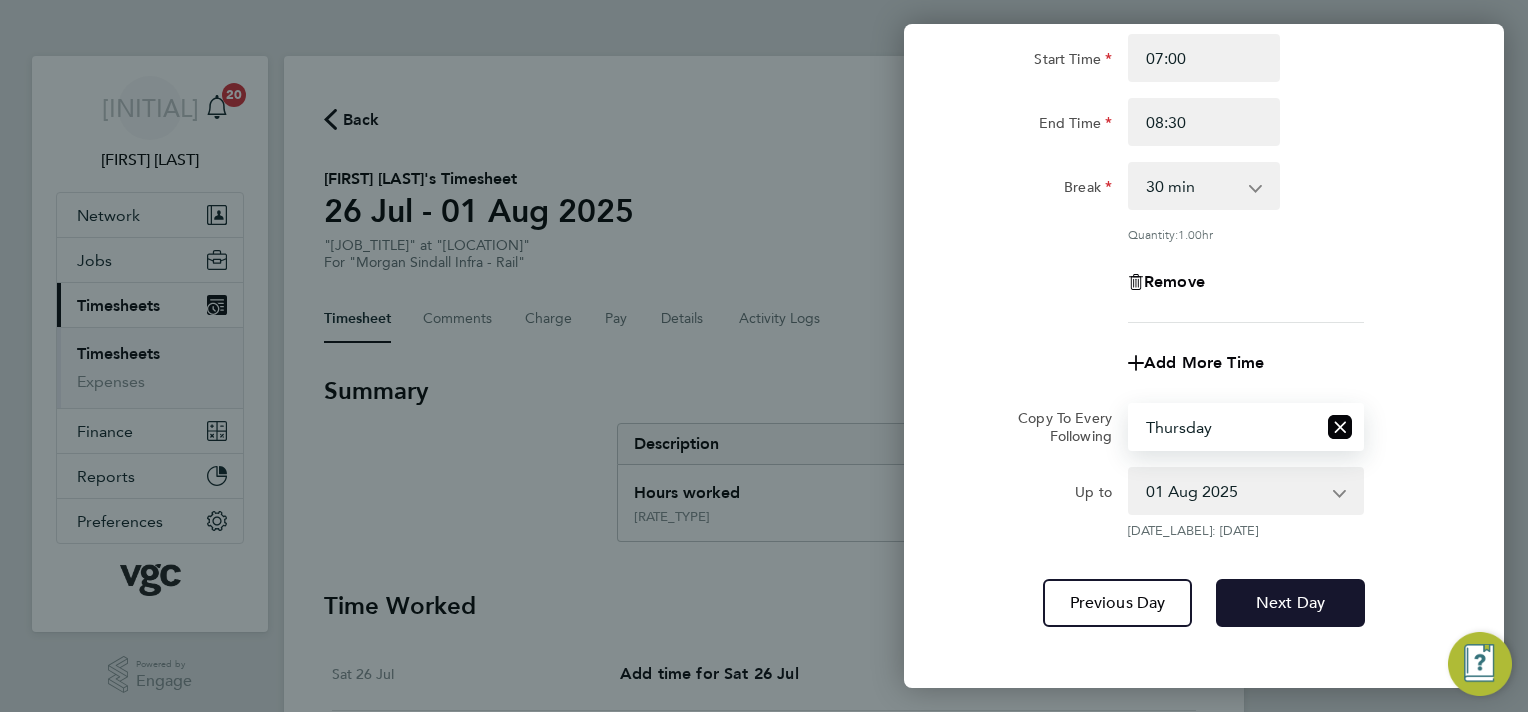click on "Next Day" 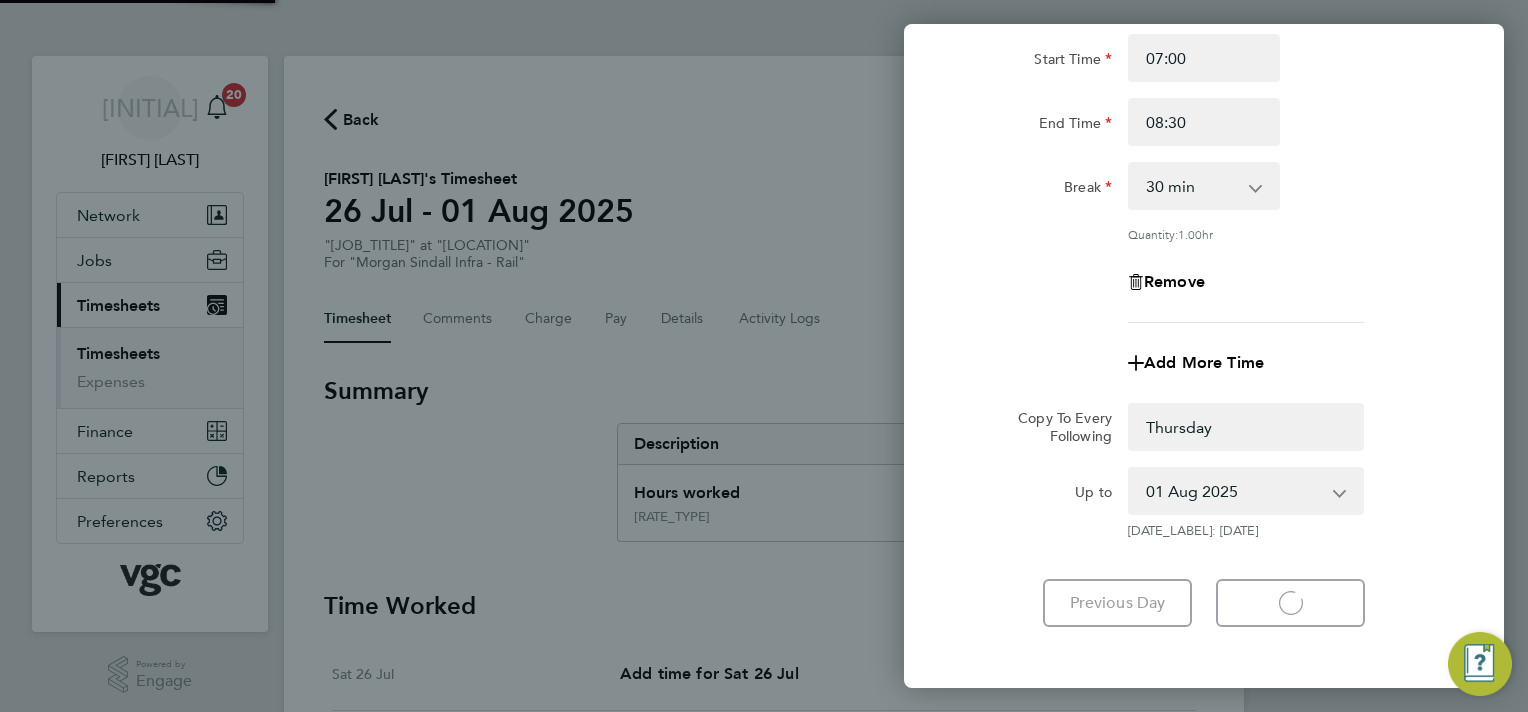 select on "0: null" 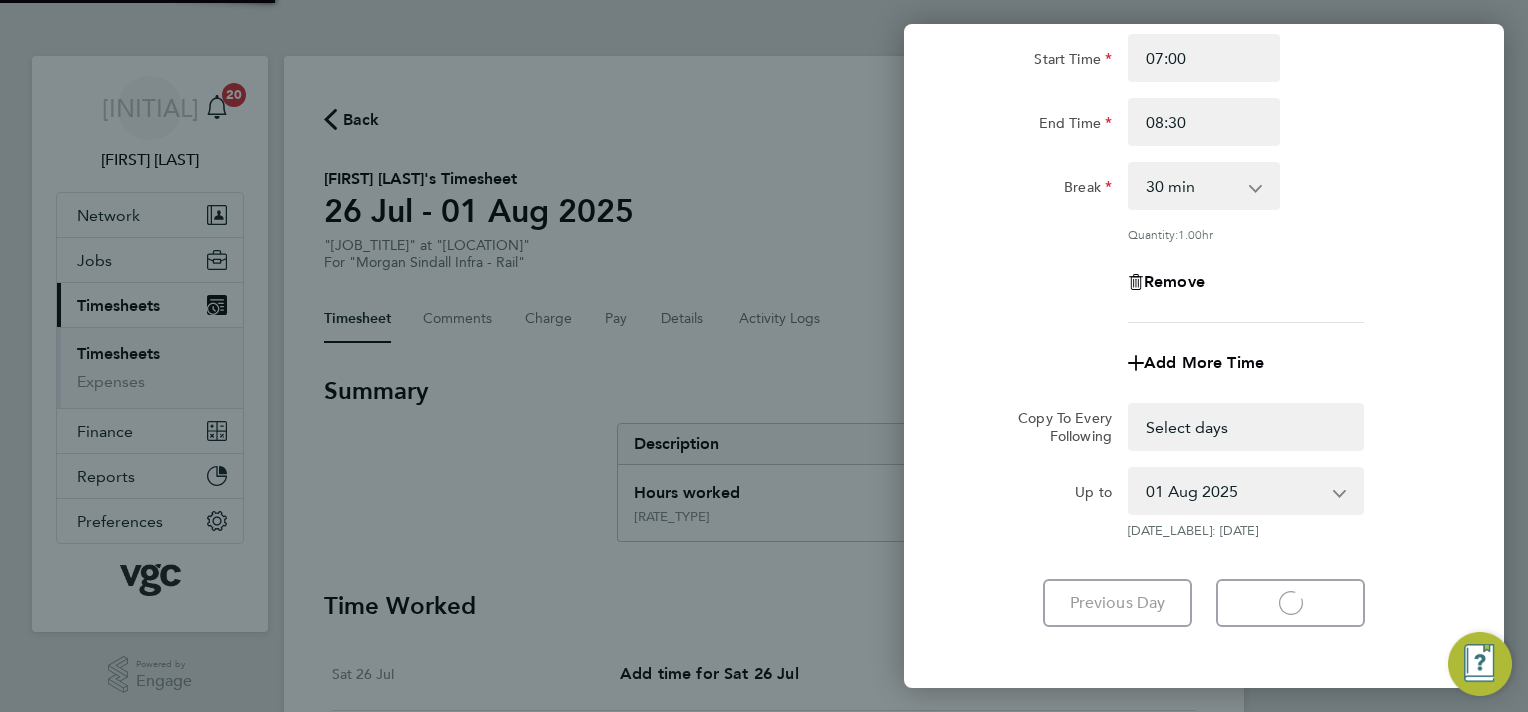 select on "30" 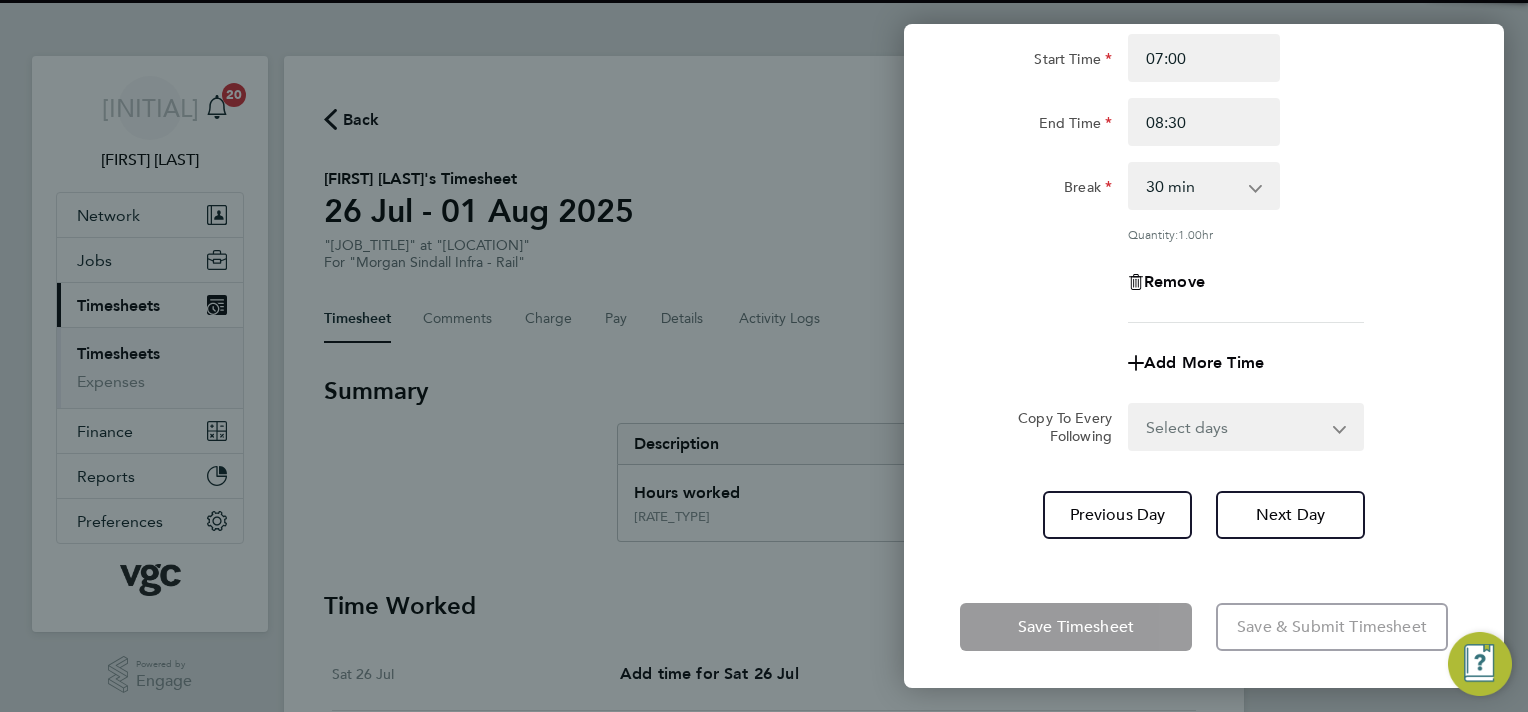 drag, startPoint x: 1332, startPoint y: 428, endPoint x: 1308, endPoint y: 448, distance: 31.241 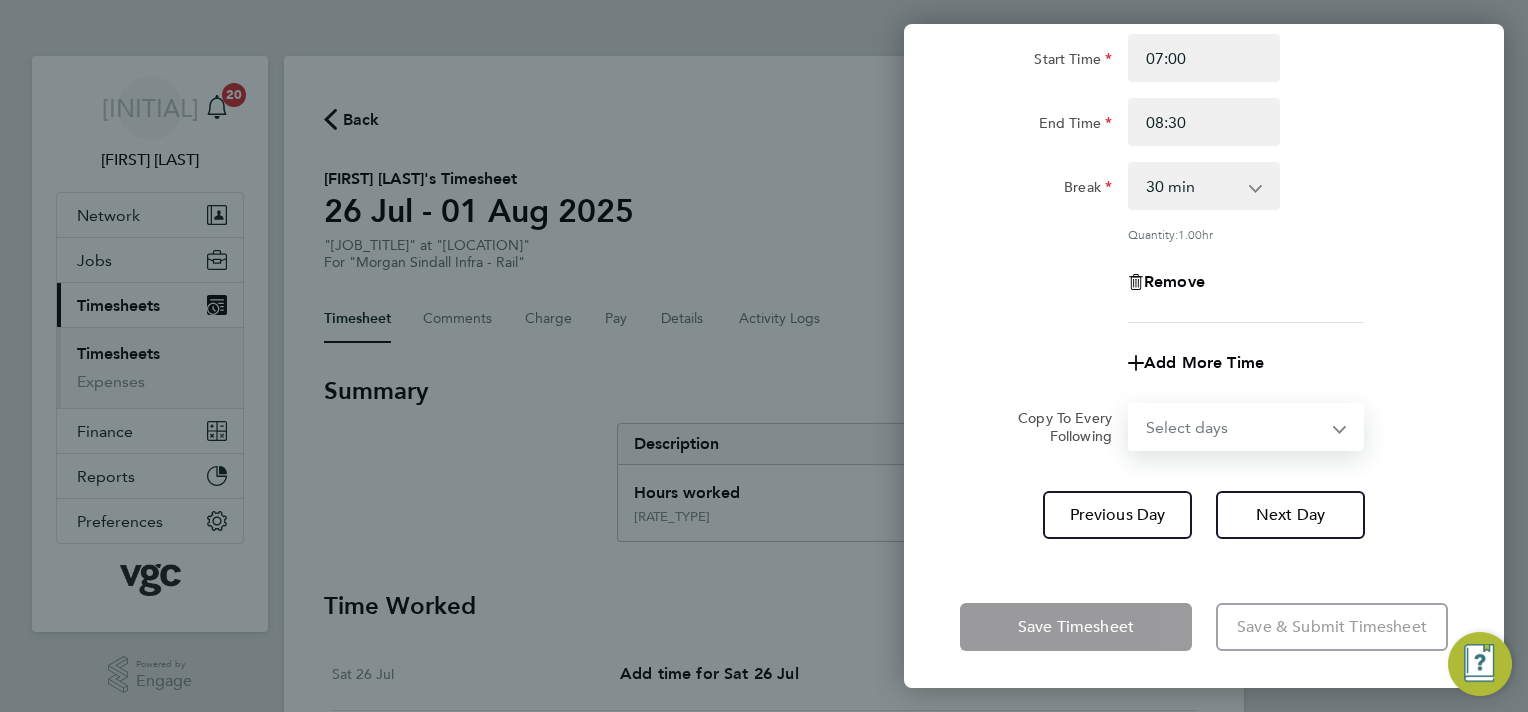 select on "FRI" 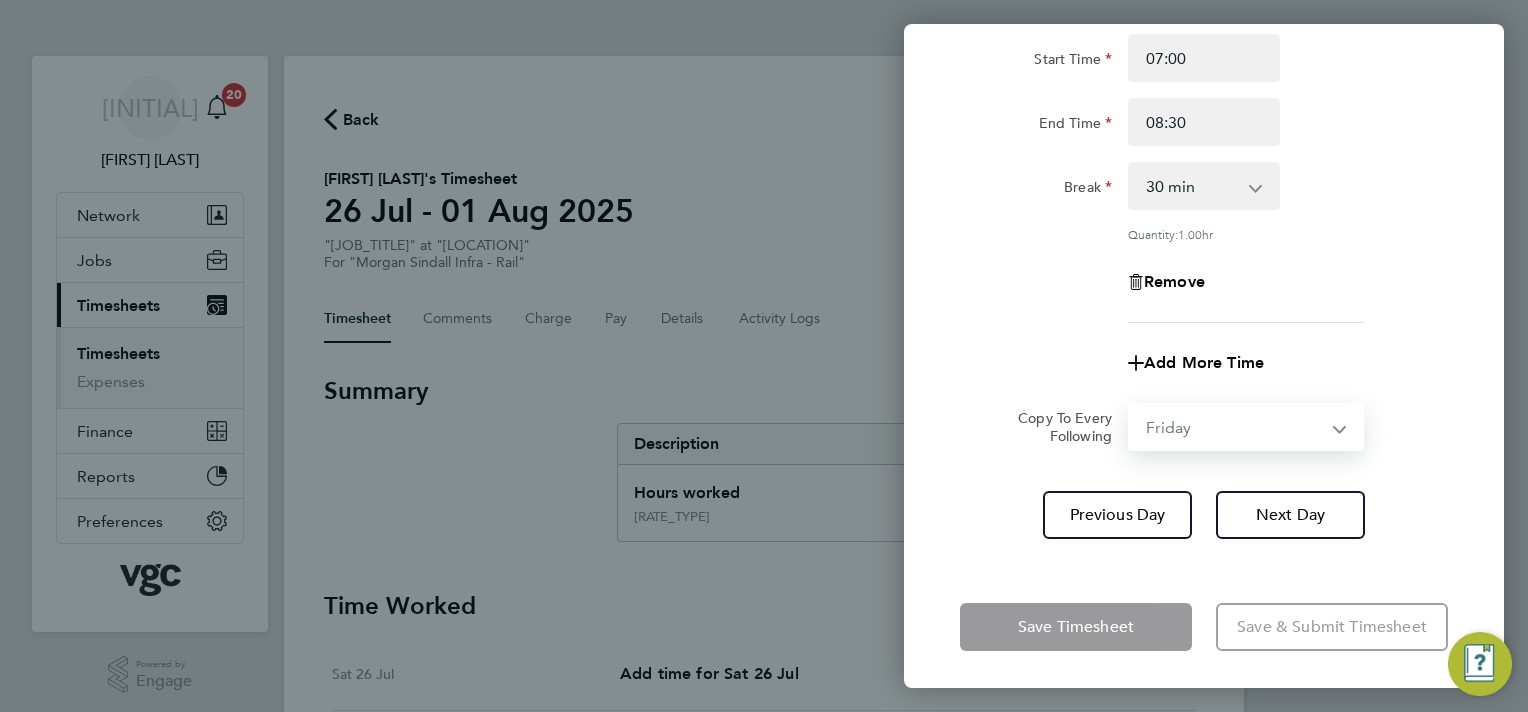 click on "Select days   Friday" at bounding box center (1235, 427) 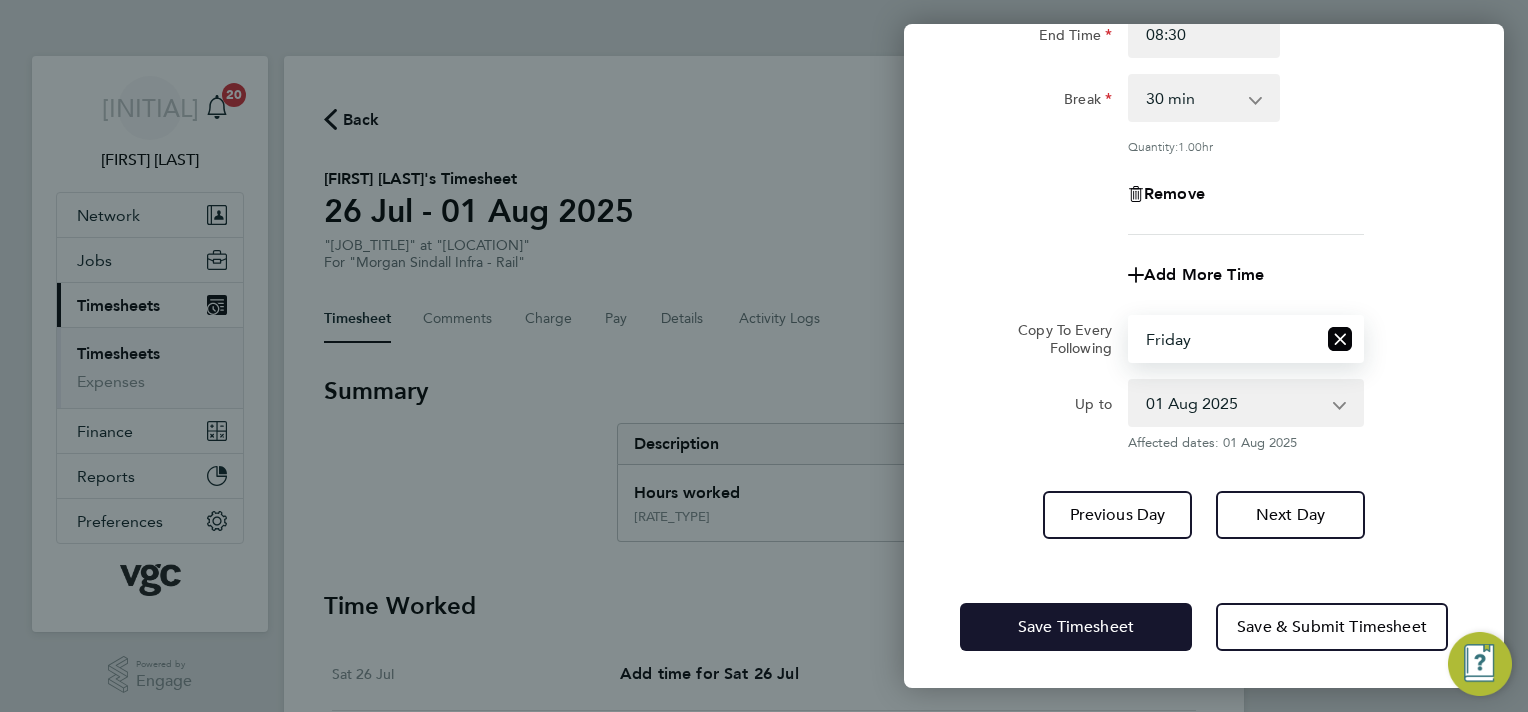 click on "Save Timesheet" 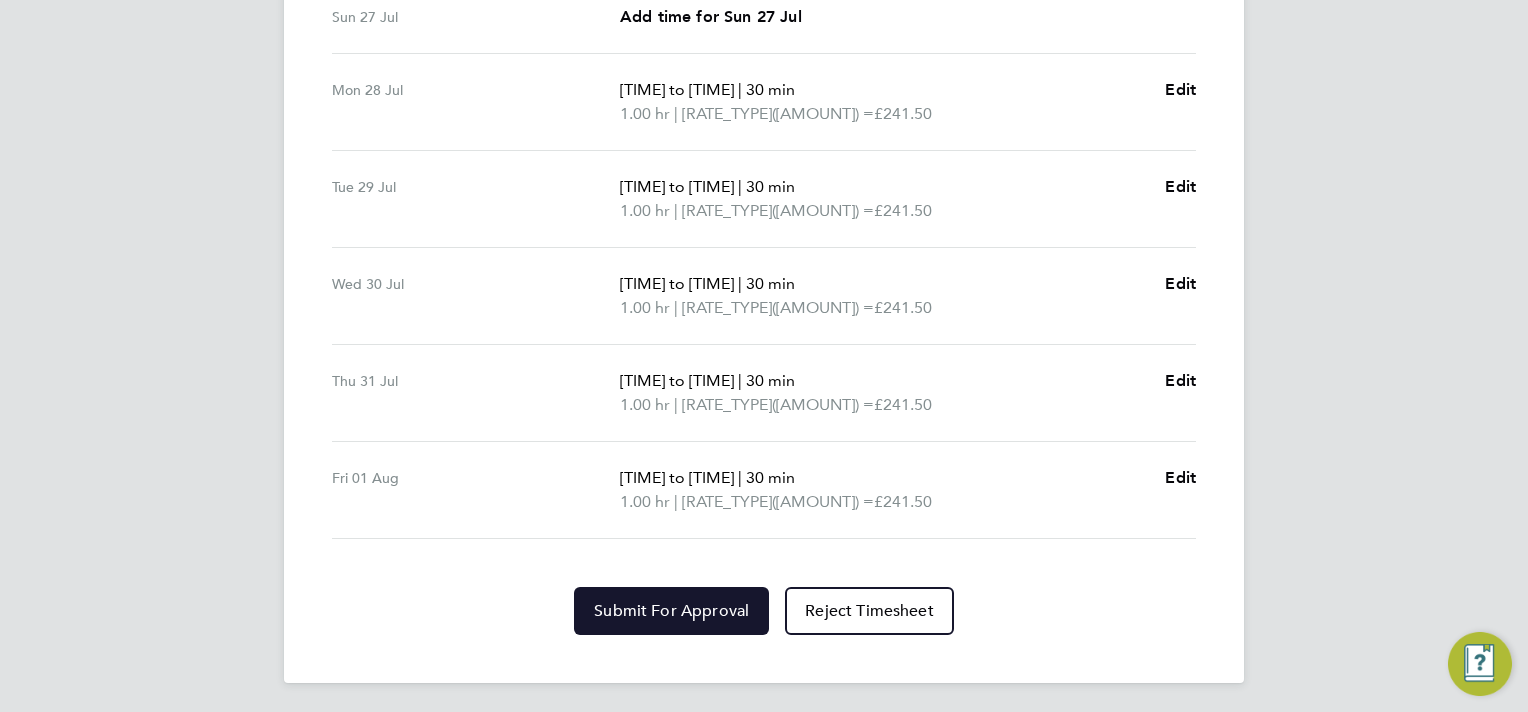 click on "Submit For Approval" 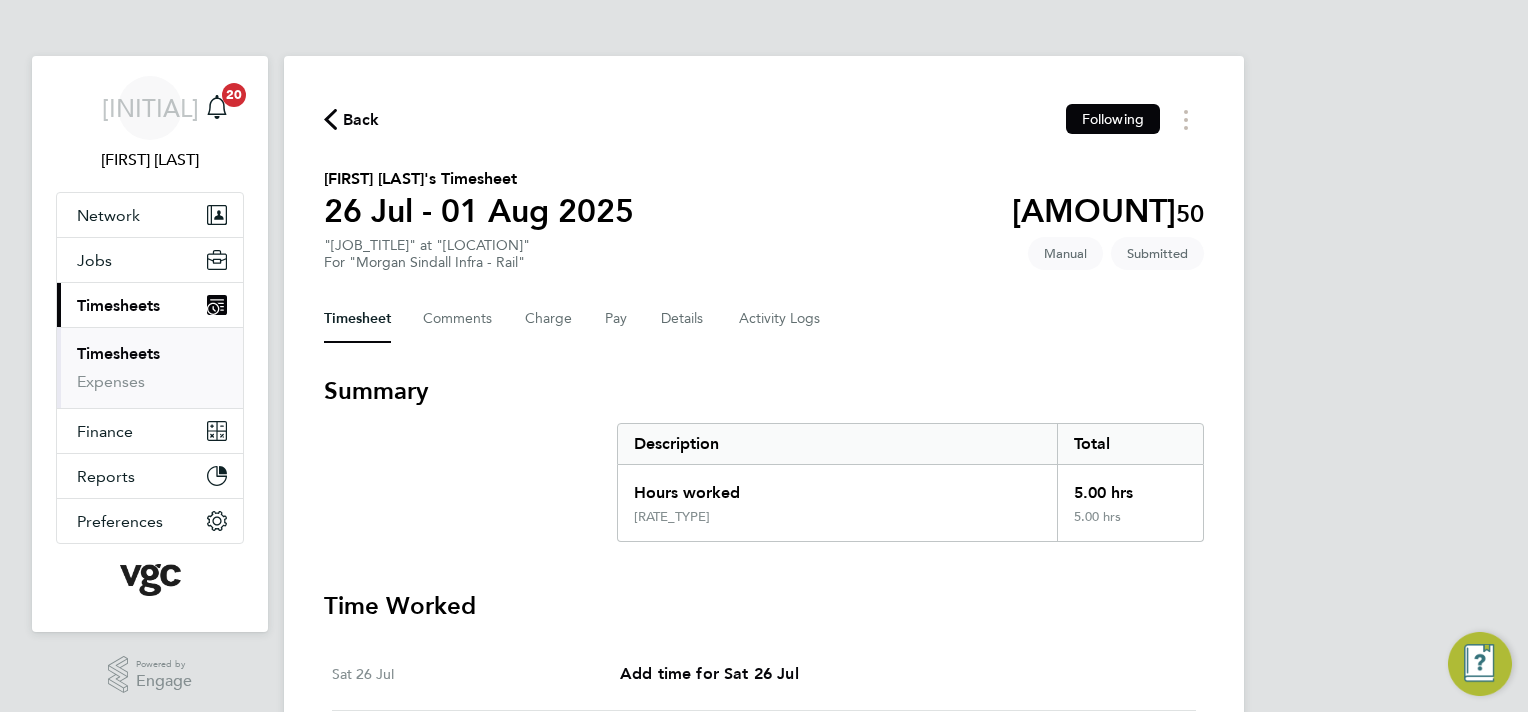 click on "Timesheets" at bounding box center [118, 353] 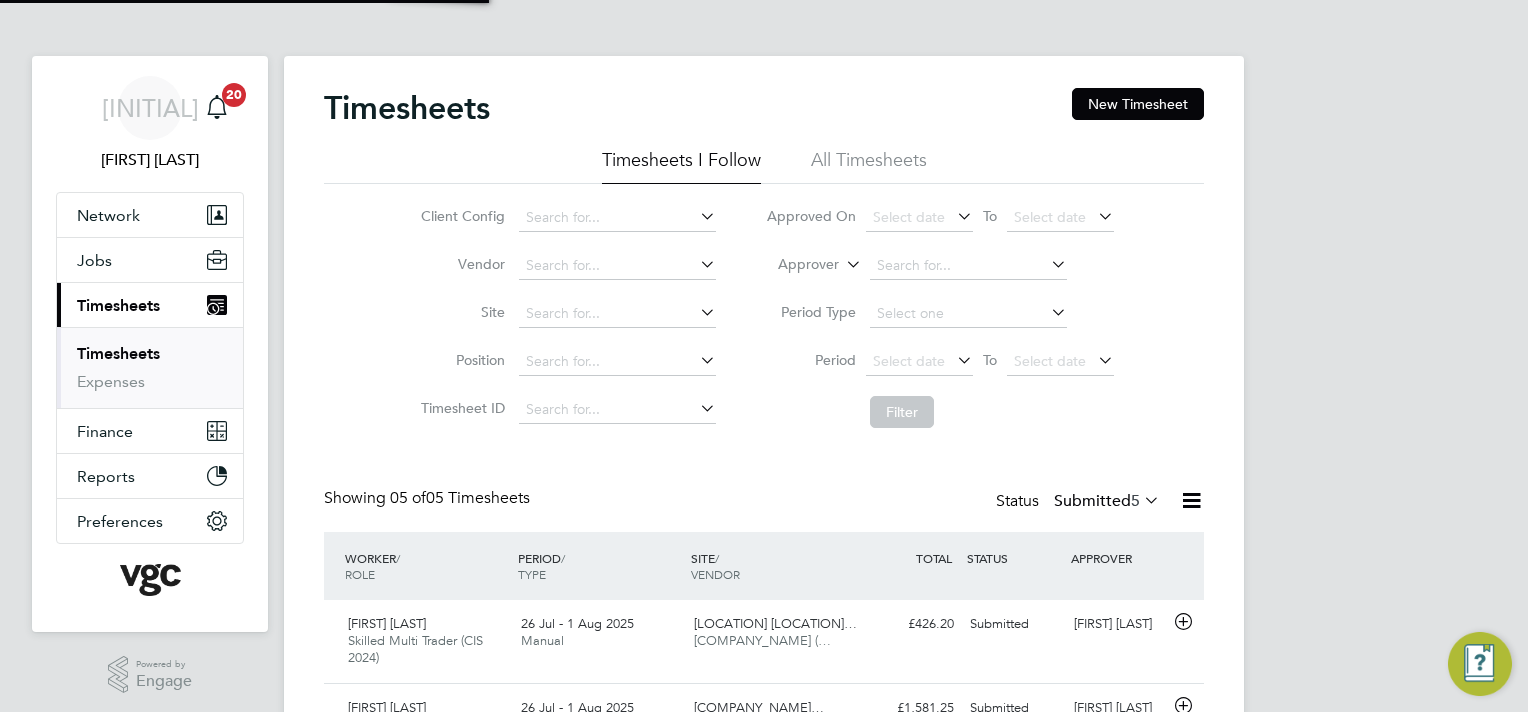 scroll, scrollTop: 10, scrollLeft: 10, axis: both 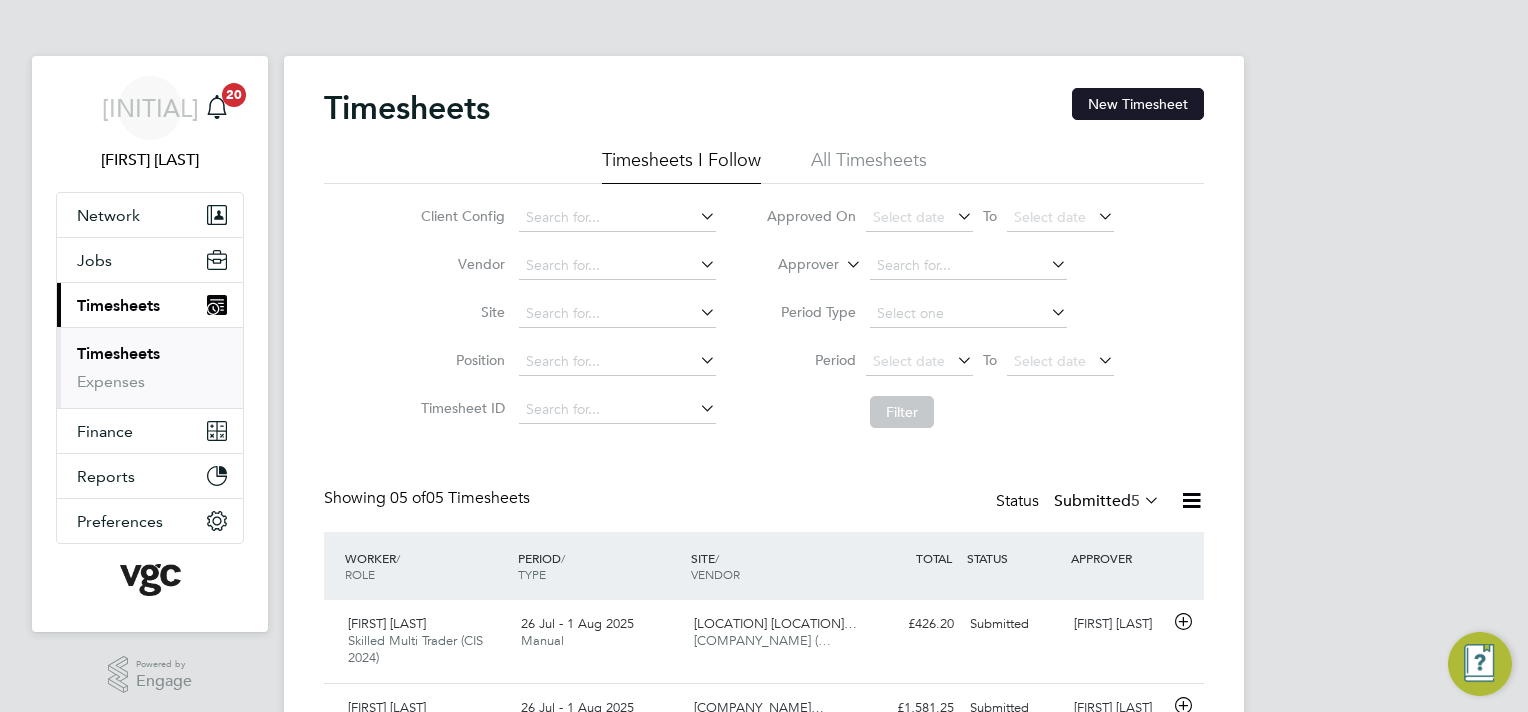 click on "New Timesheet" 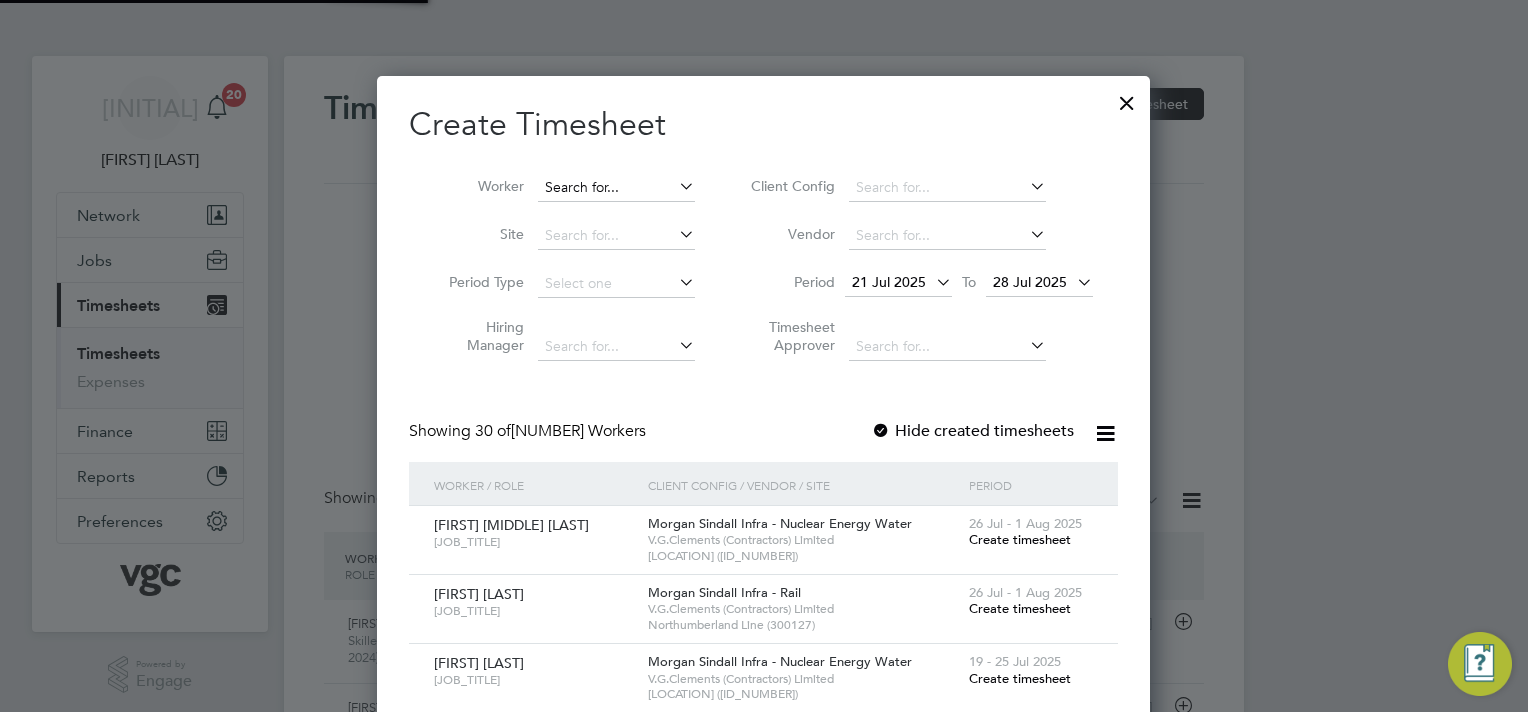 click at bounding box center [616, 188] 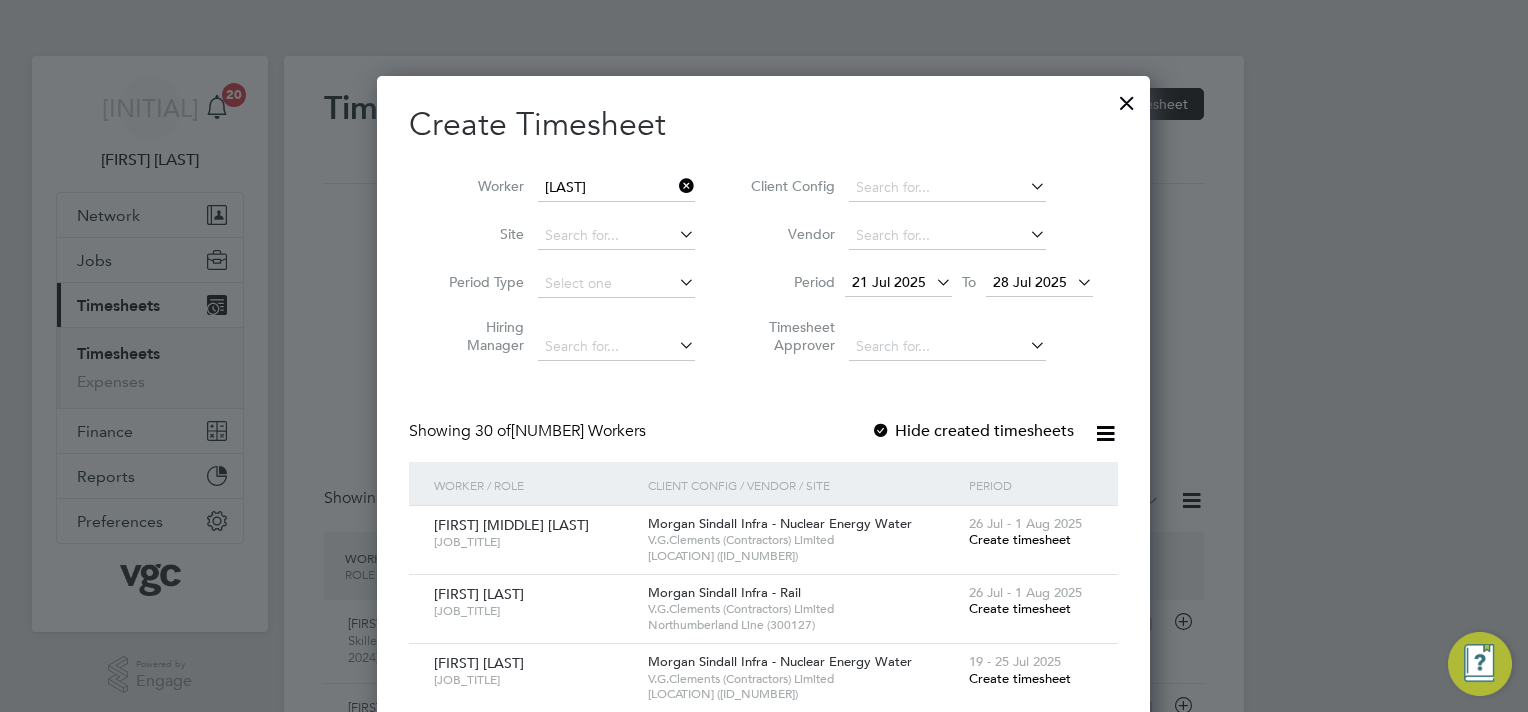 click on "[FIRST]  [LAST]" 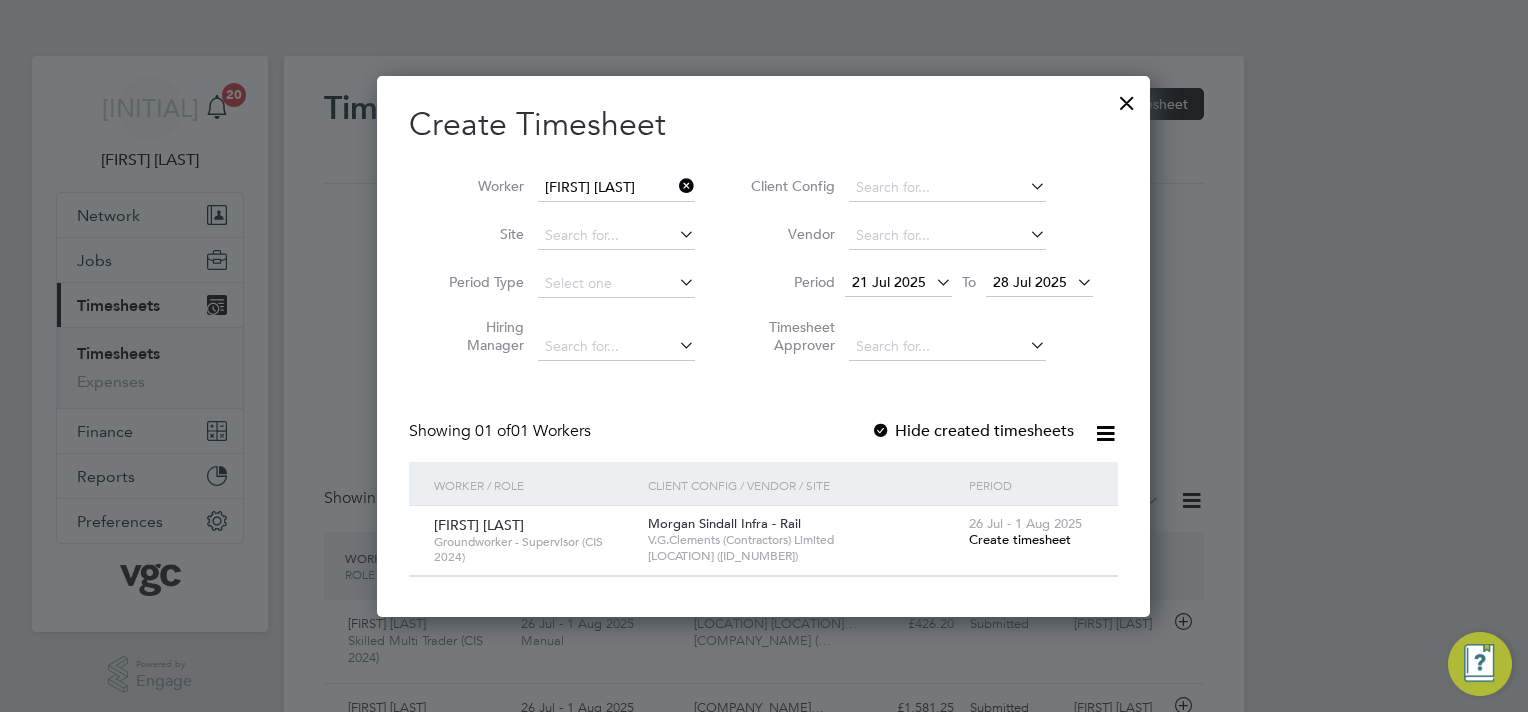 click on "Create timesheet" at bounding box center (1020, 539) 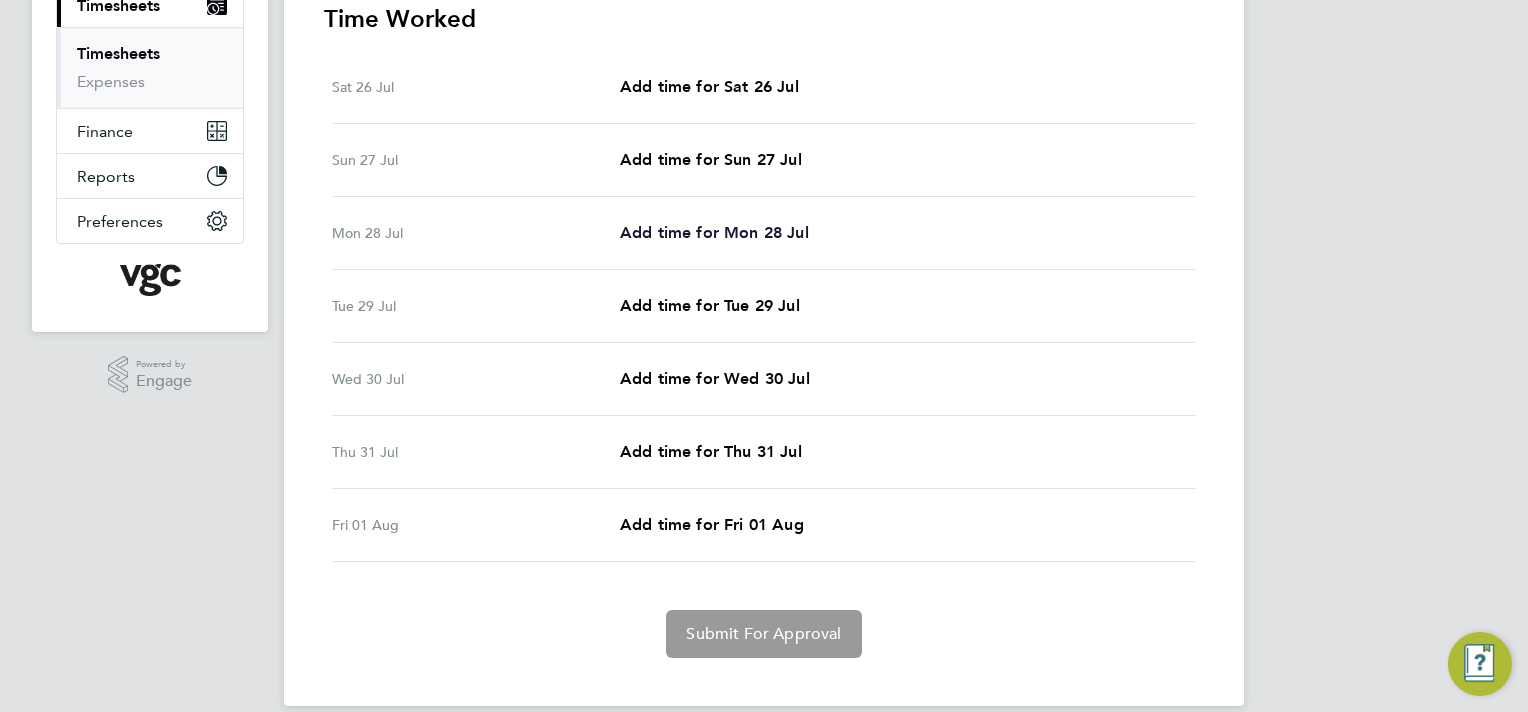 click on "Add time for Mon 28 Jul" at bounding box center (714, 232) 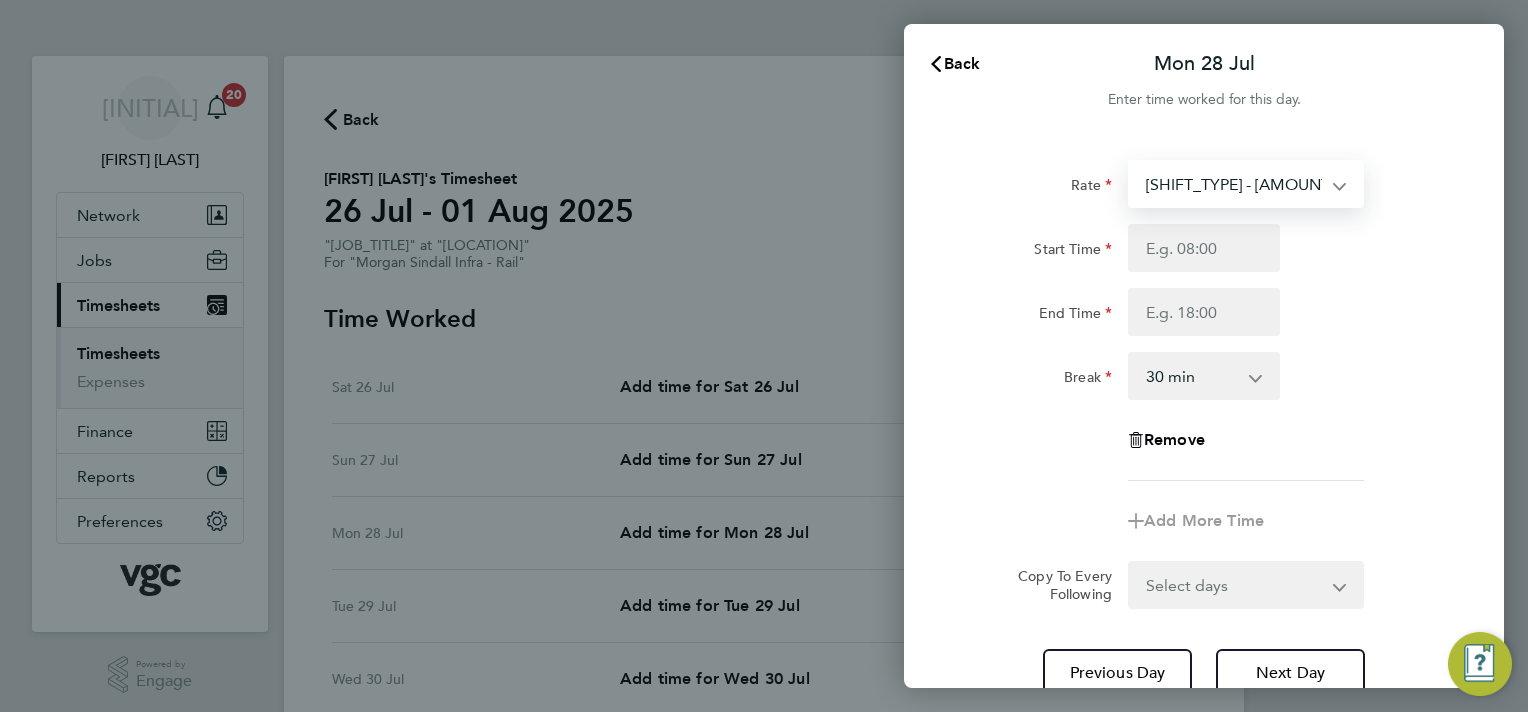 click on "[SHIFT_TYPE] - [AMOUNT]   [SHIFT_TYPE] - [AMOUNT]   [HOLIDAY] - [AMOUNT]   [RATE_TYPE] - [AMOUNT]   [SHIFT_TYPE] - [AMOUNT]   [HOLIDAY] - [AMOUNT]" at bounding box center (1234, 184) 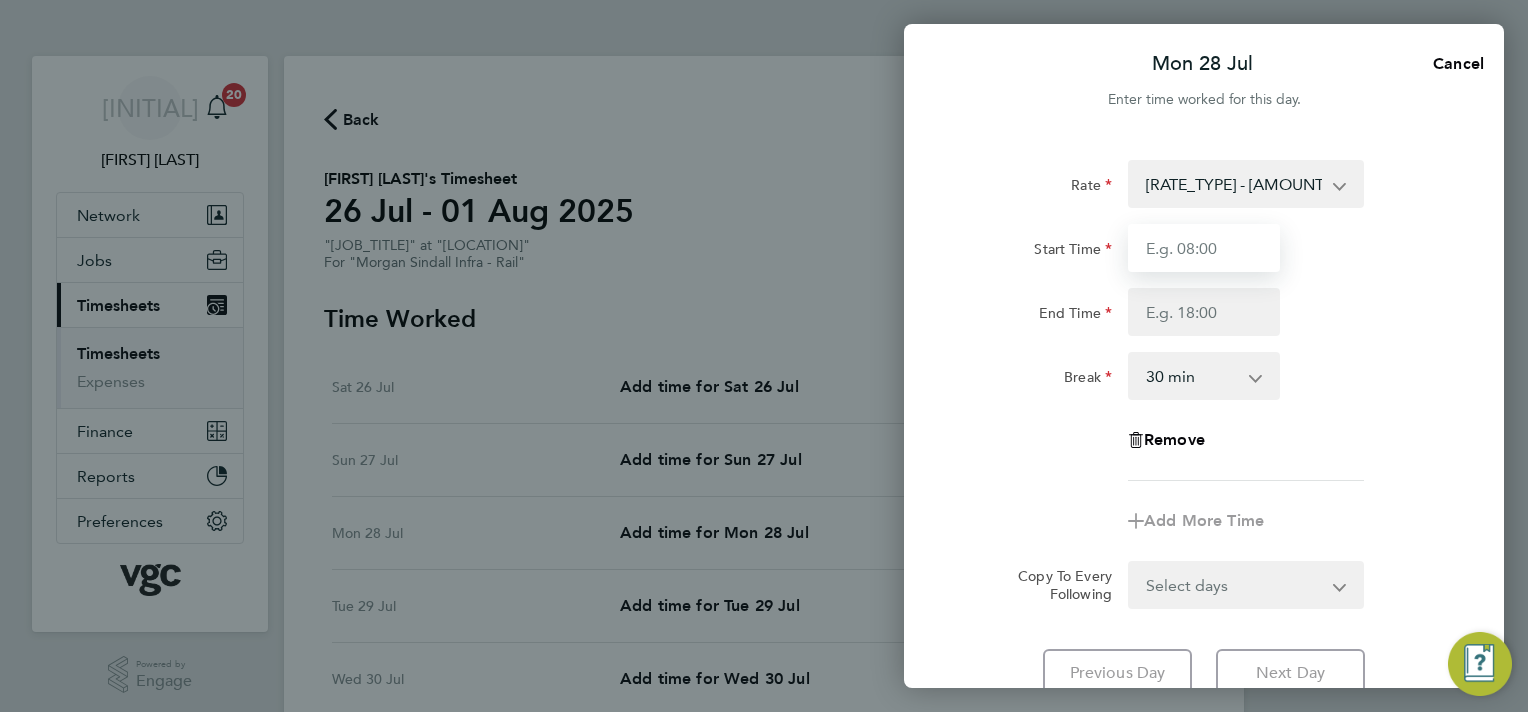 click on "Start Time" at bounding box center [1204, 248] 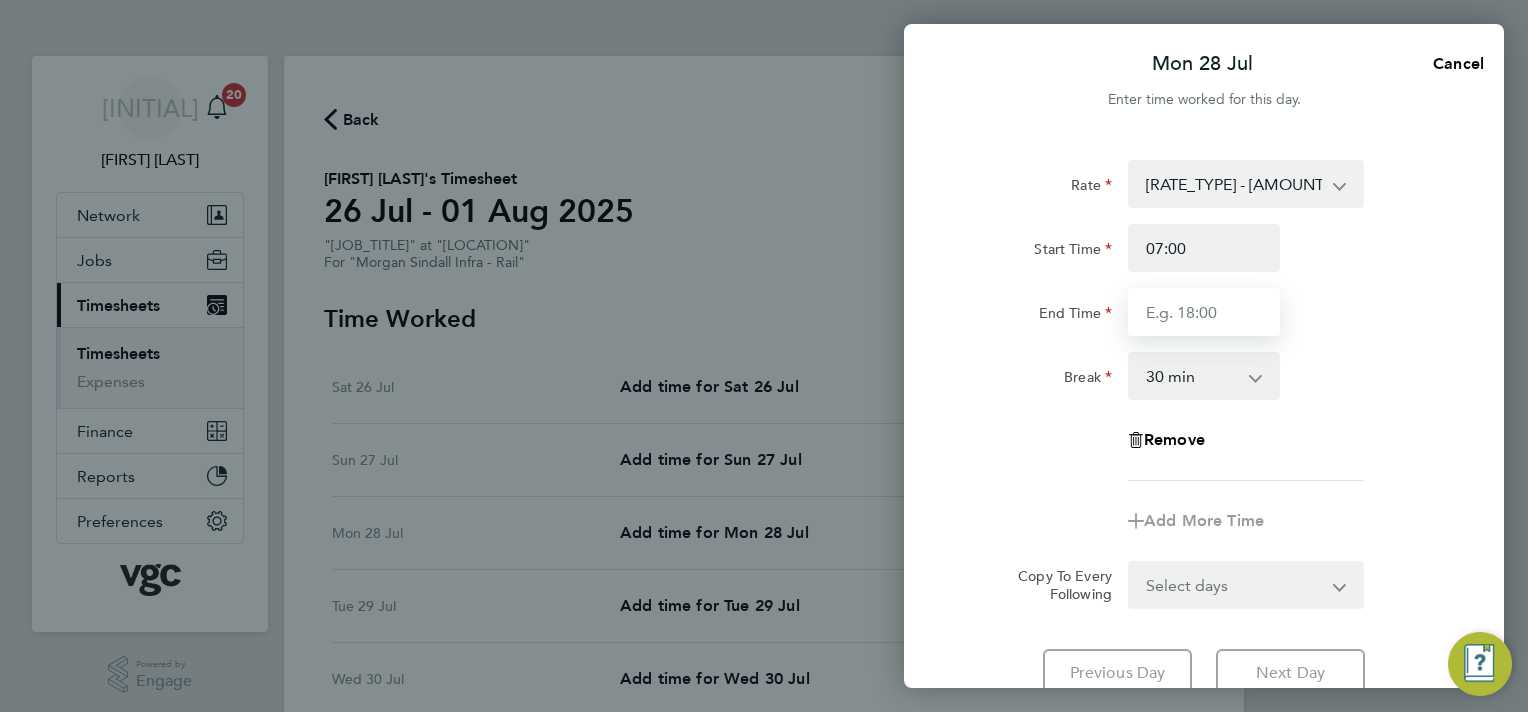 type on "08:30" 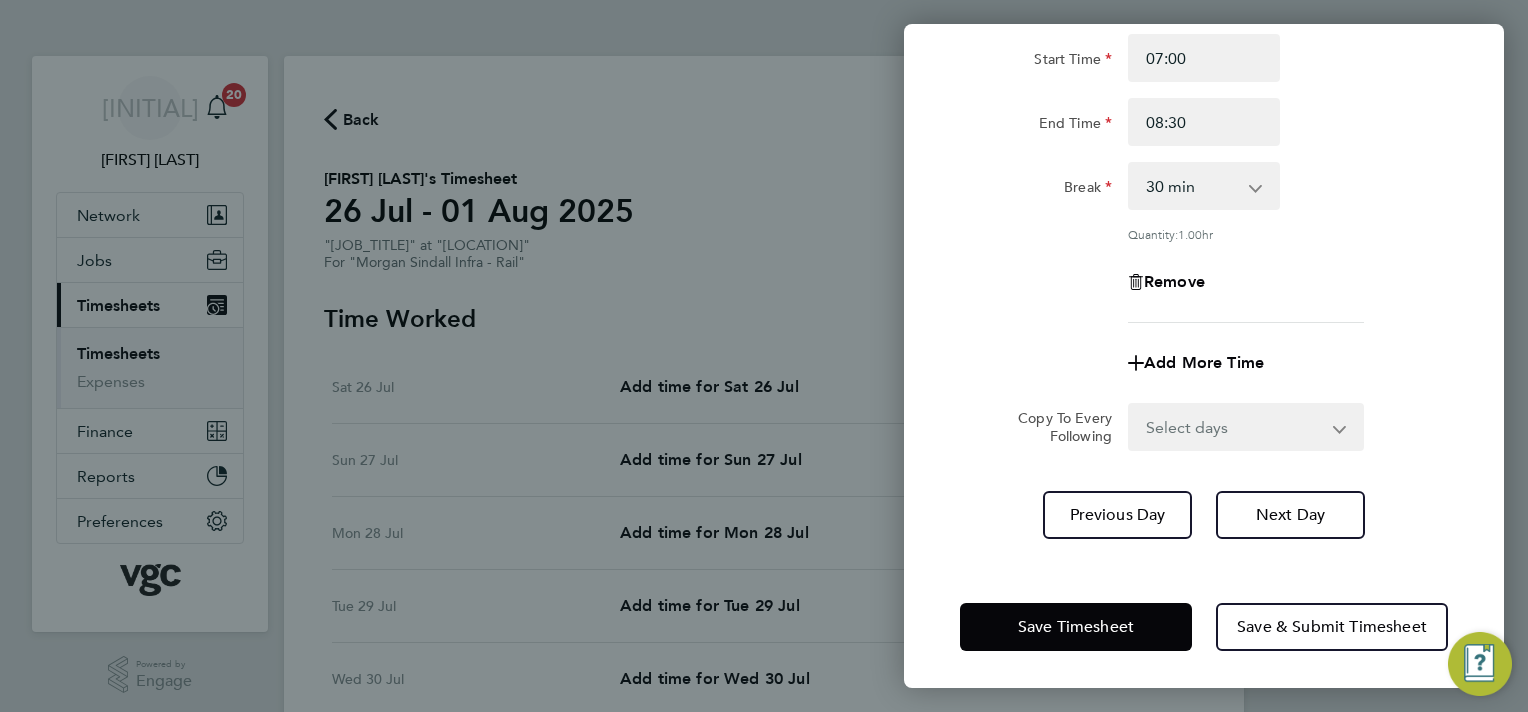 click on "Select days   Day   Tuesday   Wednesday   Thursday   Friday" at bounding box center (1235, 427) 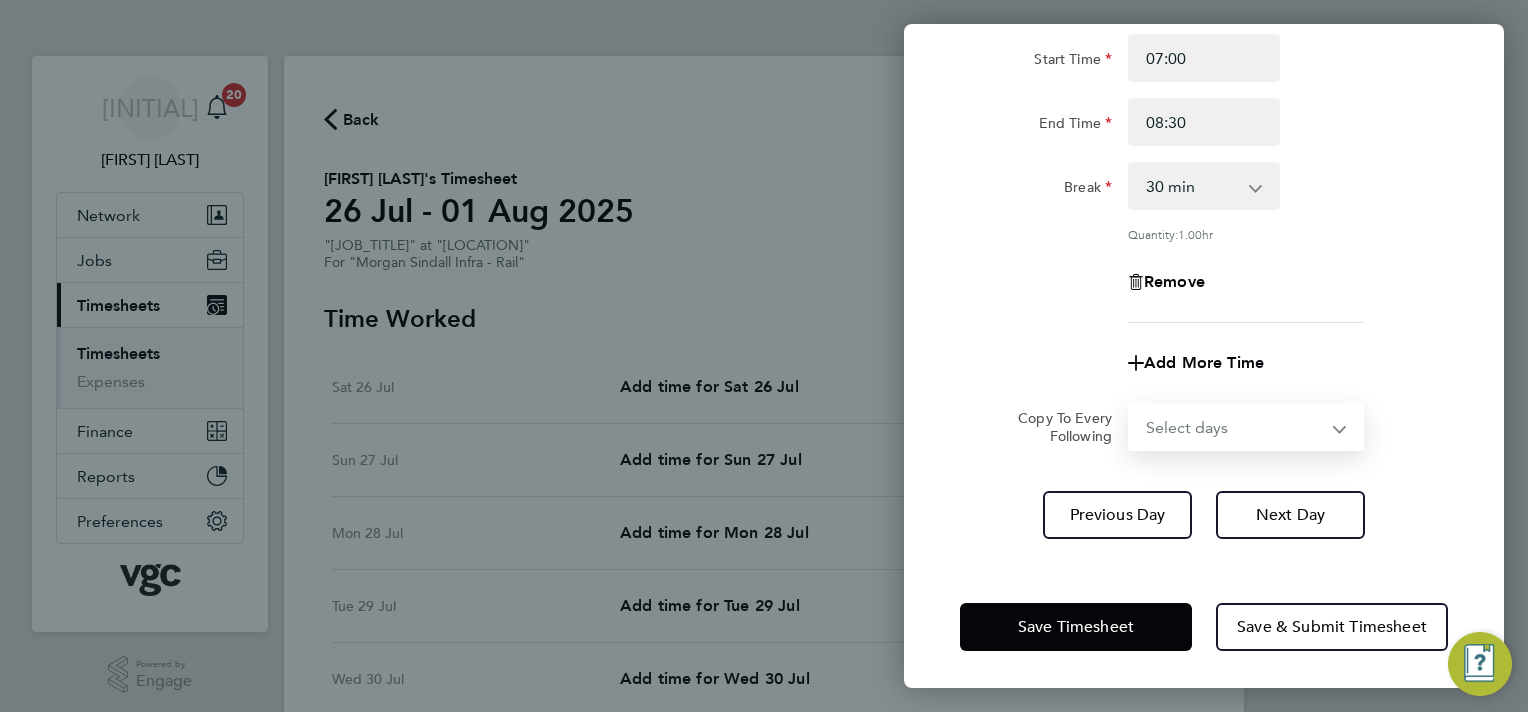 select on "TUE" 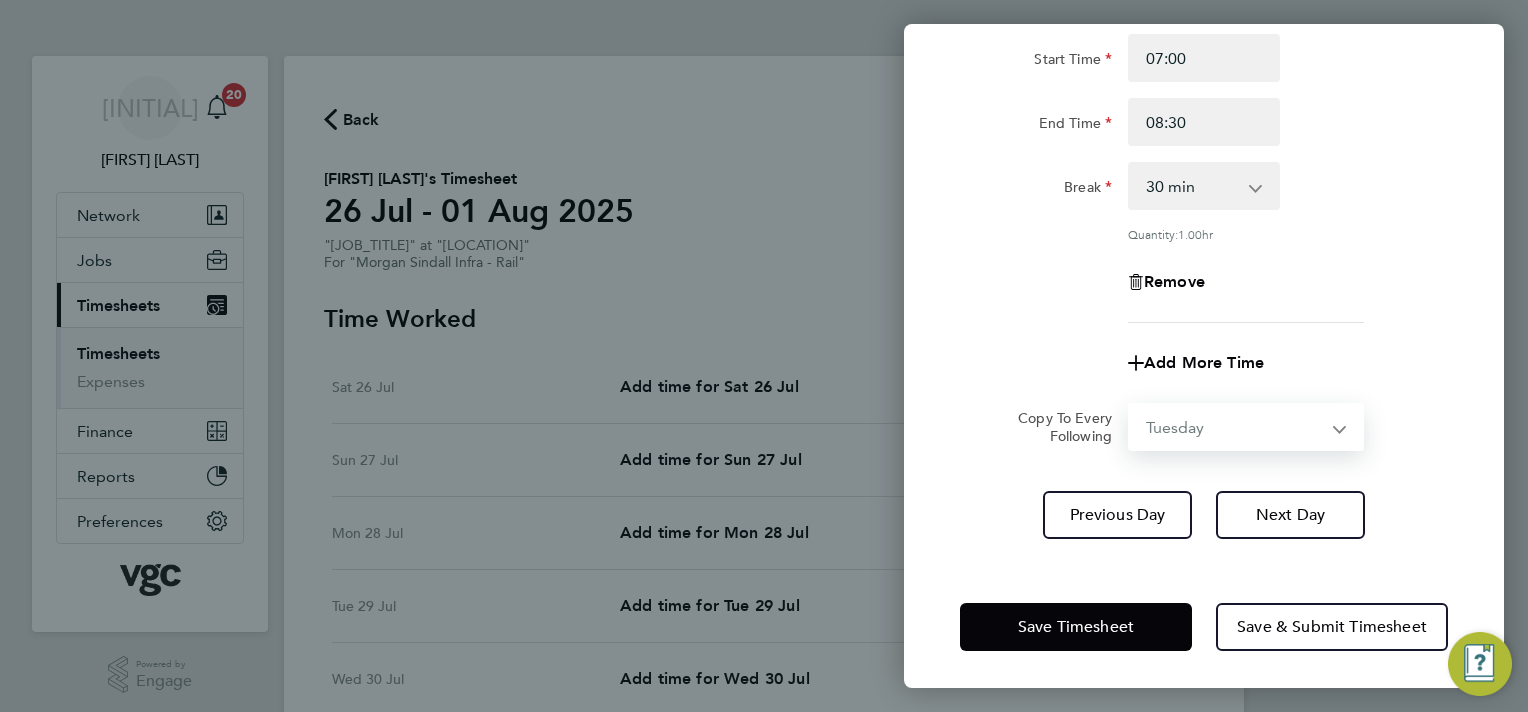 click on "Select days   Day   Tuesday   Wednesday   Thursday   Friday" at bounding box center [1235, 427] 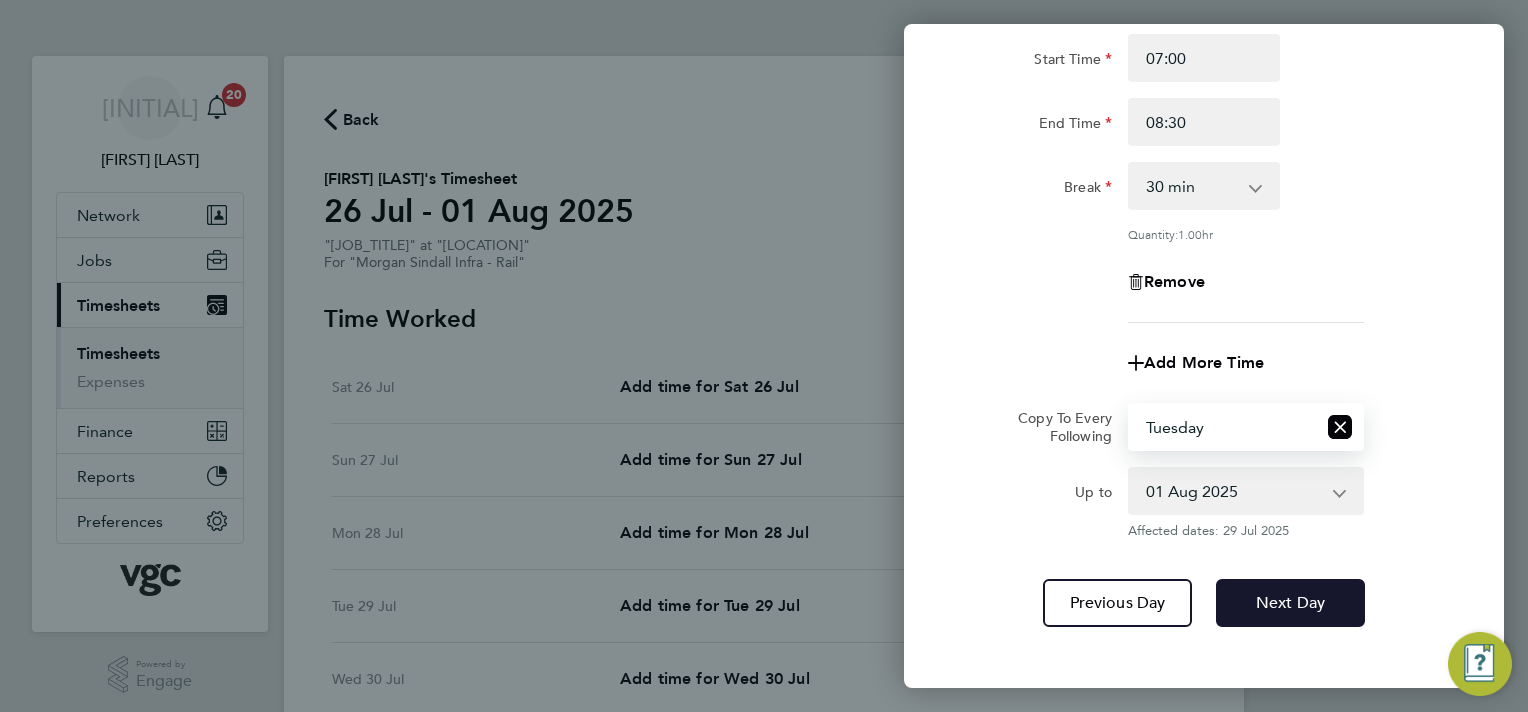 click on "Next Day" 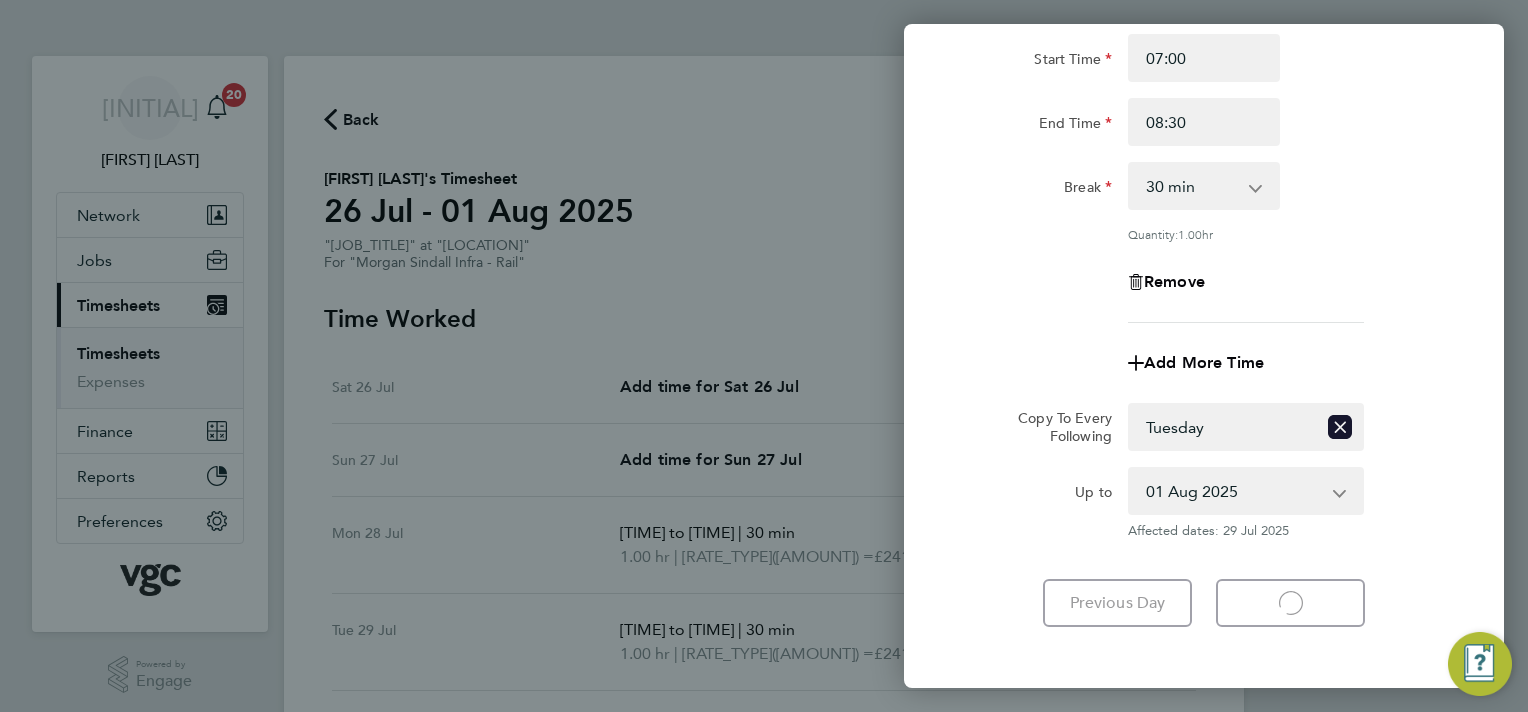 select on "30" 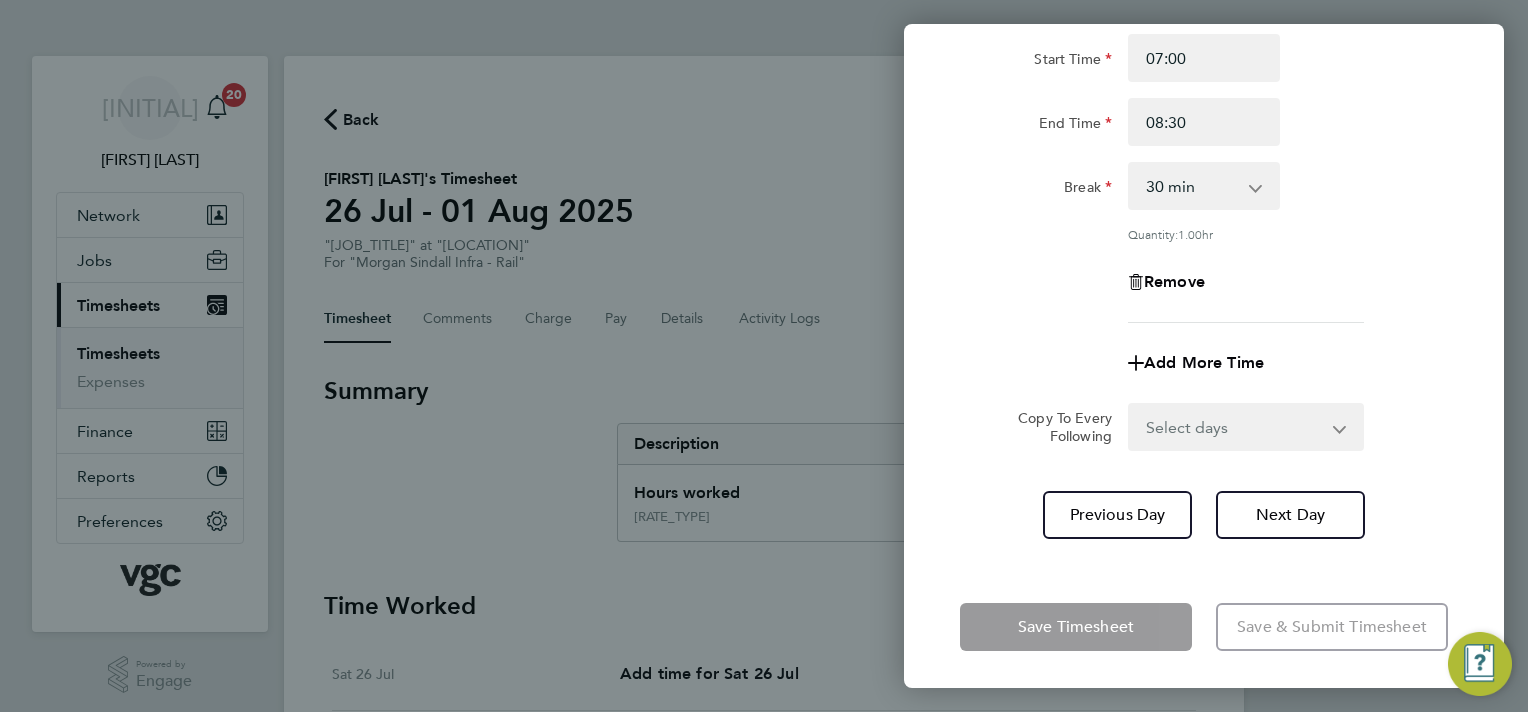 click on "Select days   Day   Wednesday   Thursday   Friday" at bounding box center [1235, 427] 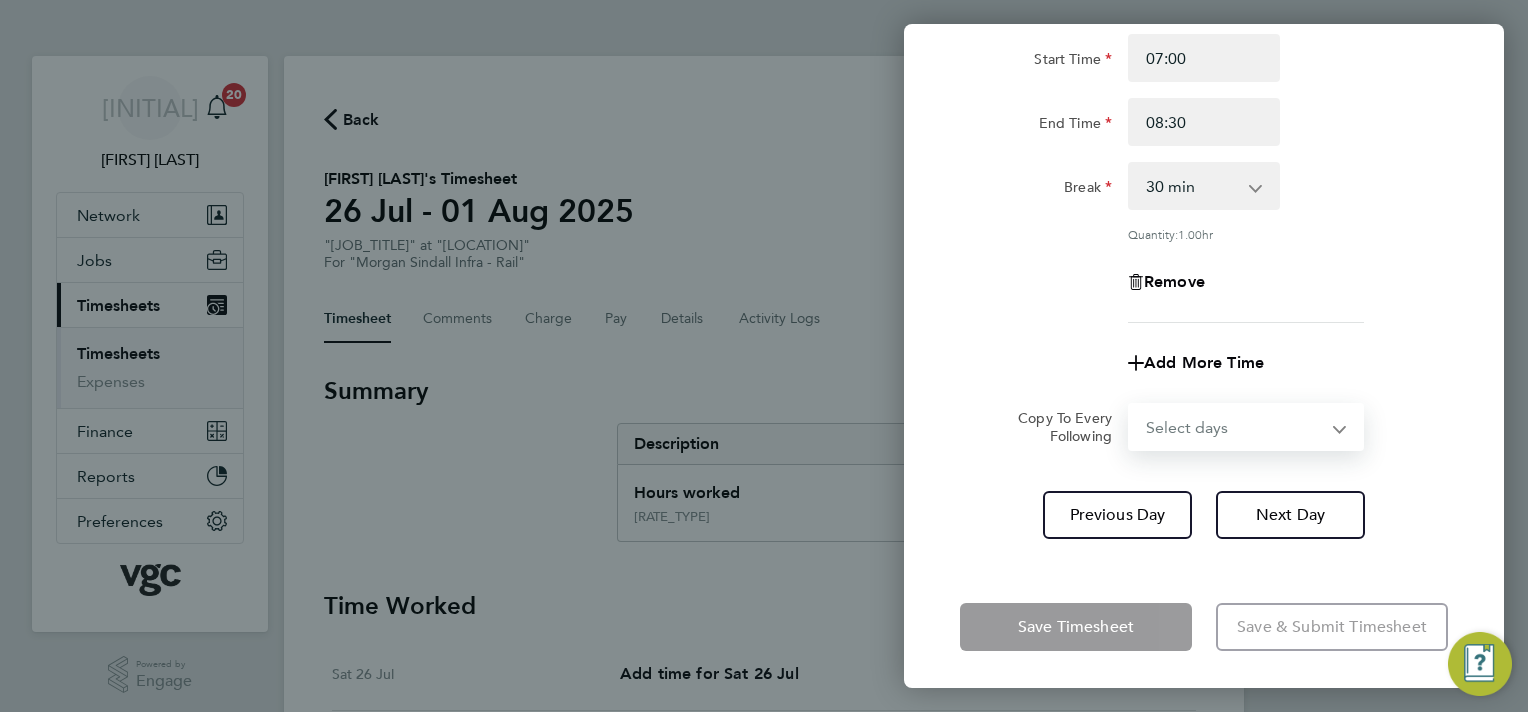 select on "WED" 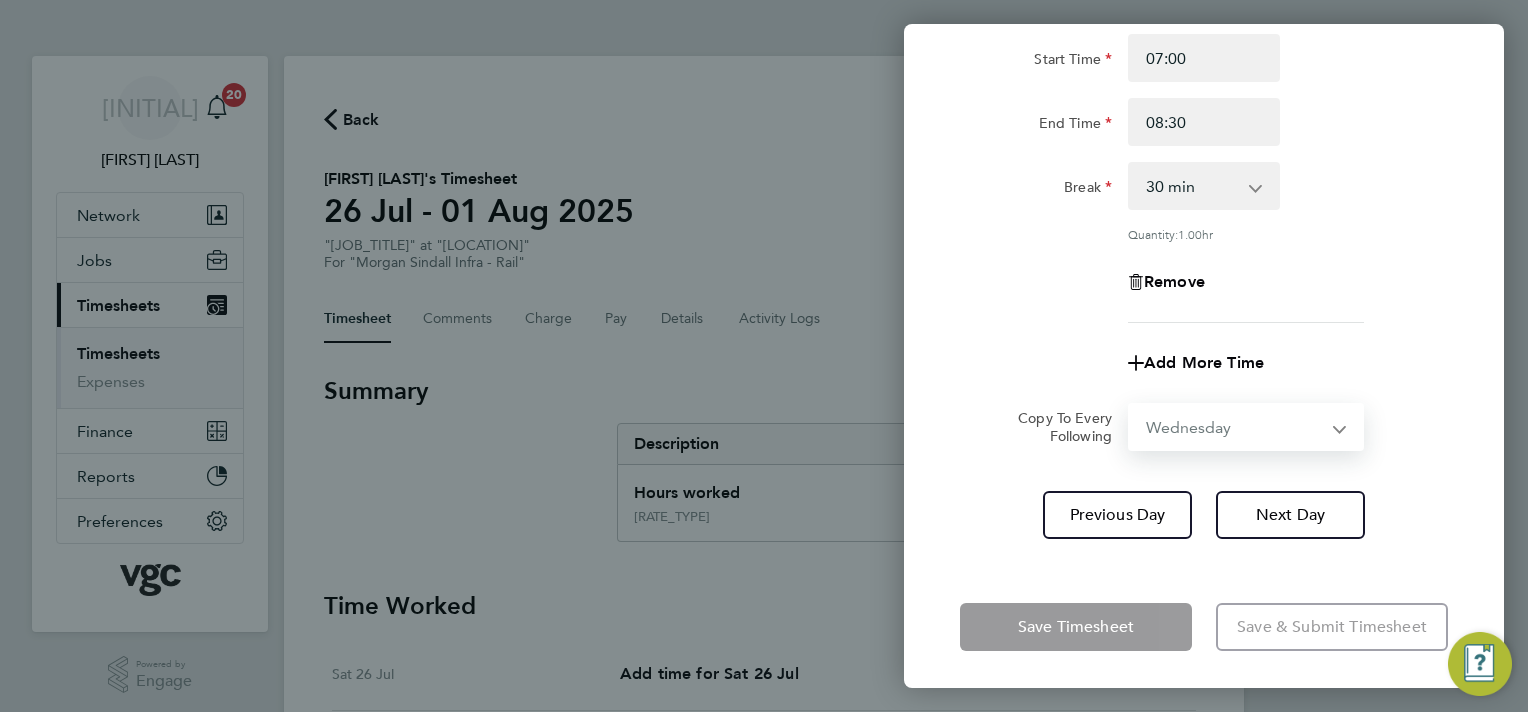click on "Select days   Day   Wednesday   Thursday   Friday" at bounding box center (1235, 427) 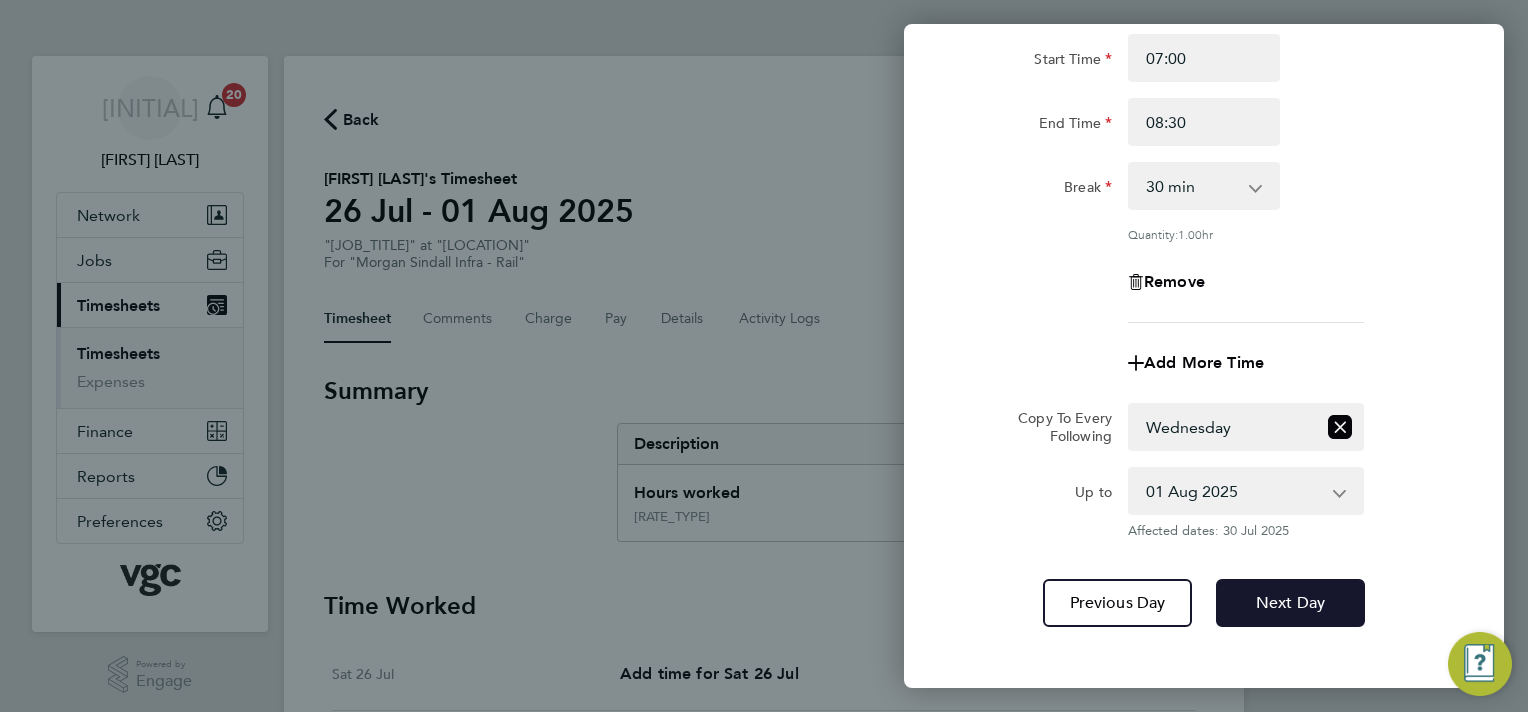 click on "Next Day" 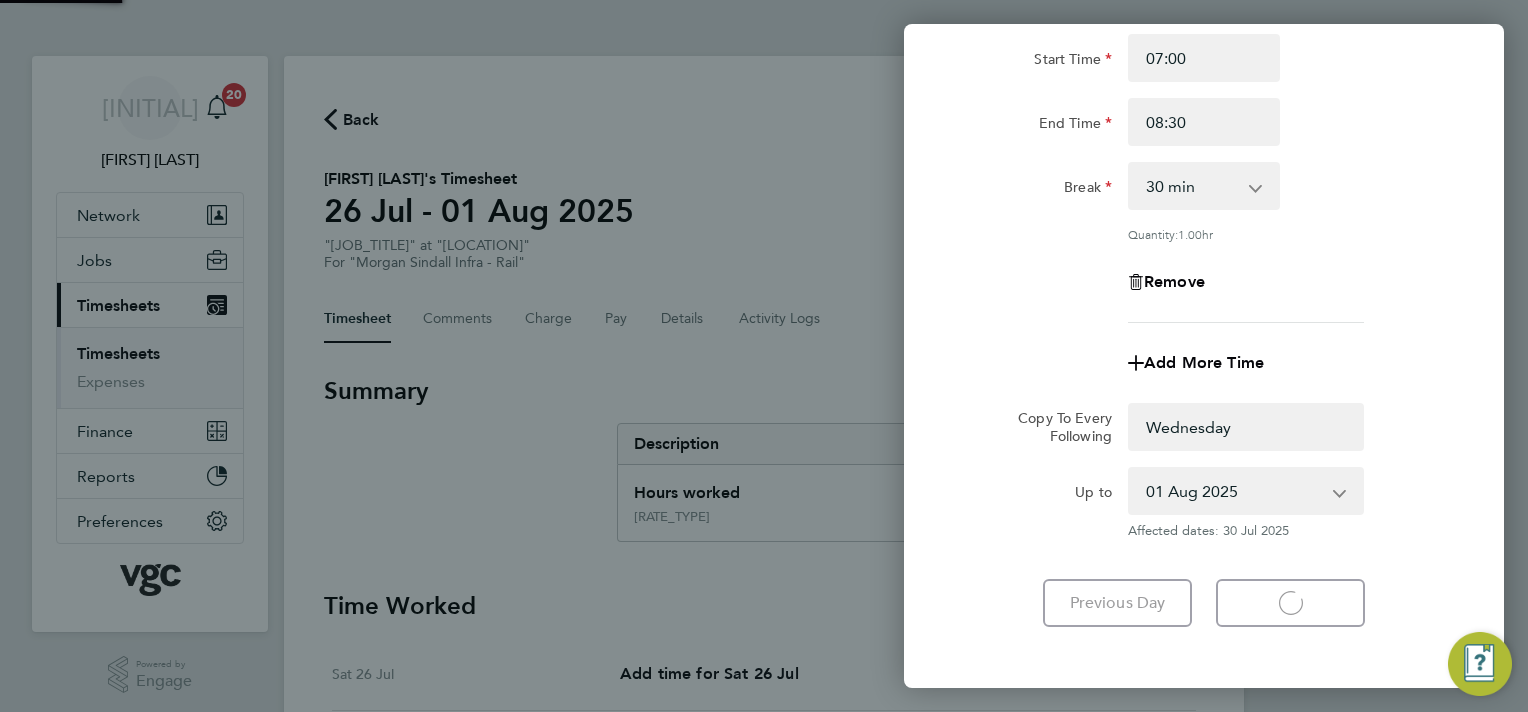 select on "0: null" 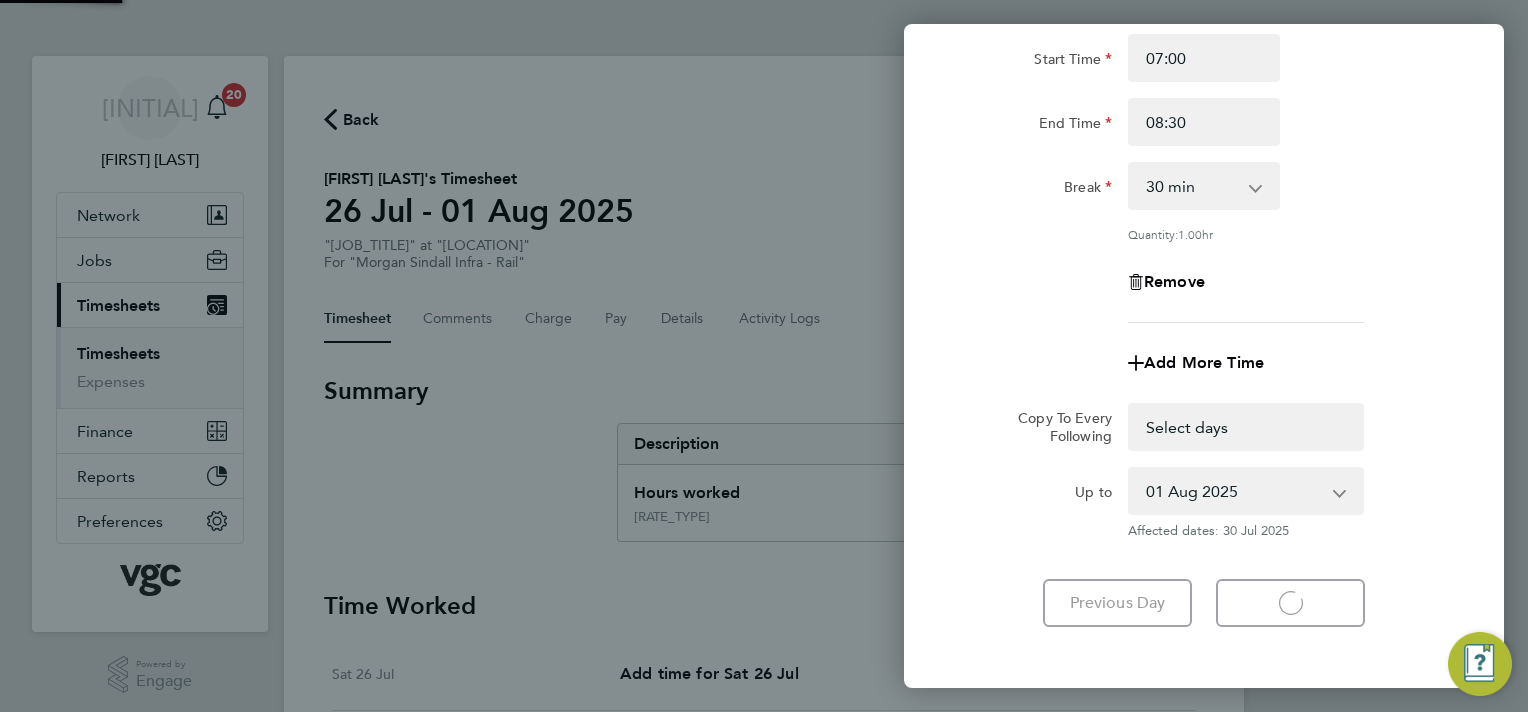 select on "30" 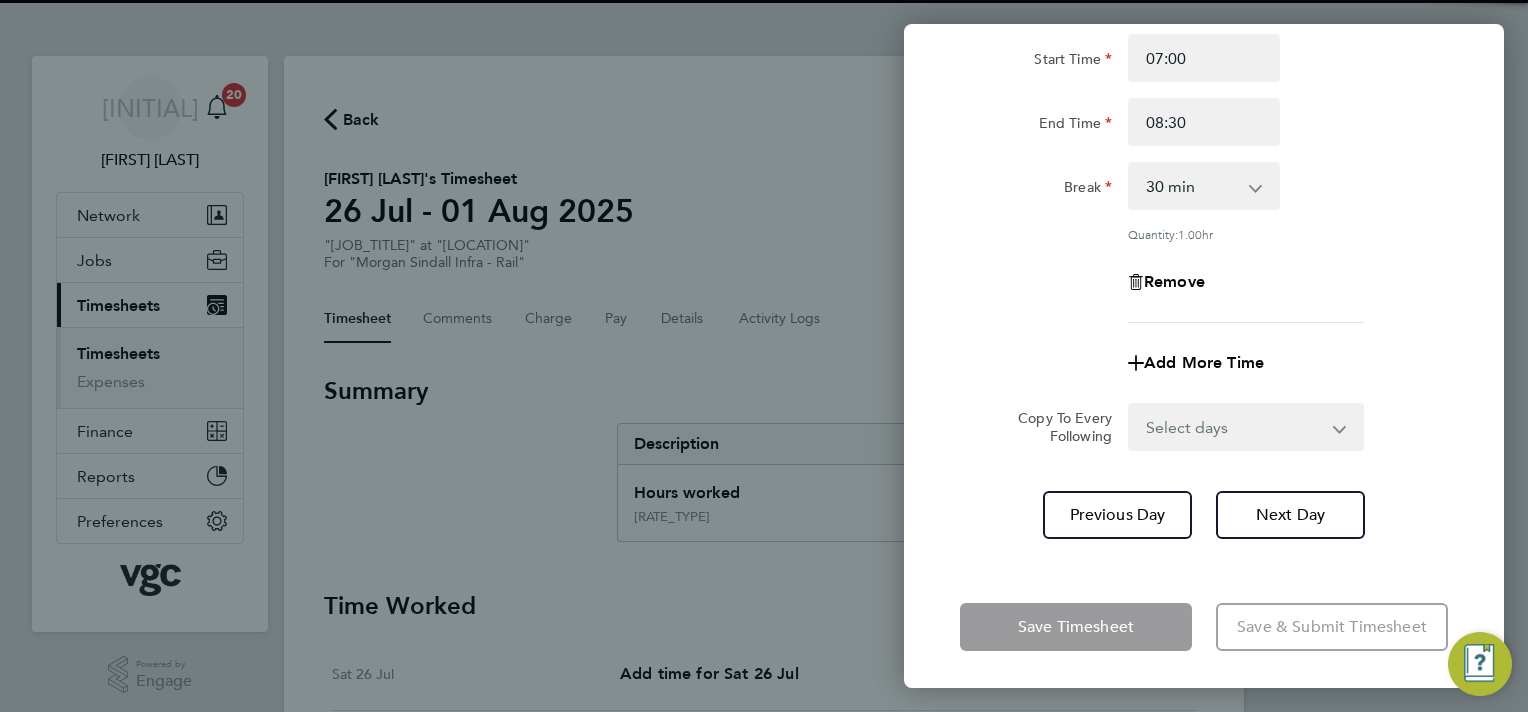 click on "Select days   Day   Thursday   Friday" at bounding box center [1235, 427] 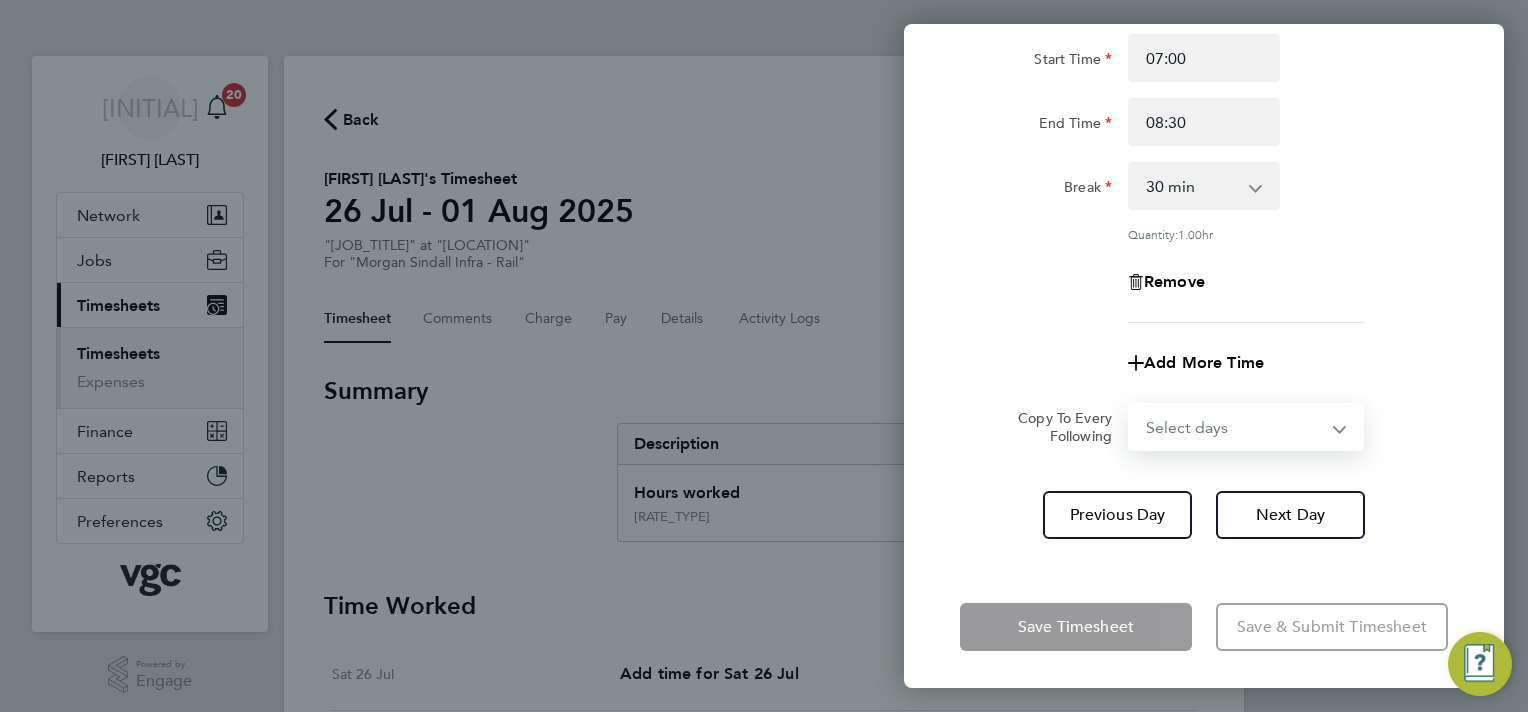 select on "THU" 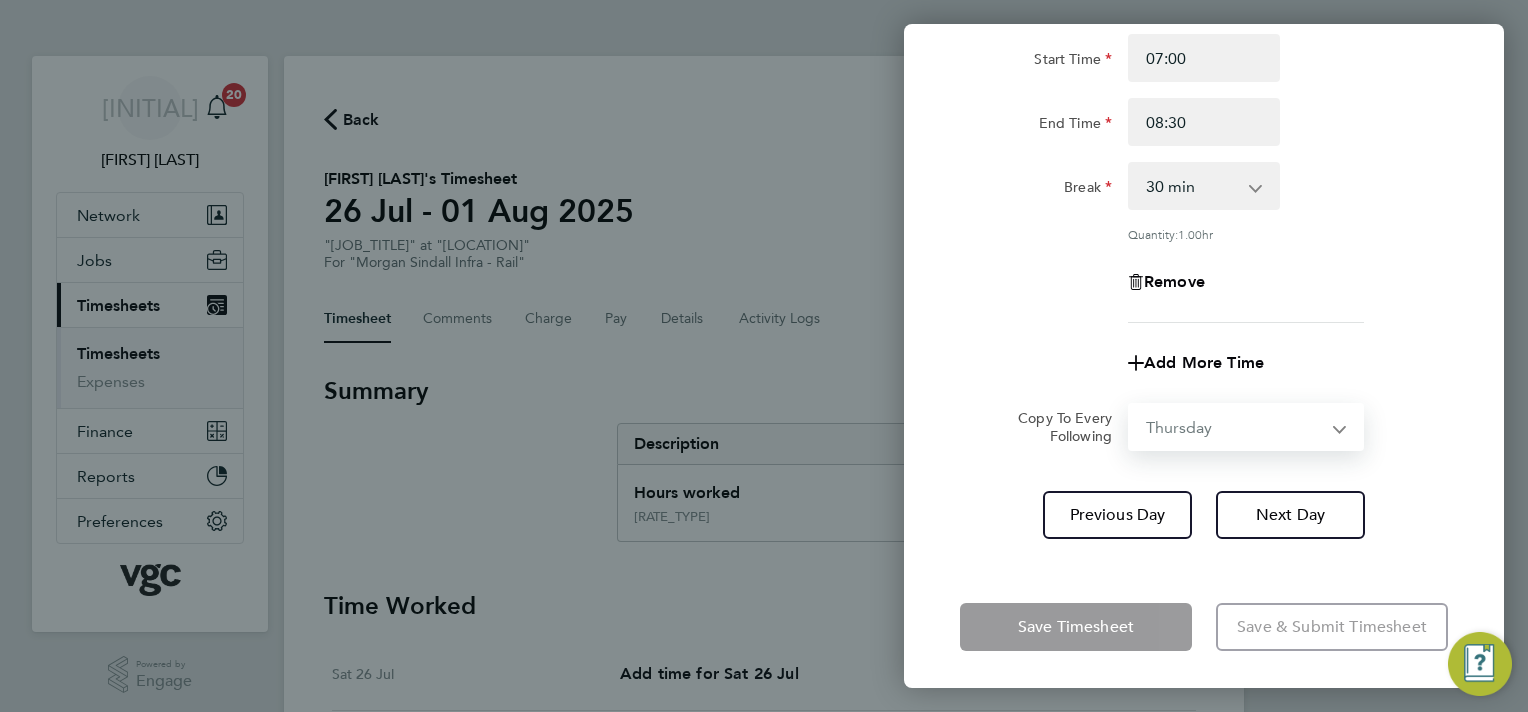 click on "Select days   Day   Thursday   Friday" at bounding box center (1235, 427) 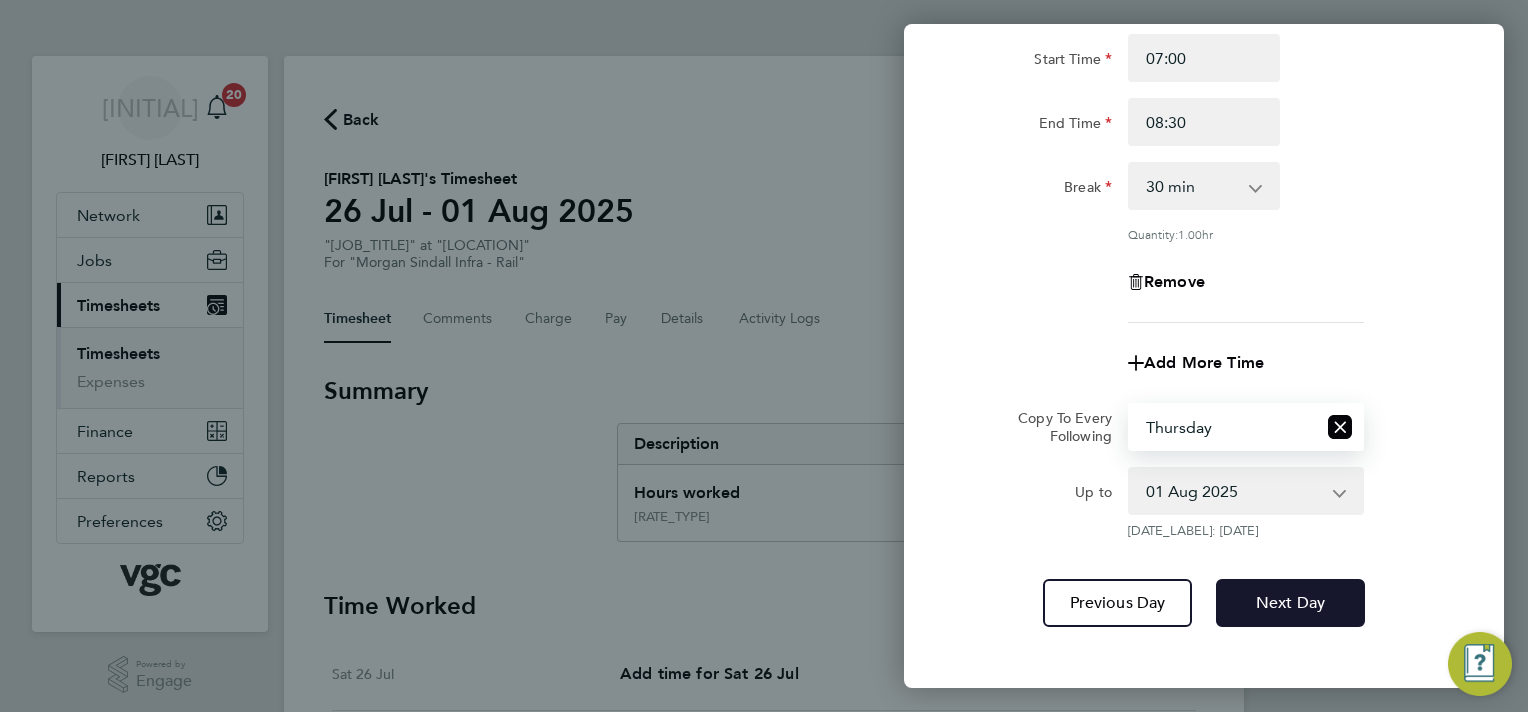 click on "Next Day" 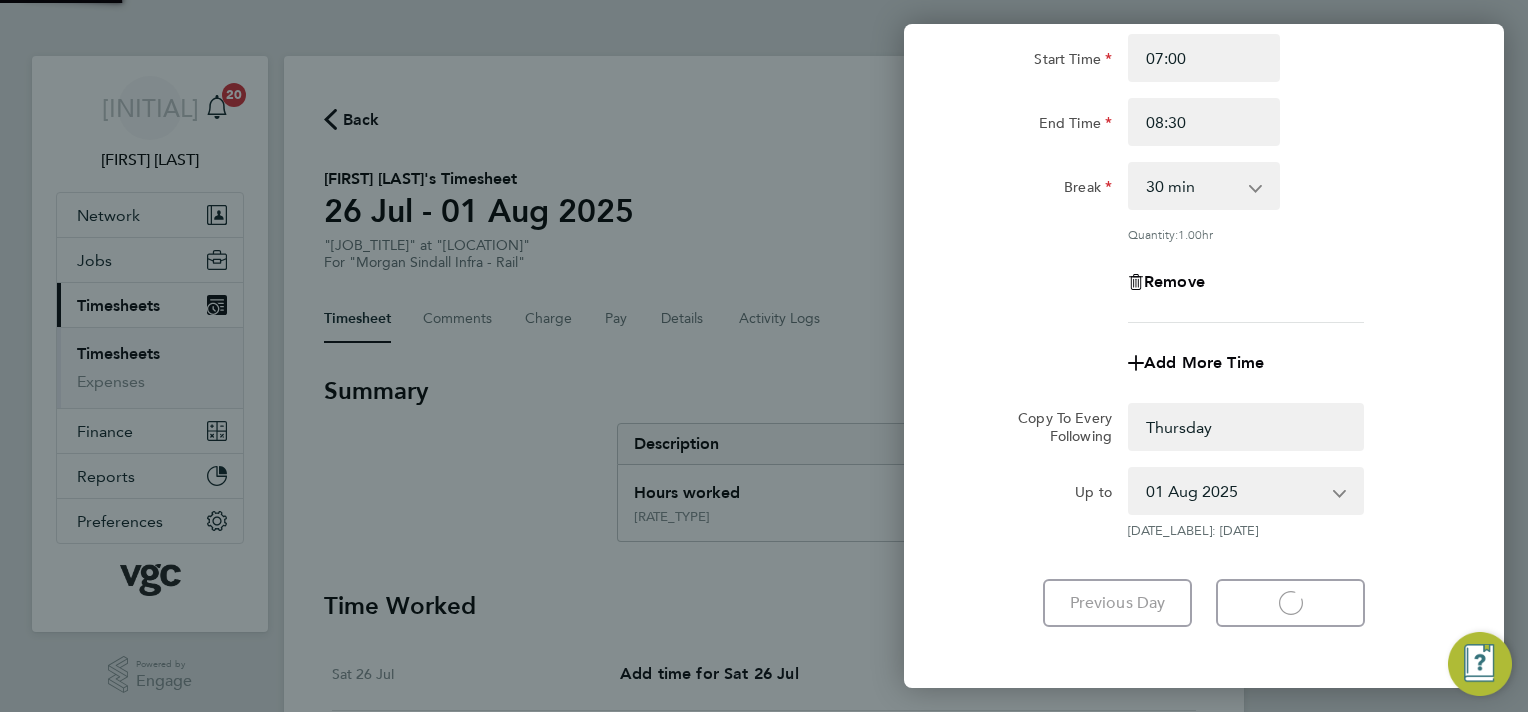 select on "0: null" 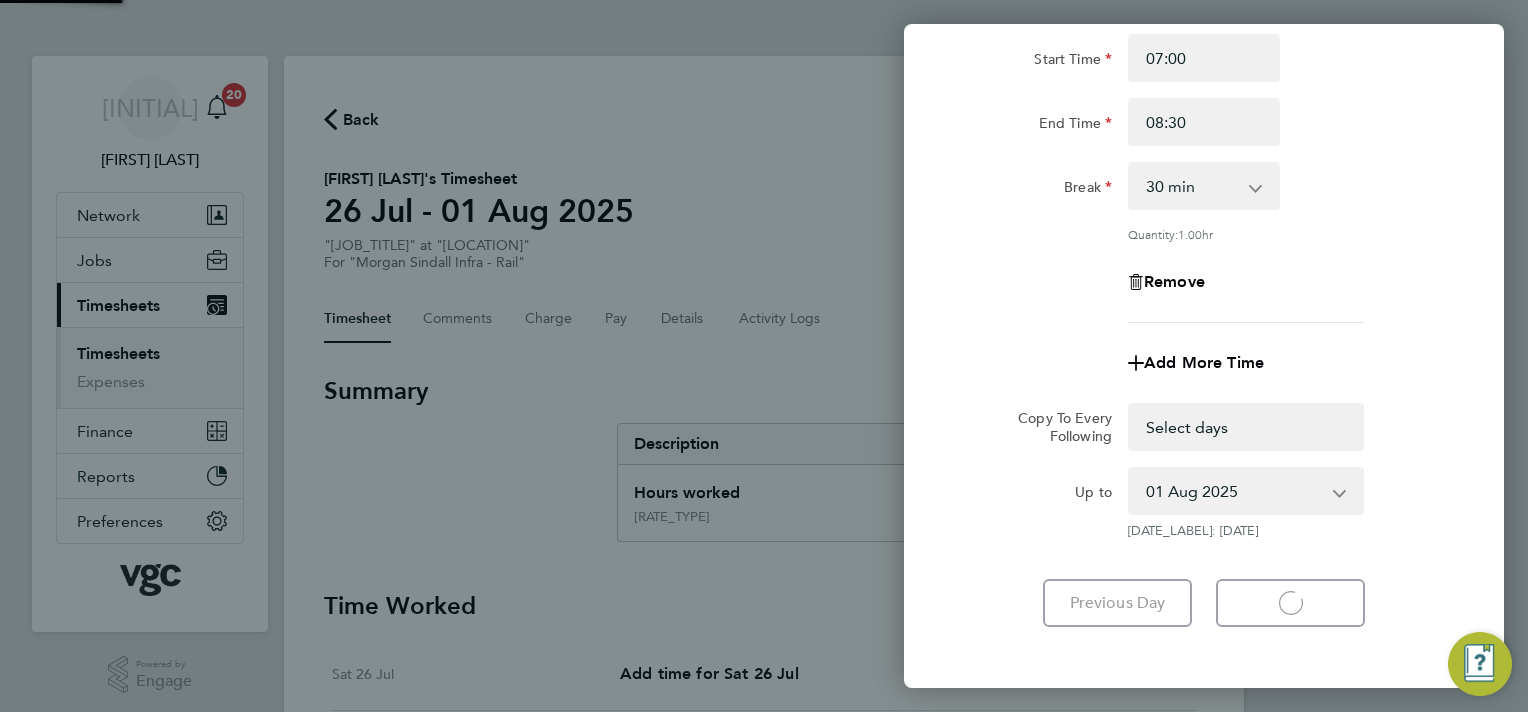 select on "30" 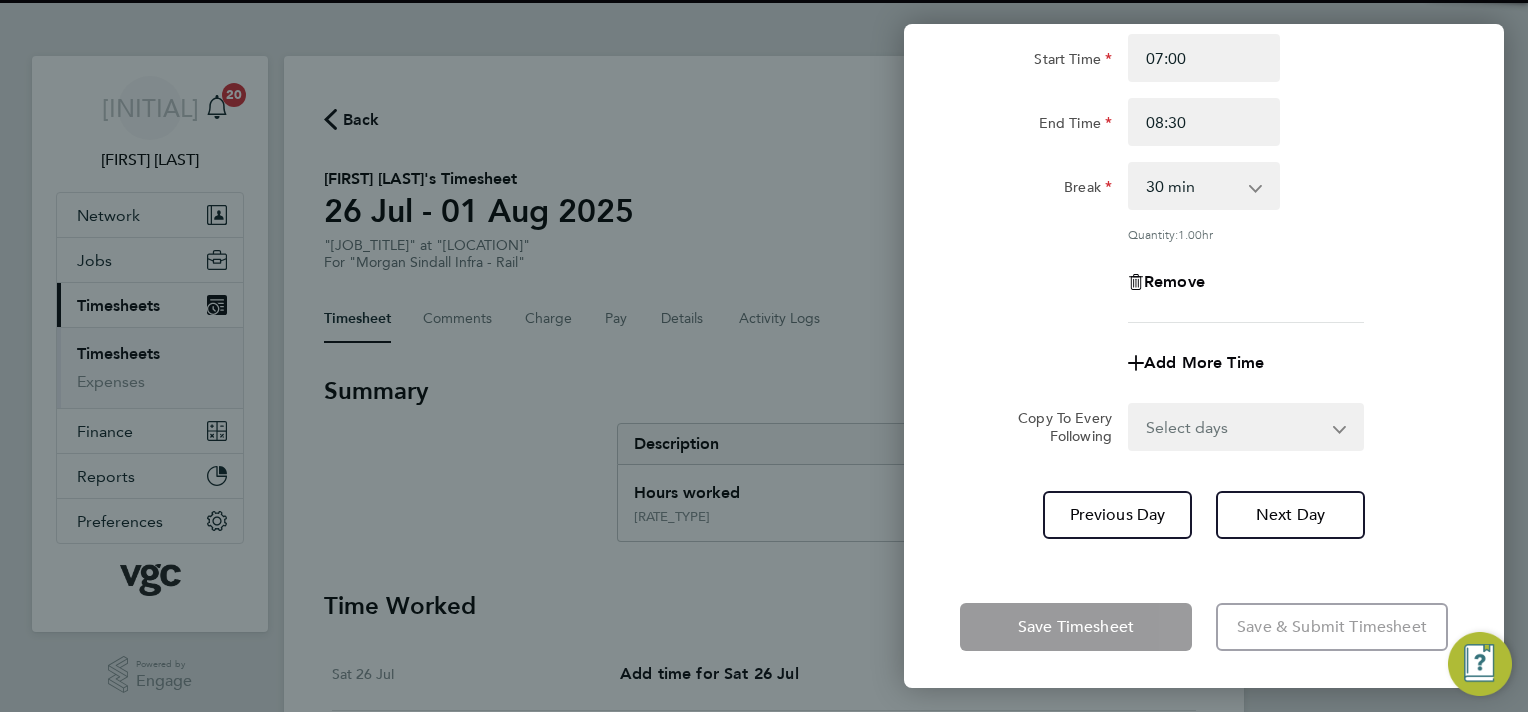 drag, startPoint x: 1336, startPoint y: 424, endPoint x: 1304, endPoint y: 445, distance: 38.27532 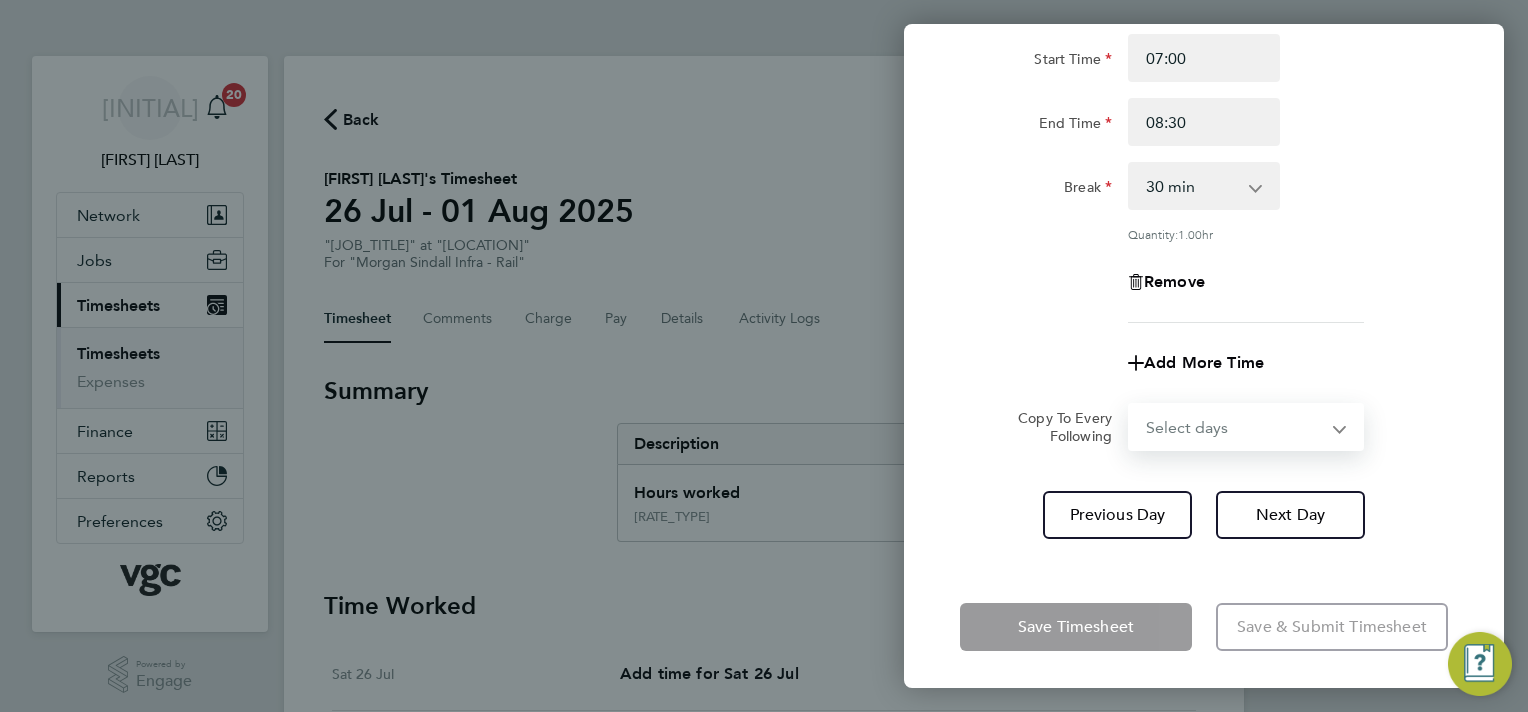 select on "FRI" 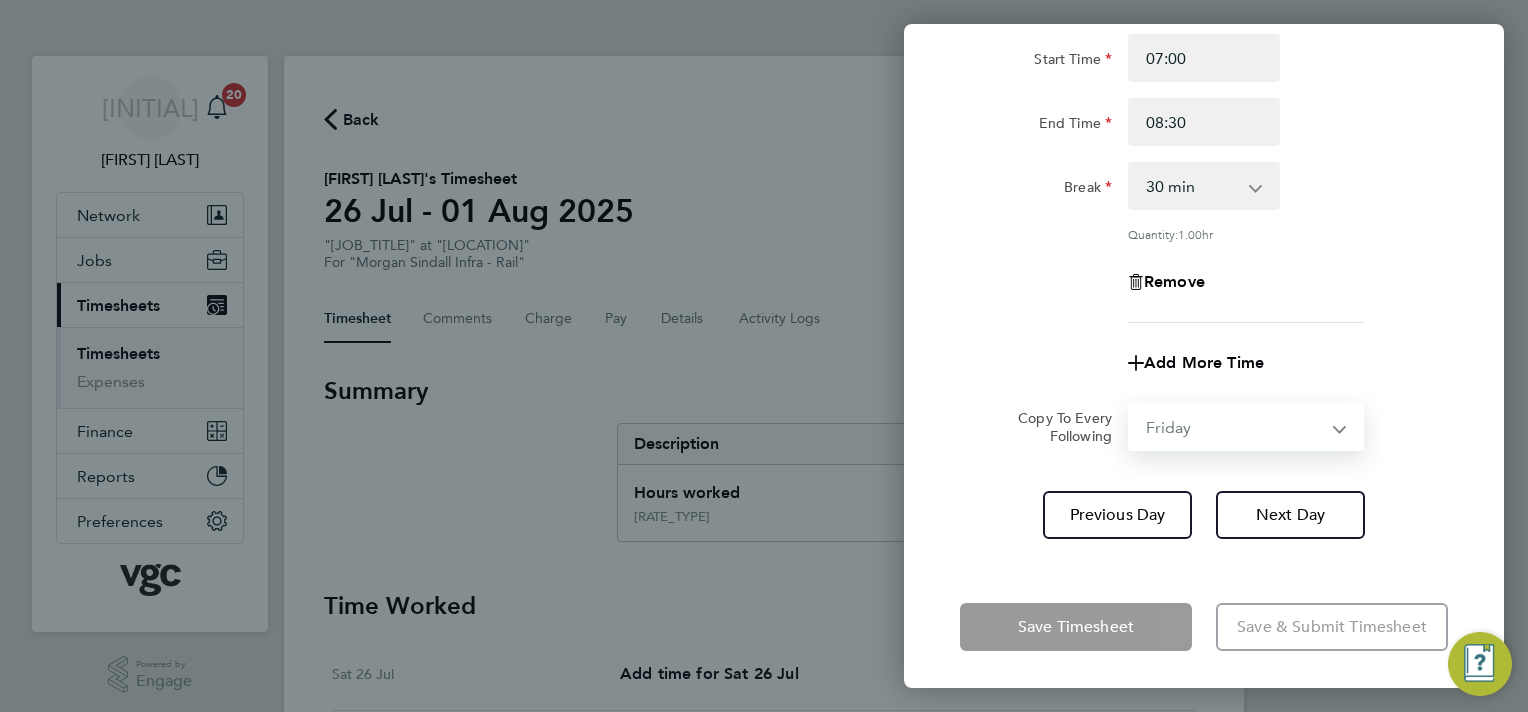 click on "Select days   Friday" at bounding box center (1235, 427) 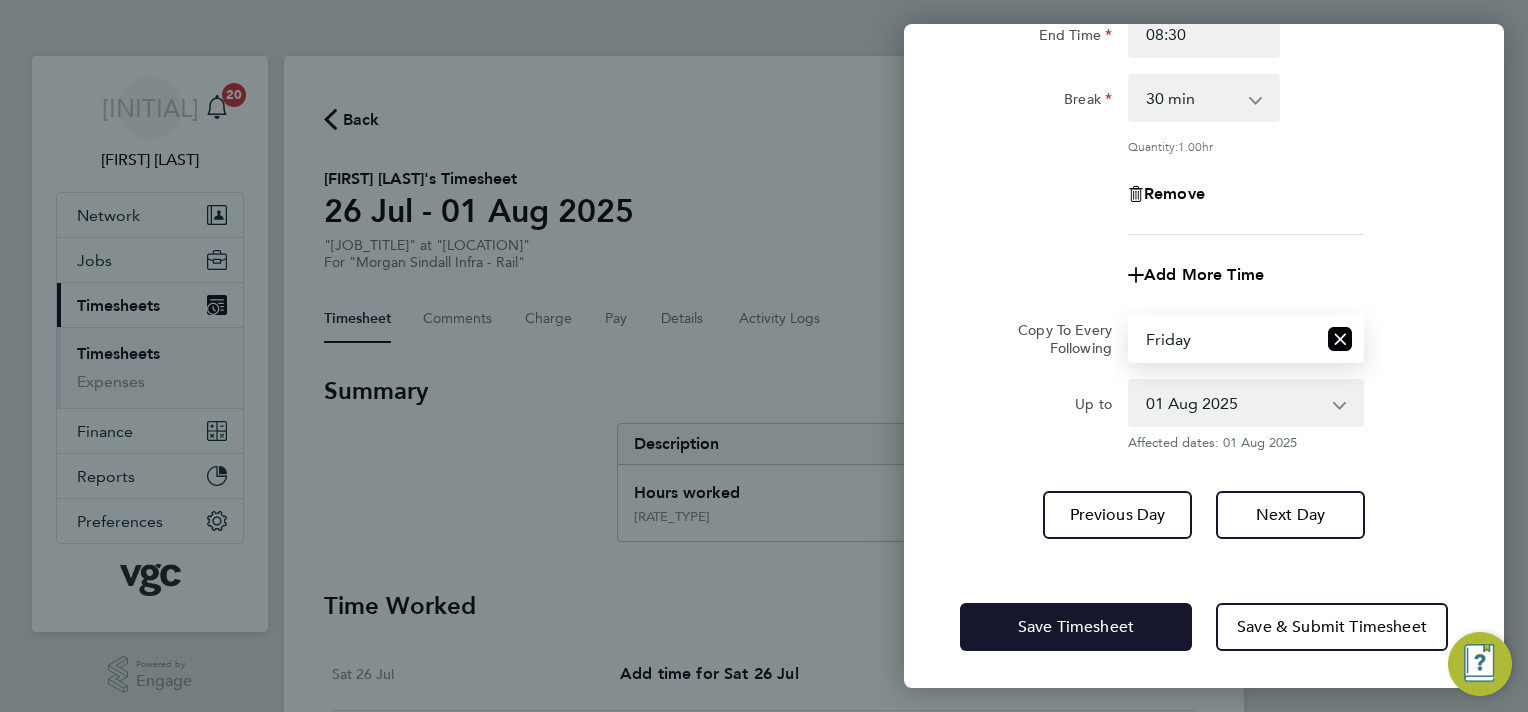 click on "Save Timesheet" 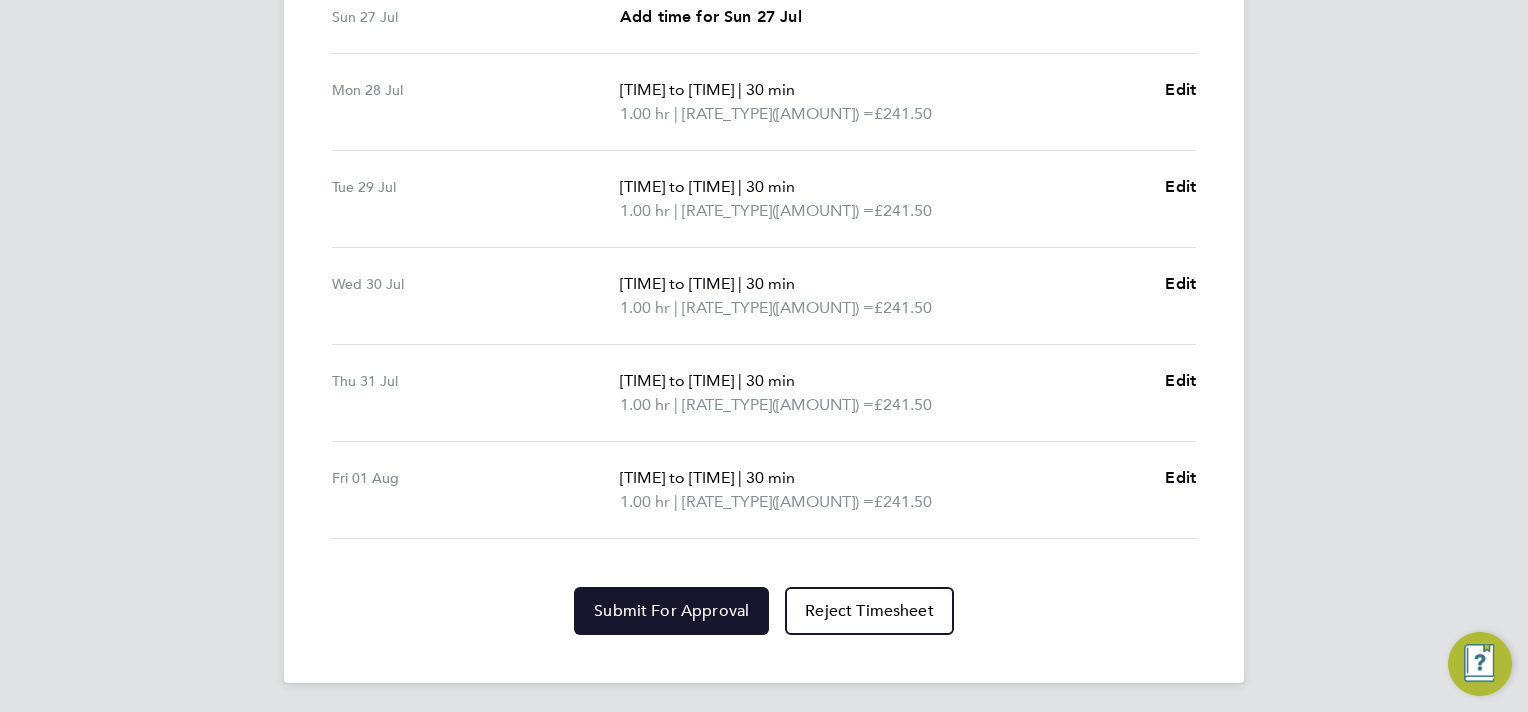 click on "Submit For Approval" 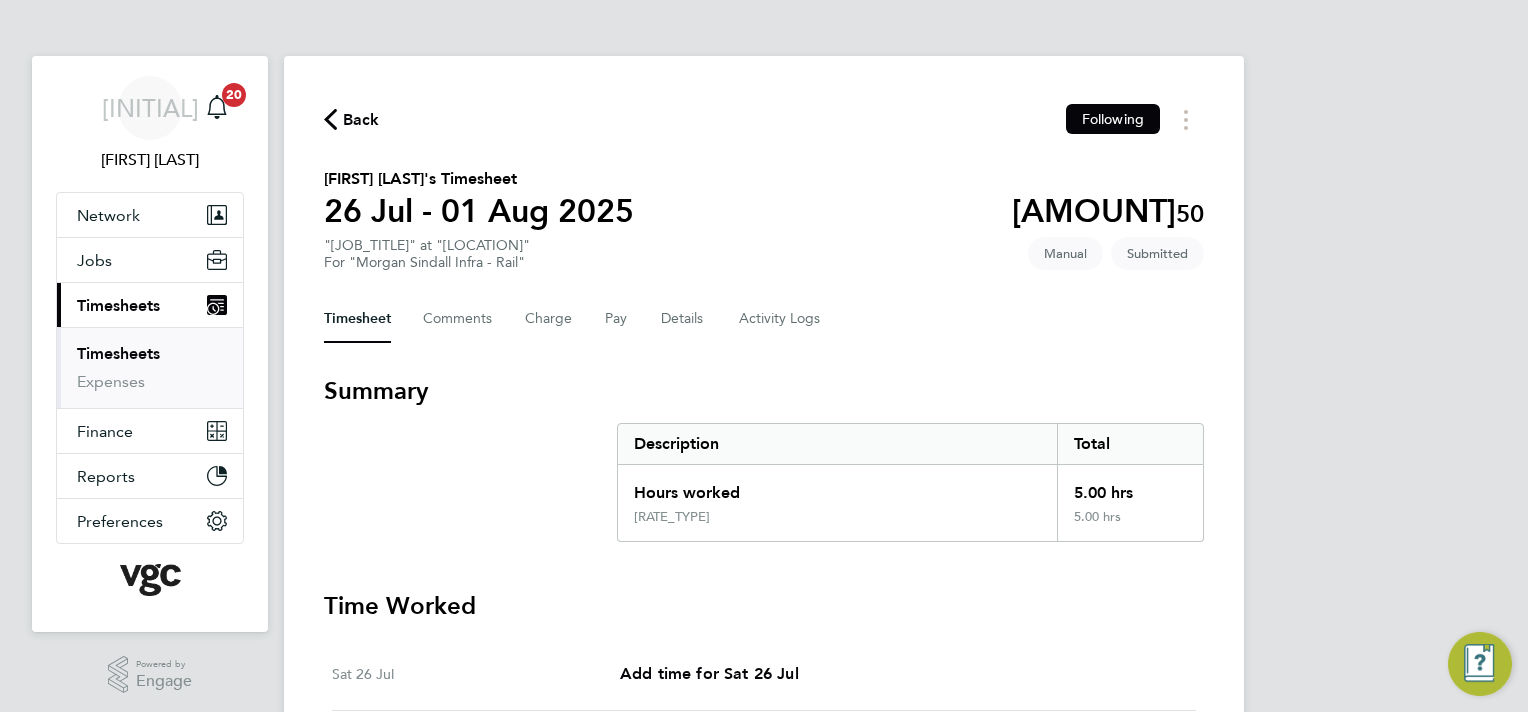 click on "Timesheets" at bounding box center (118, 353) 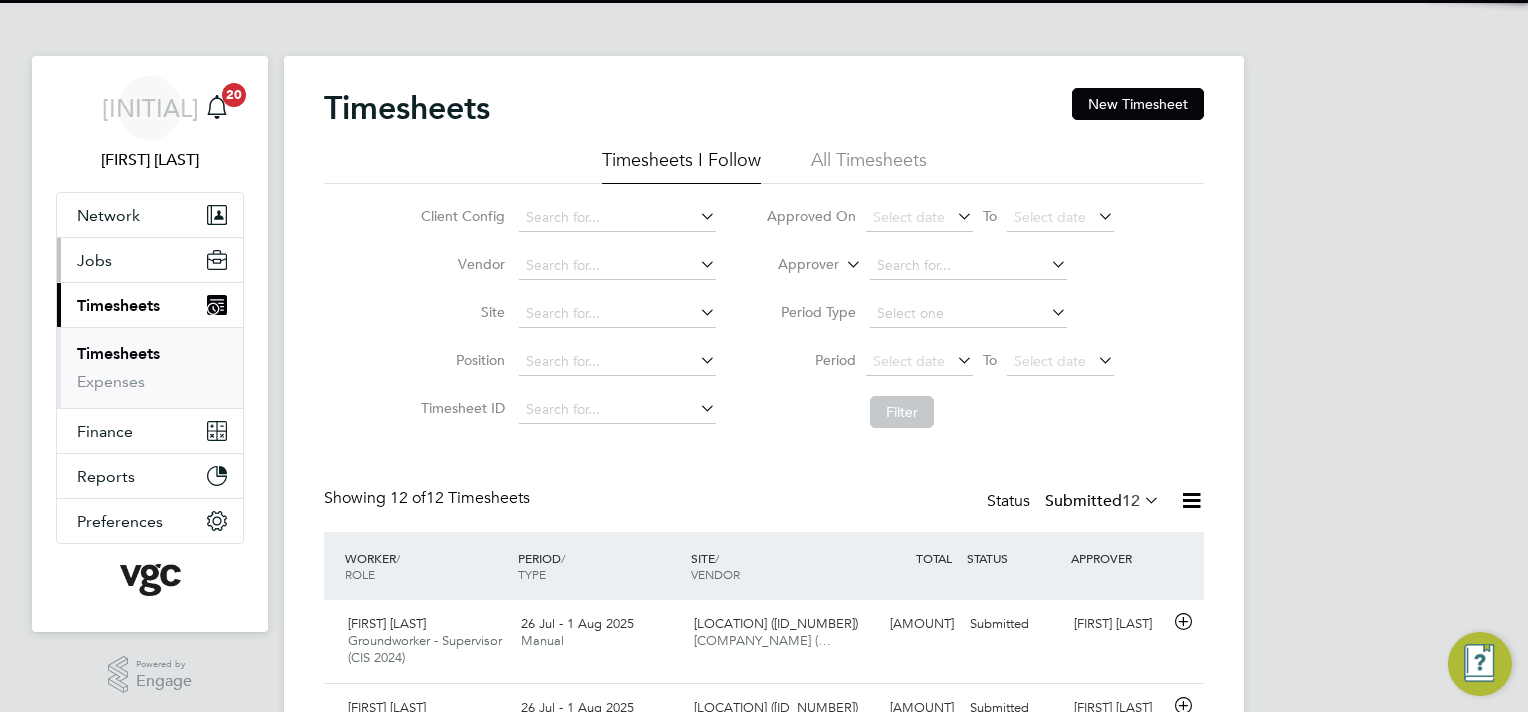 click on "Jobs" at bounding box center (94, 260) 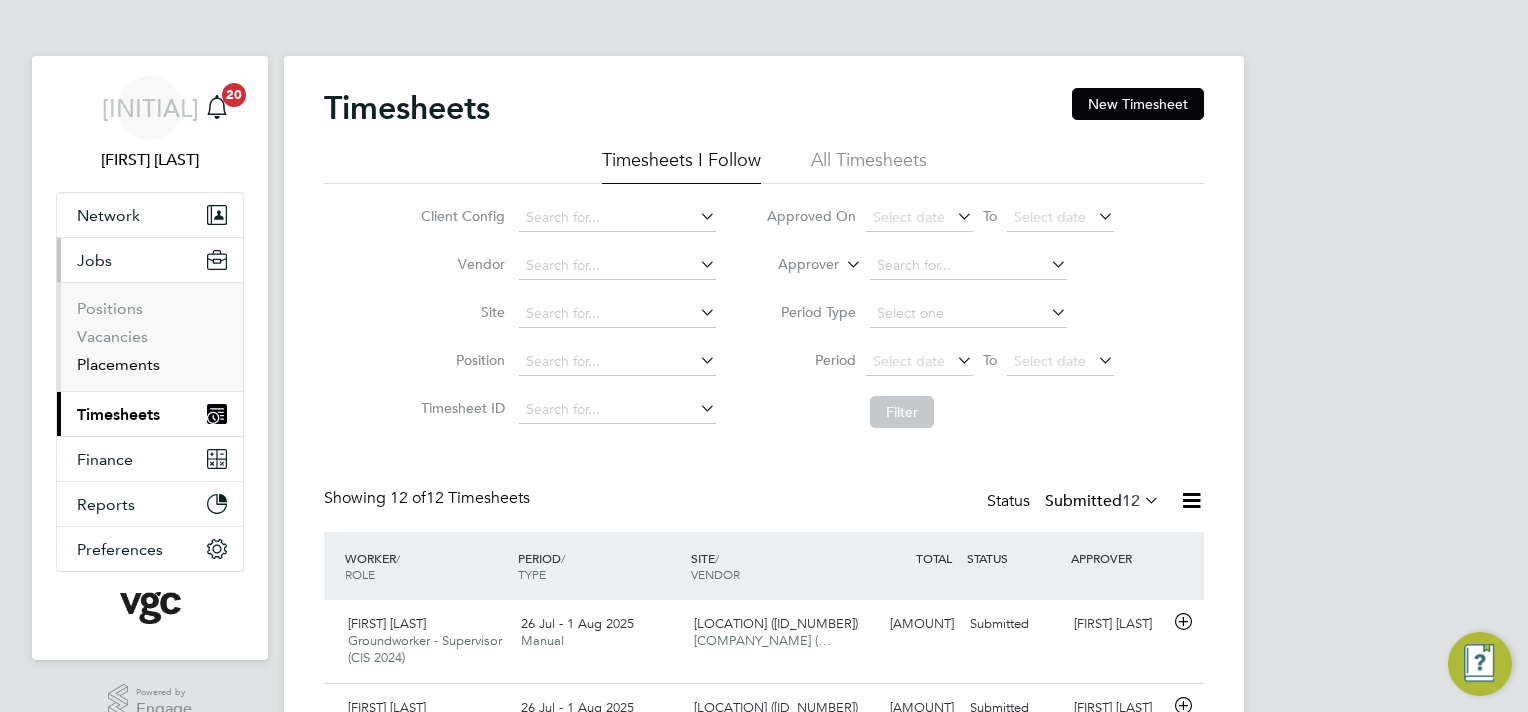 click on "Placements" at bounding box center [118, 364] 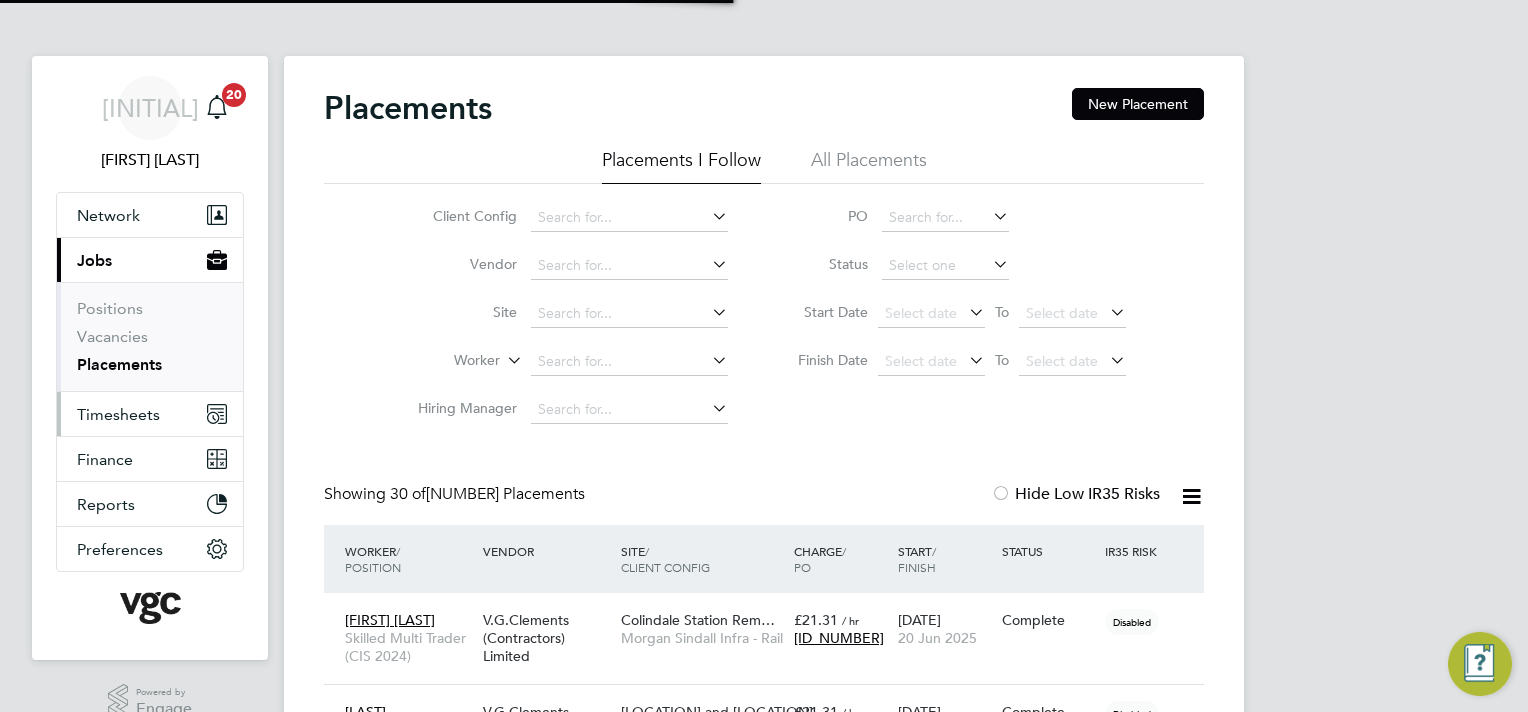 click on "Timesheets" at bounding box center (118, 414) 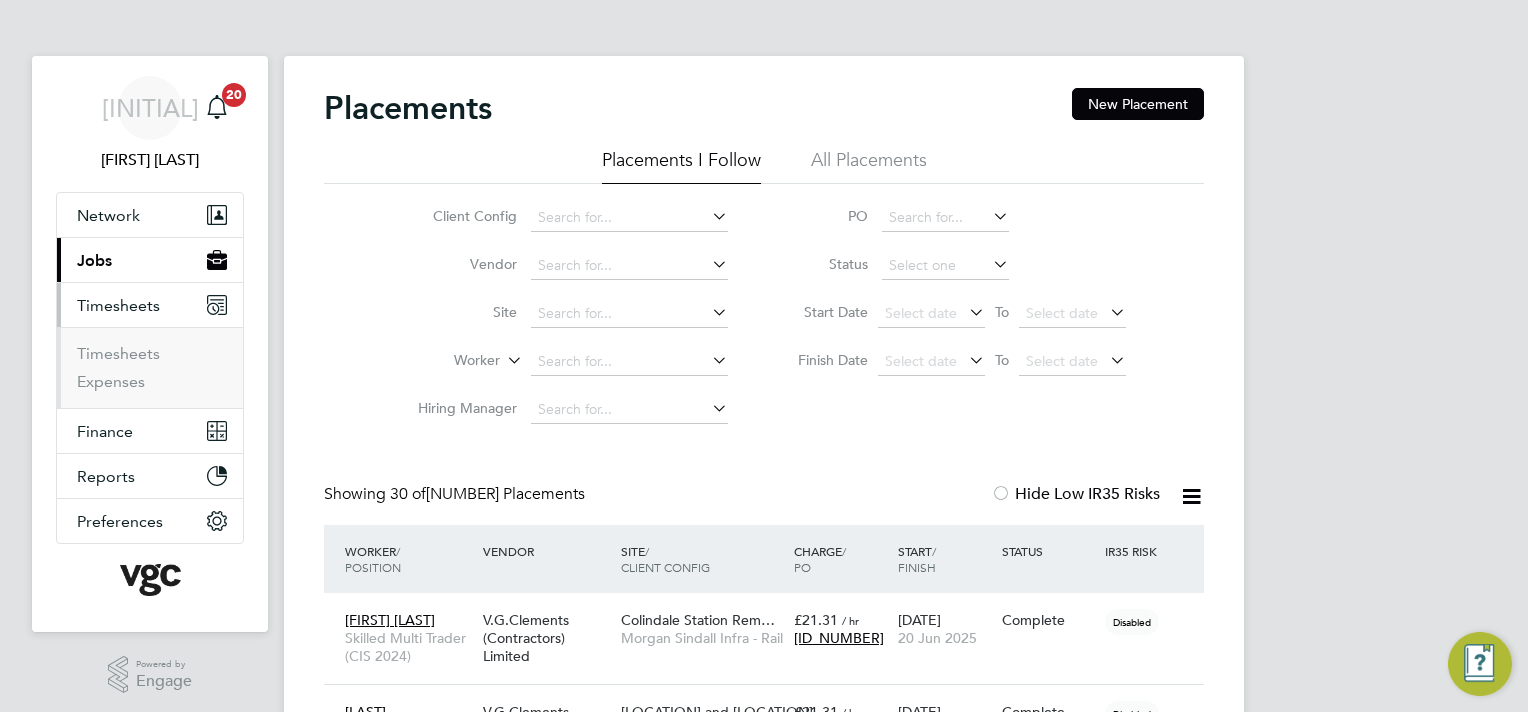 click on "Timesheets" at bounding box center (118, 305) 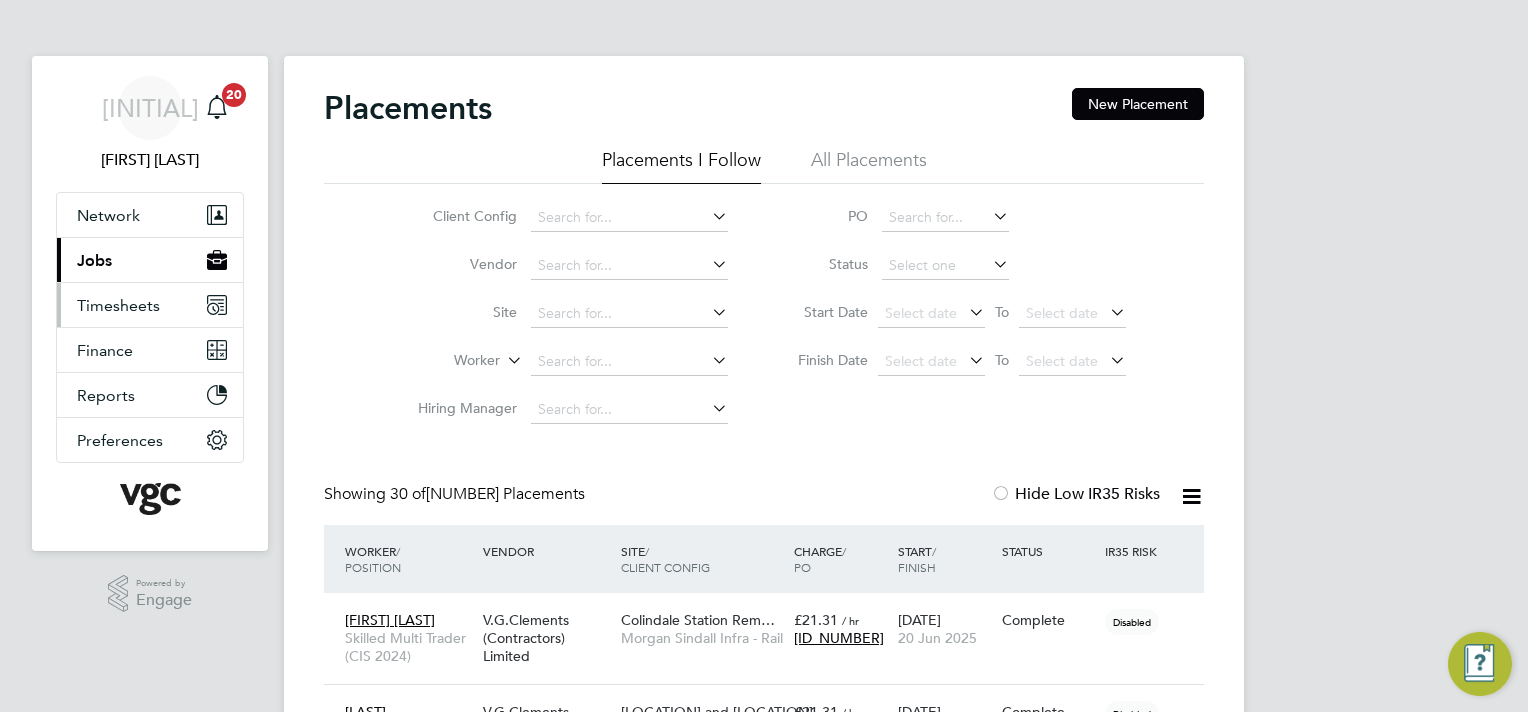 click on "Timesheets" at bounding box center (118, 305) 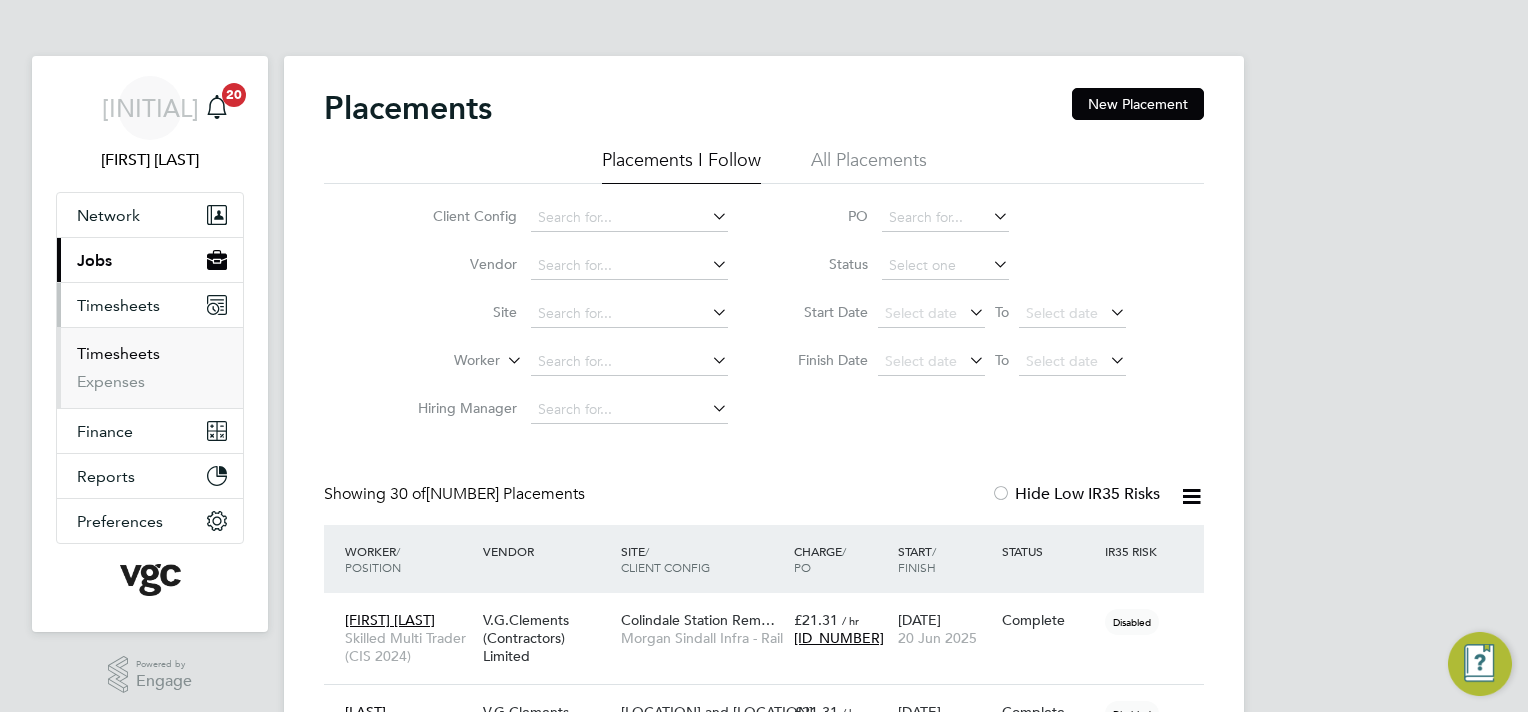click on "Timesheets" at bounding box center [118, 353] 